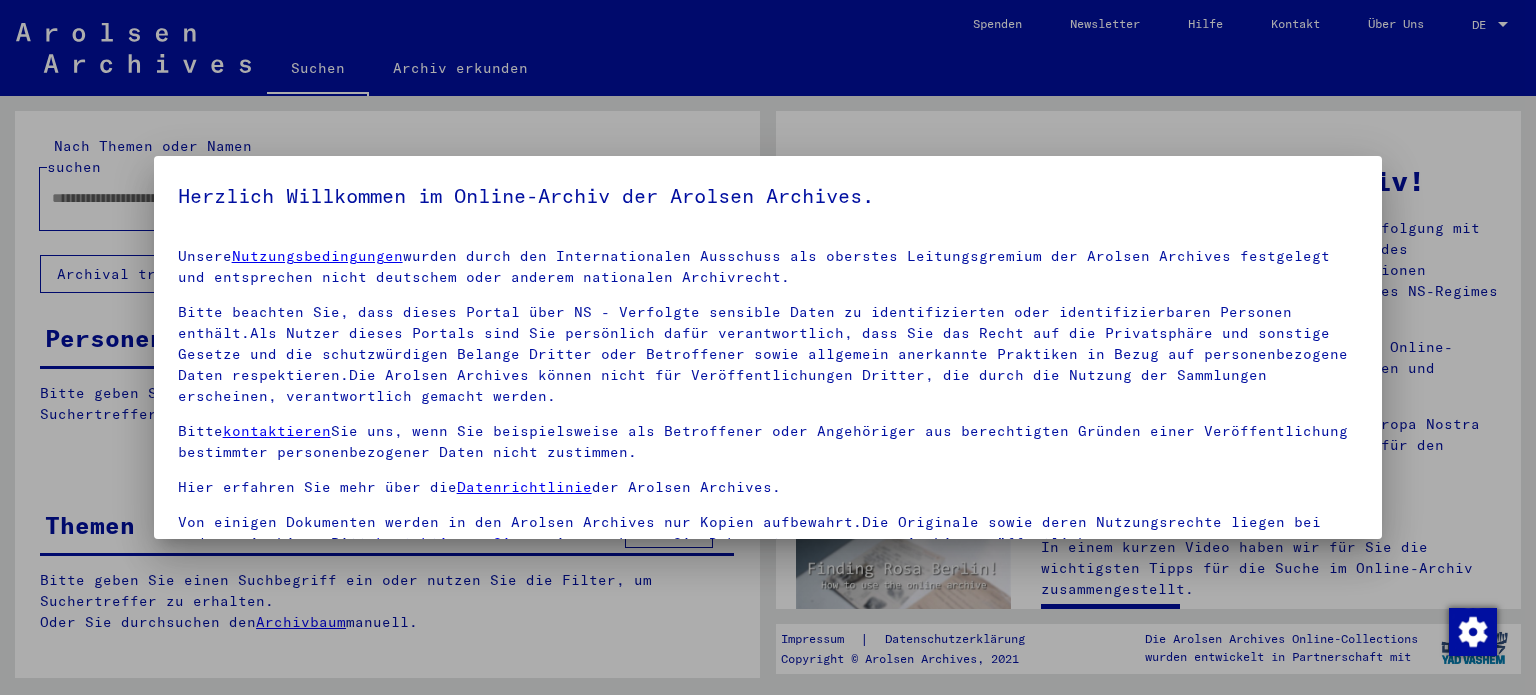 scroll, scrollTop: 0, scrollLeft: 0, axis: both 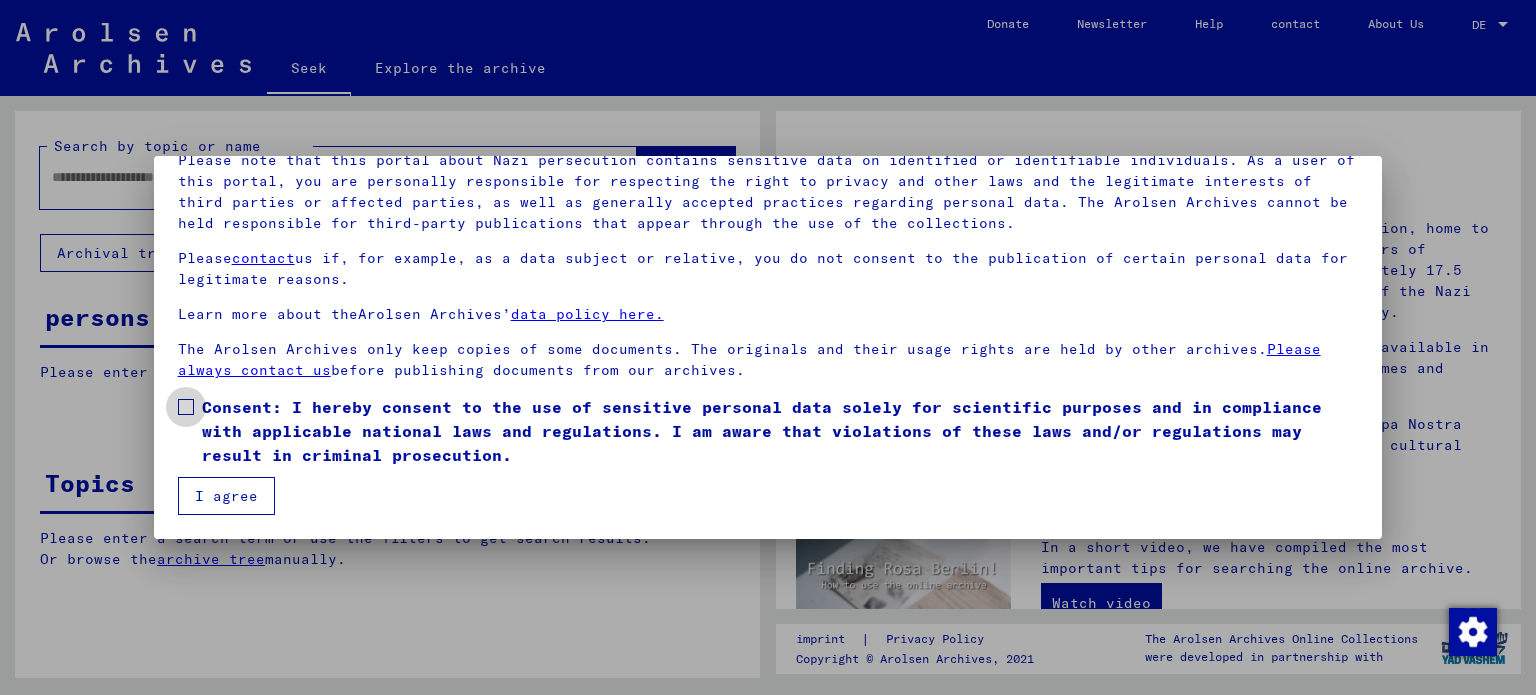 click at bounding box center (186, 407) 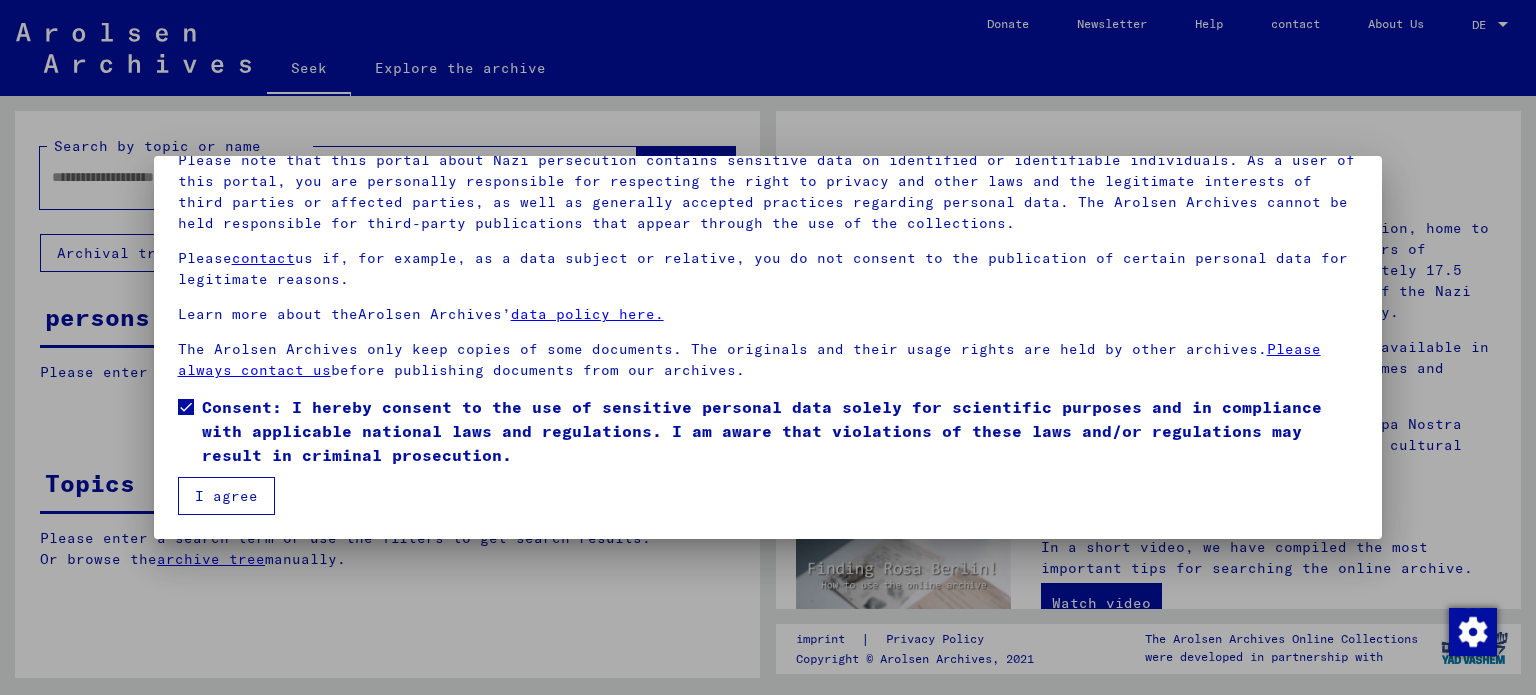 click on "I agree" at bounding box center [226, 496] 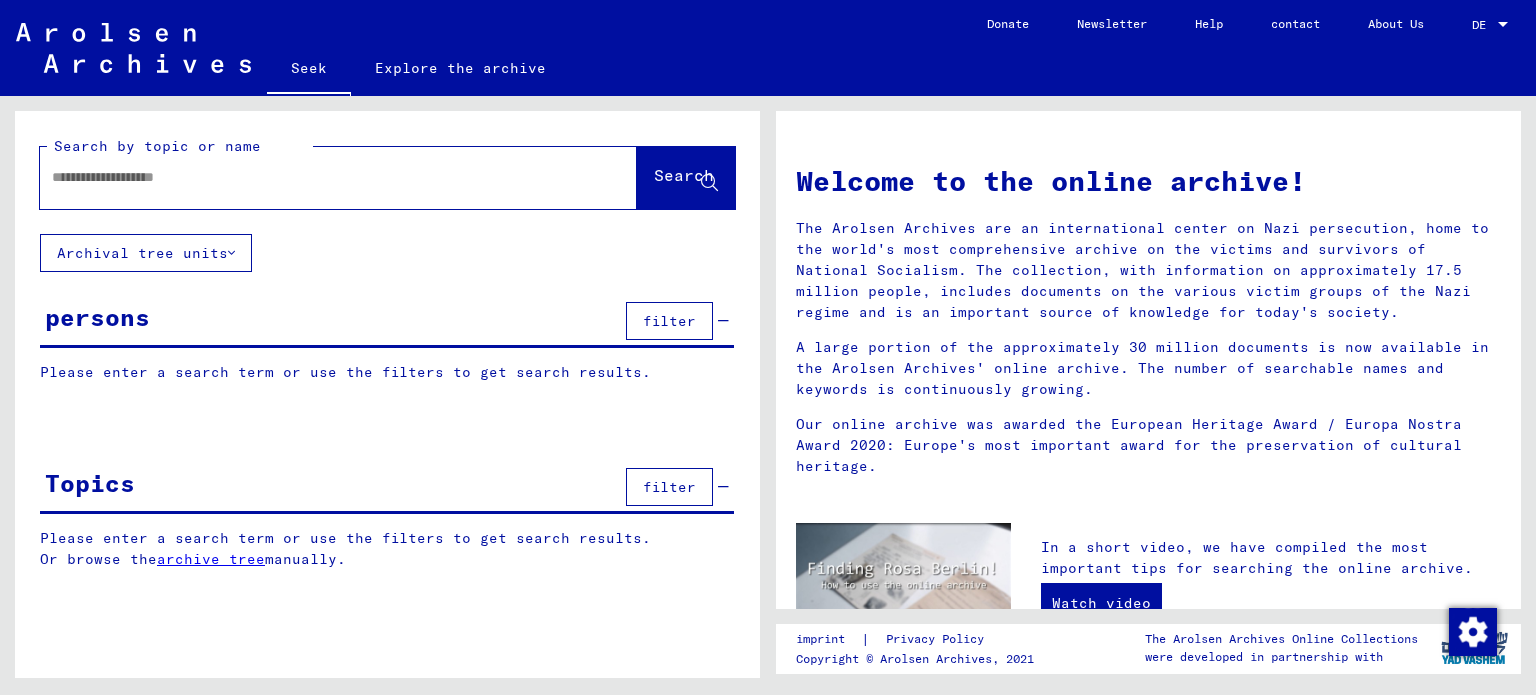 click at bounding box center (314, 177) 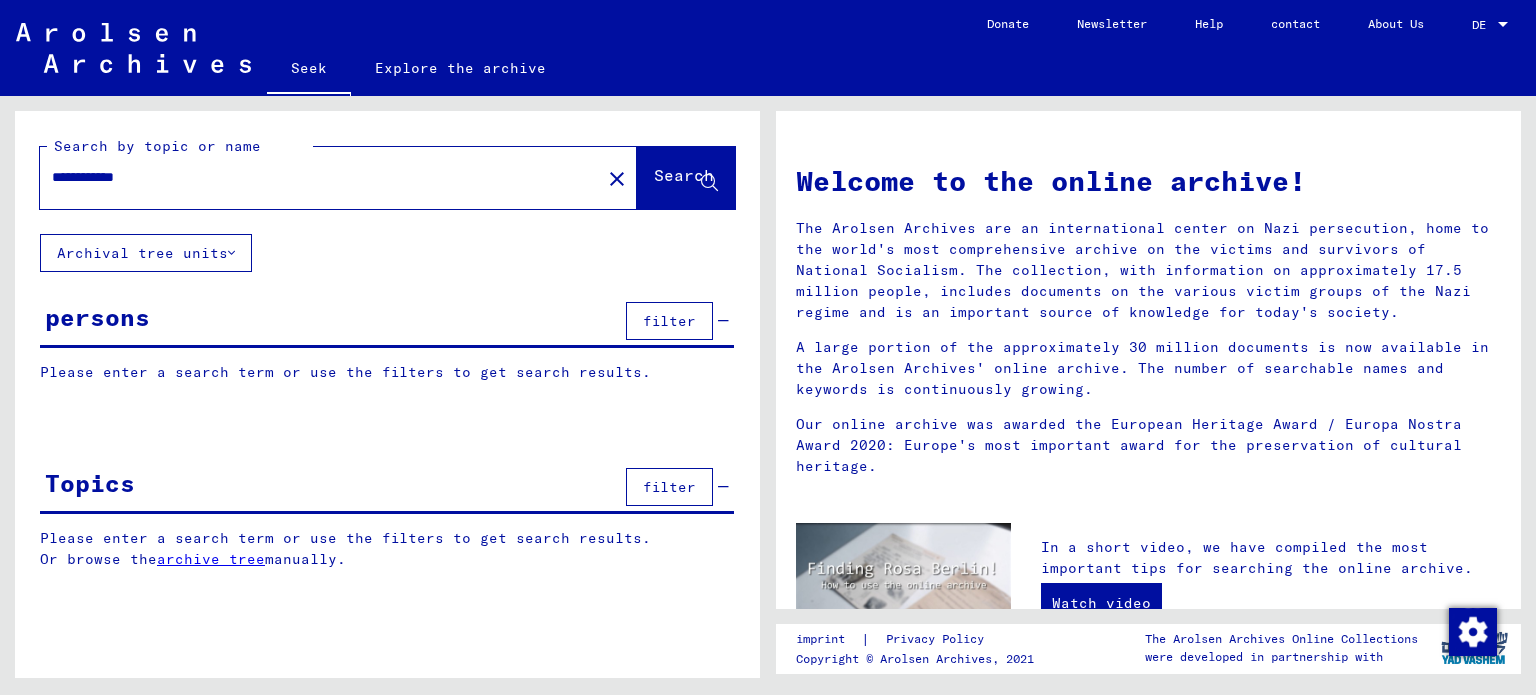 type on "**********" 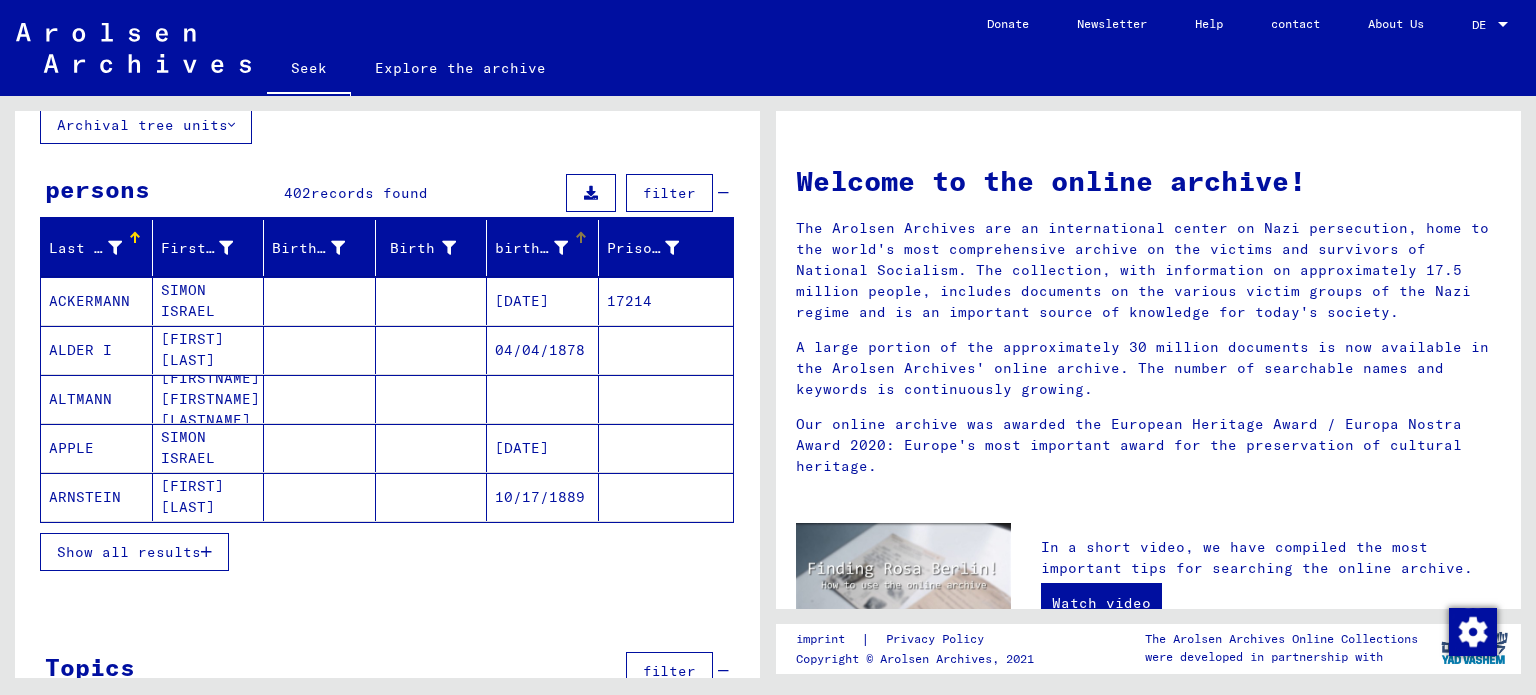 scroll, scrollTop: 164, scrollLeft: 0, axis: vertical 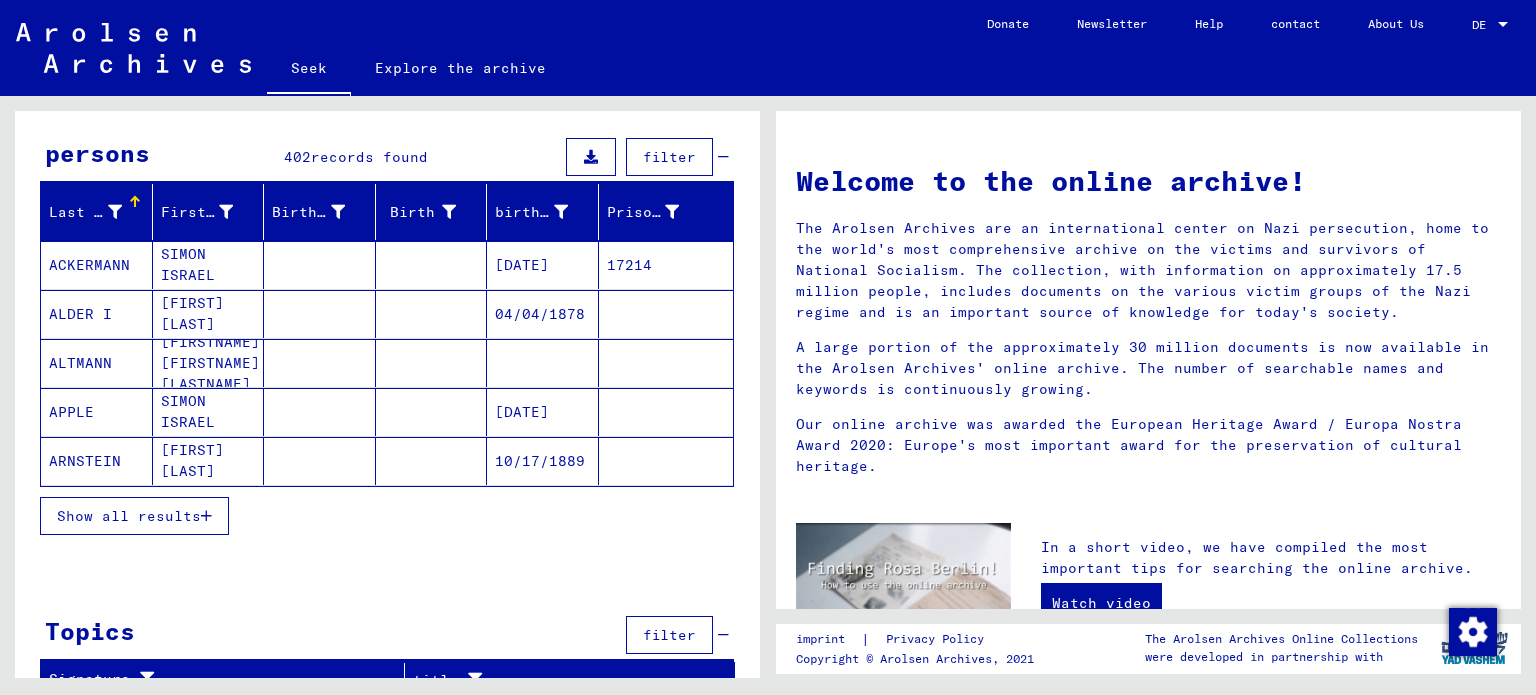 click on "Show all results" at bounding box center [134, 516] 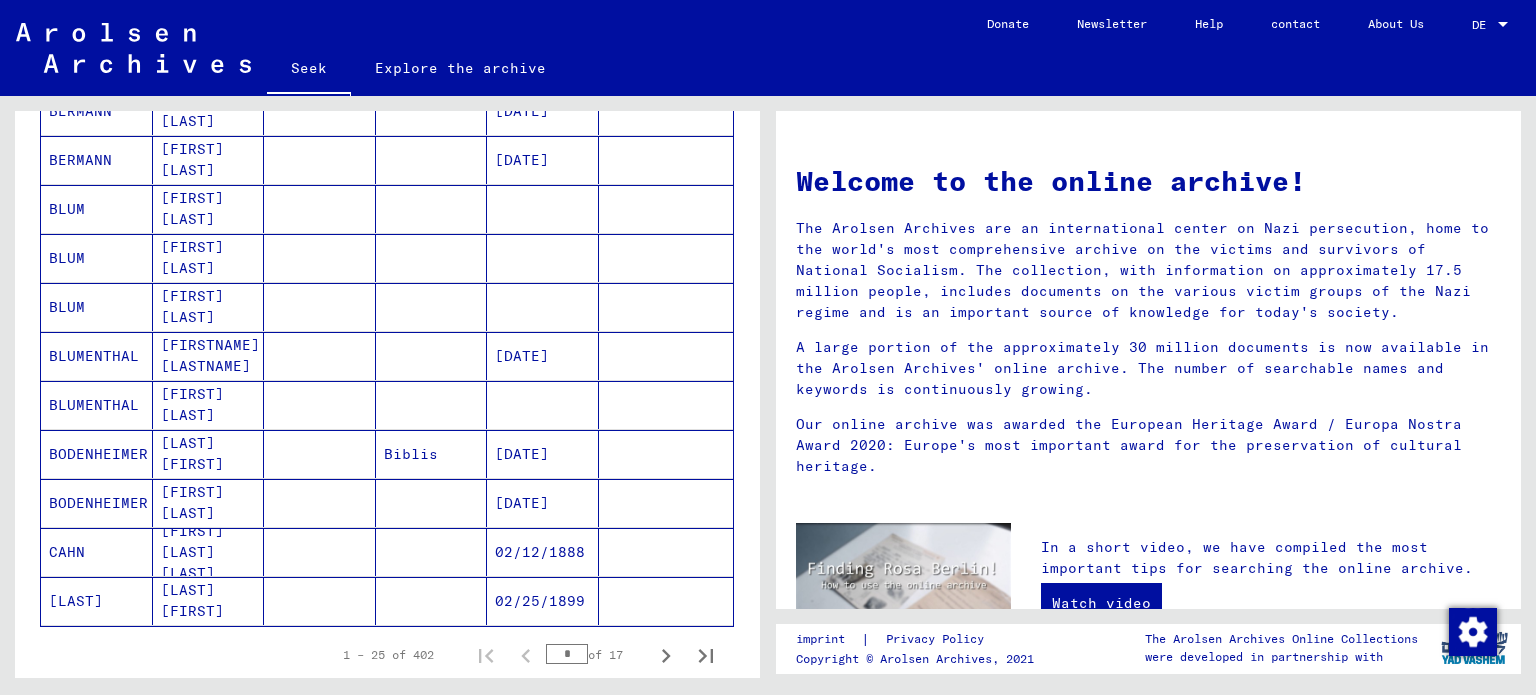 scroll, scrollTop: 1064, scrollLeft: 0, axis: vertical 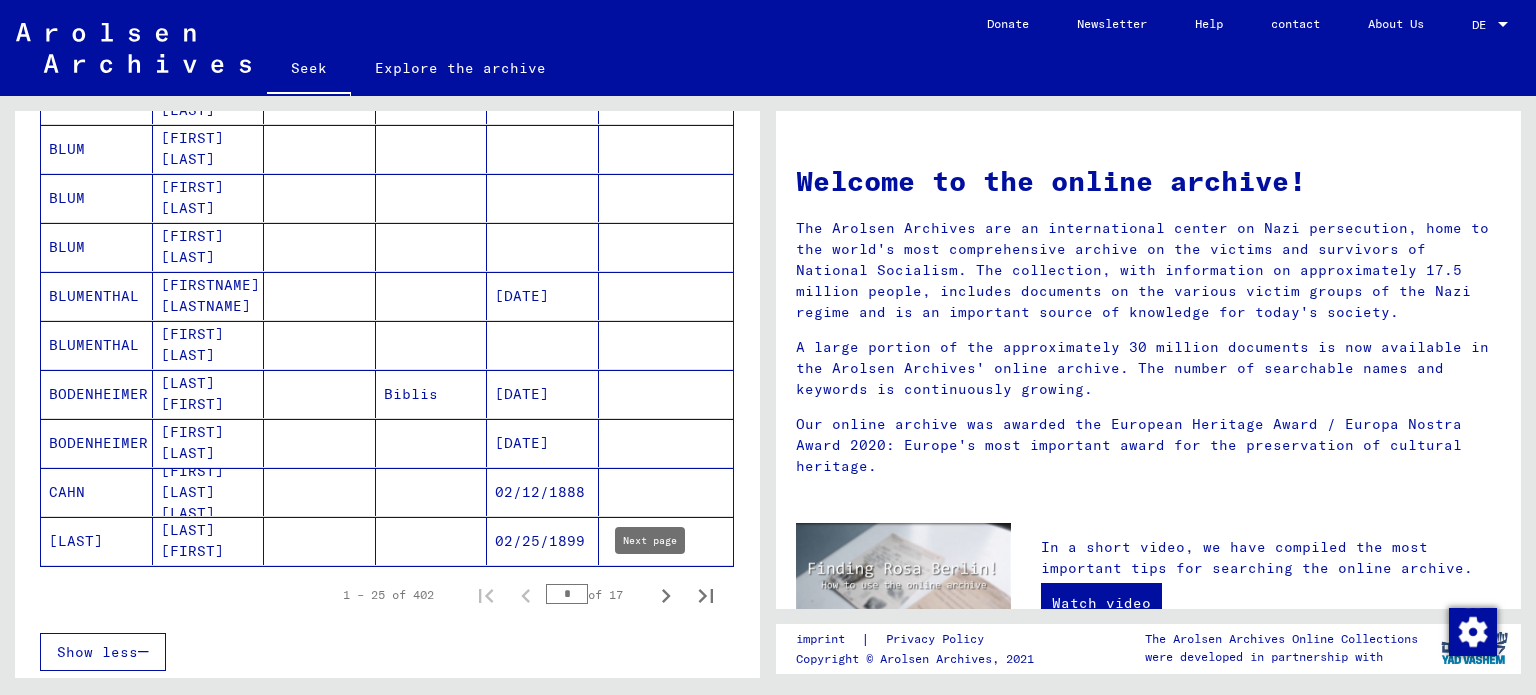 click 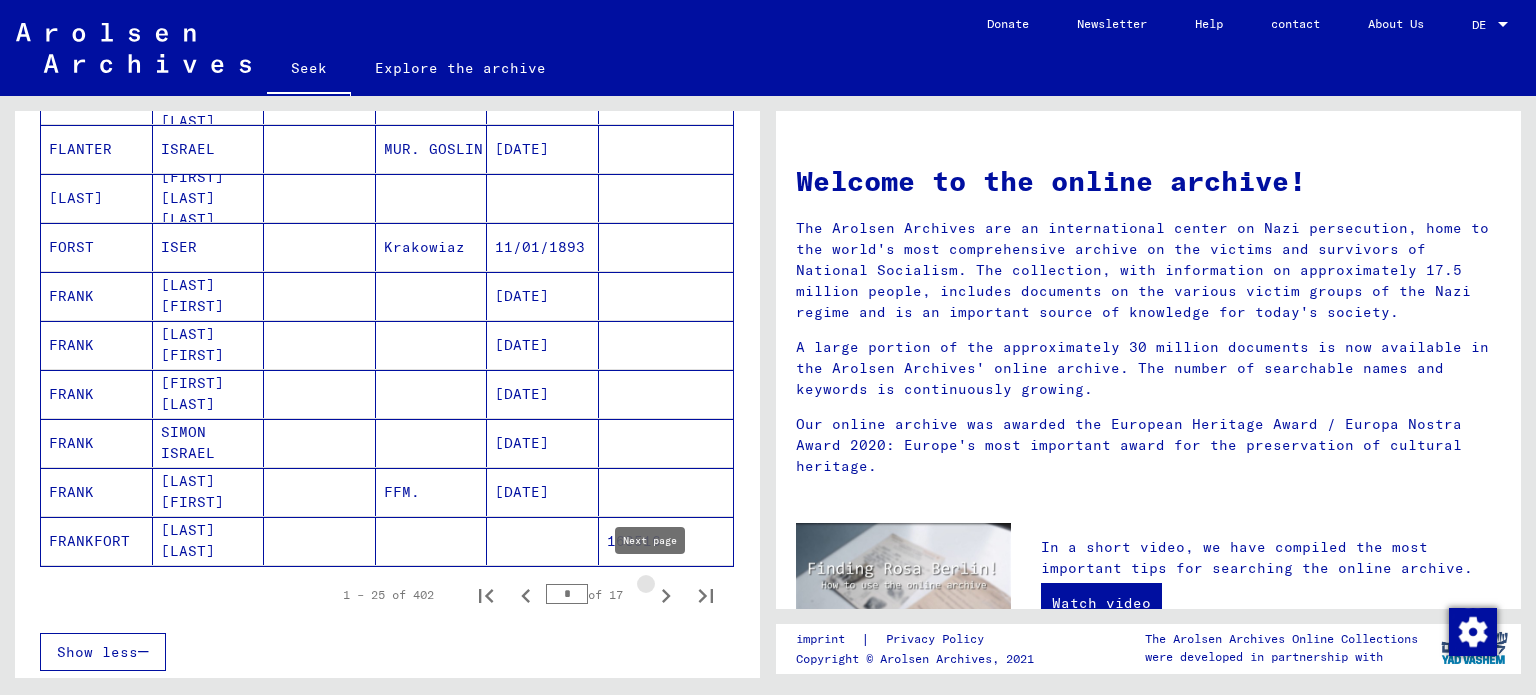 click 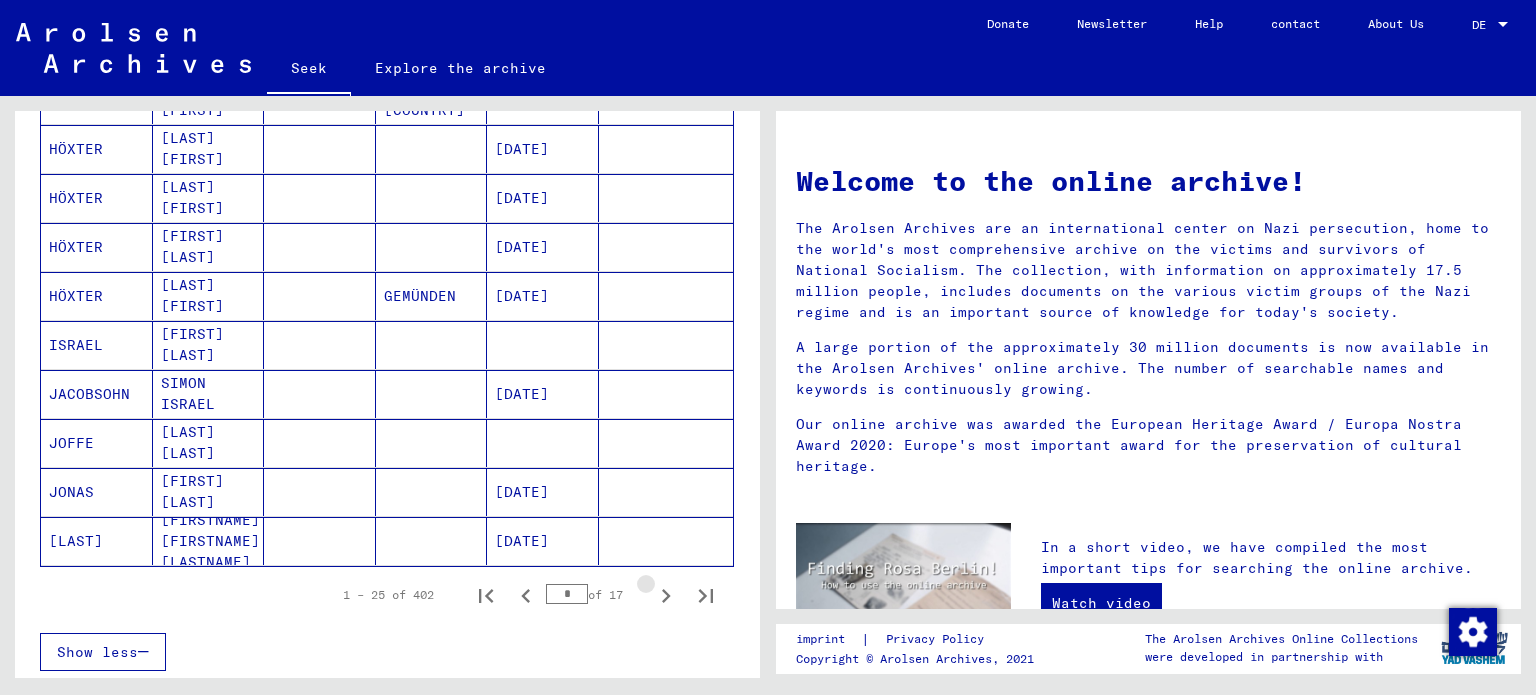 click 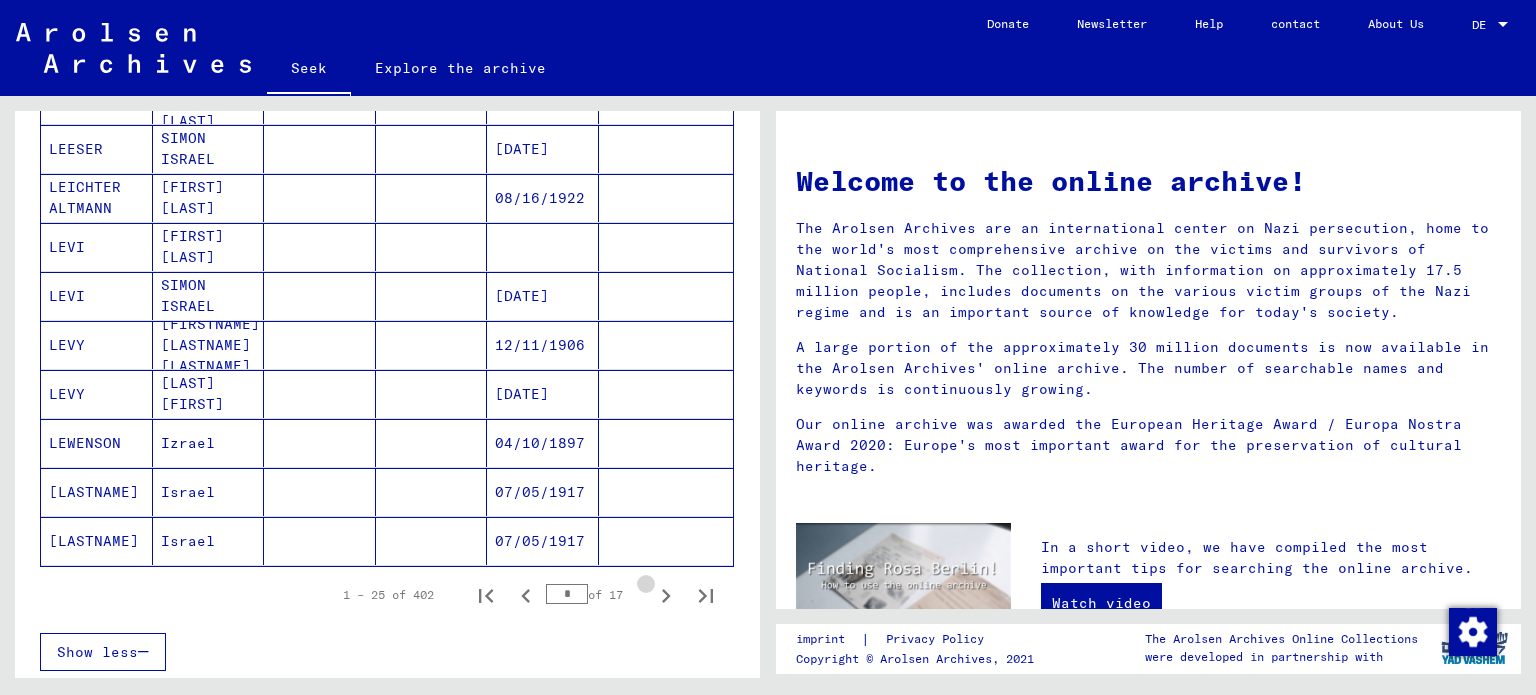 click 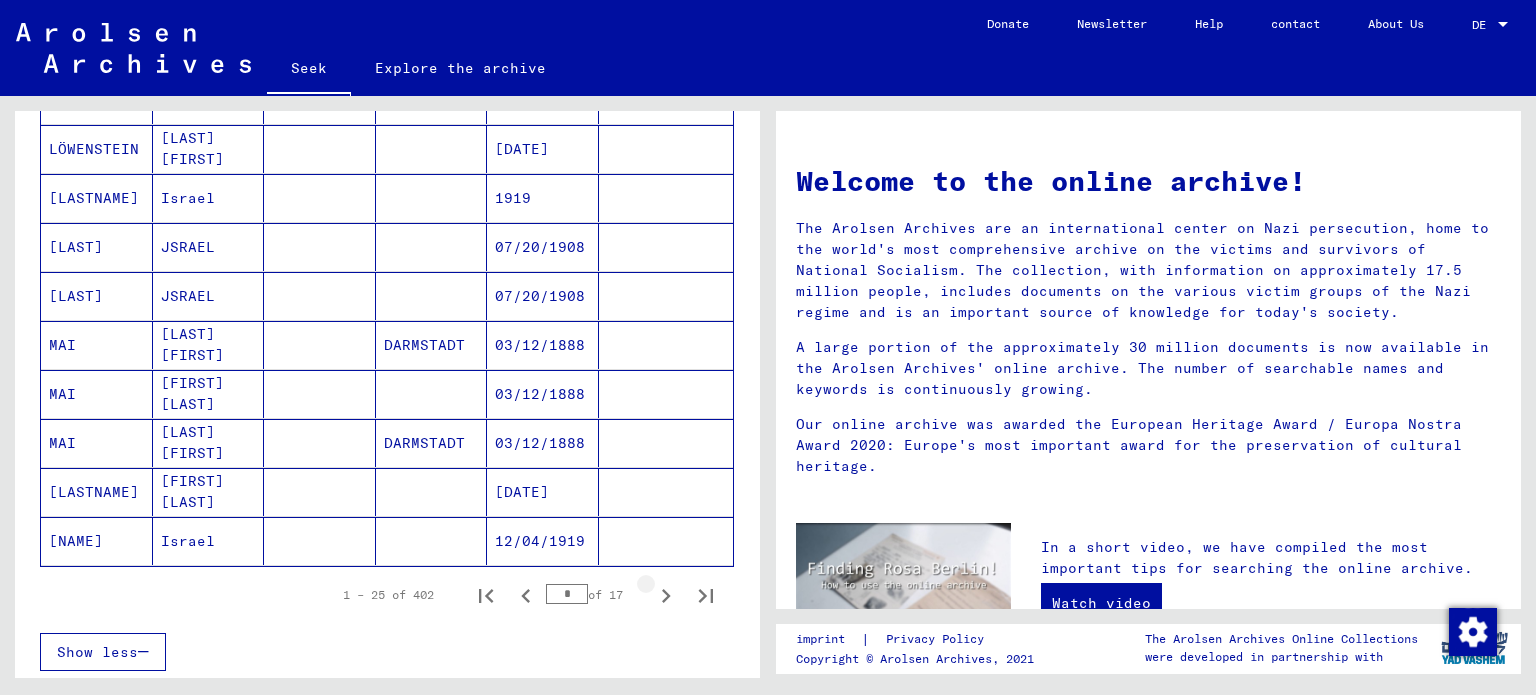 click 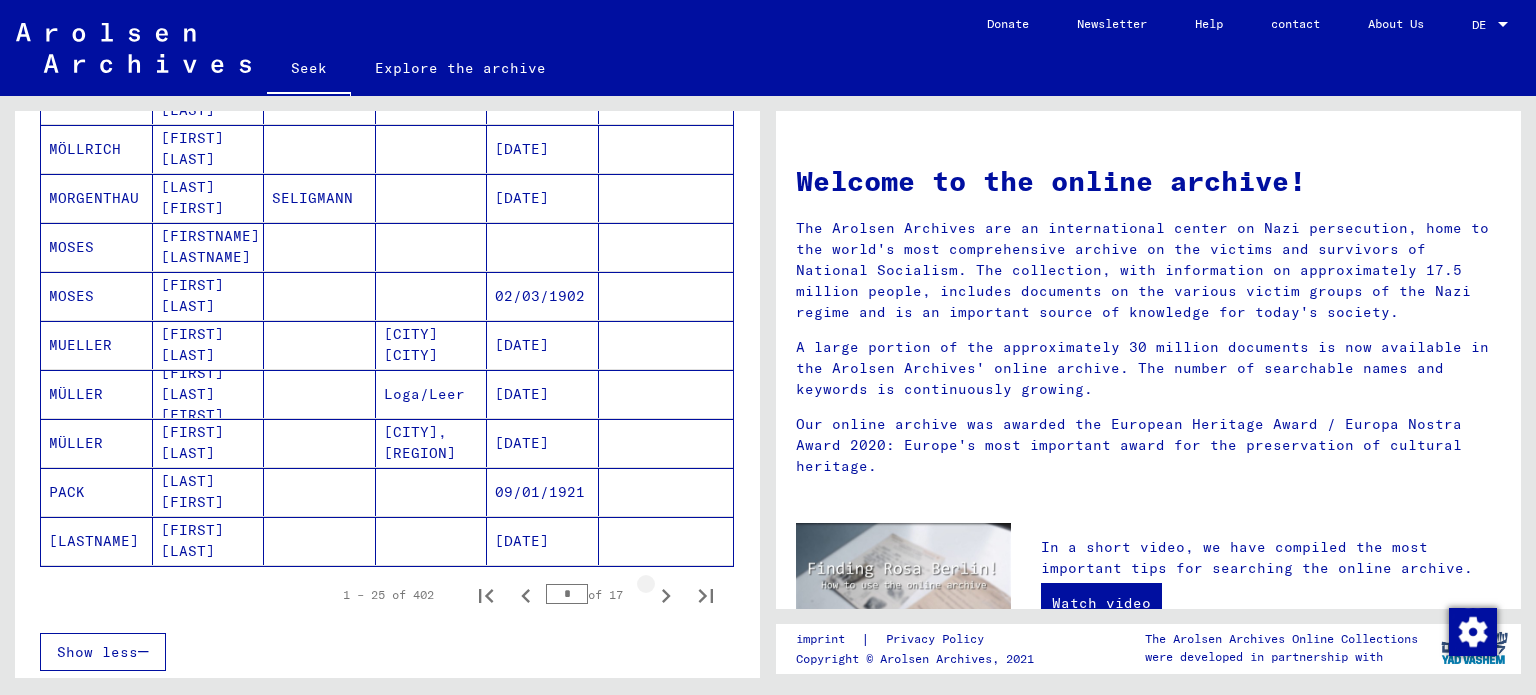 click 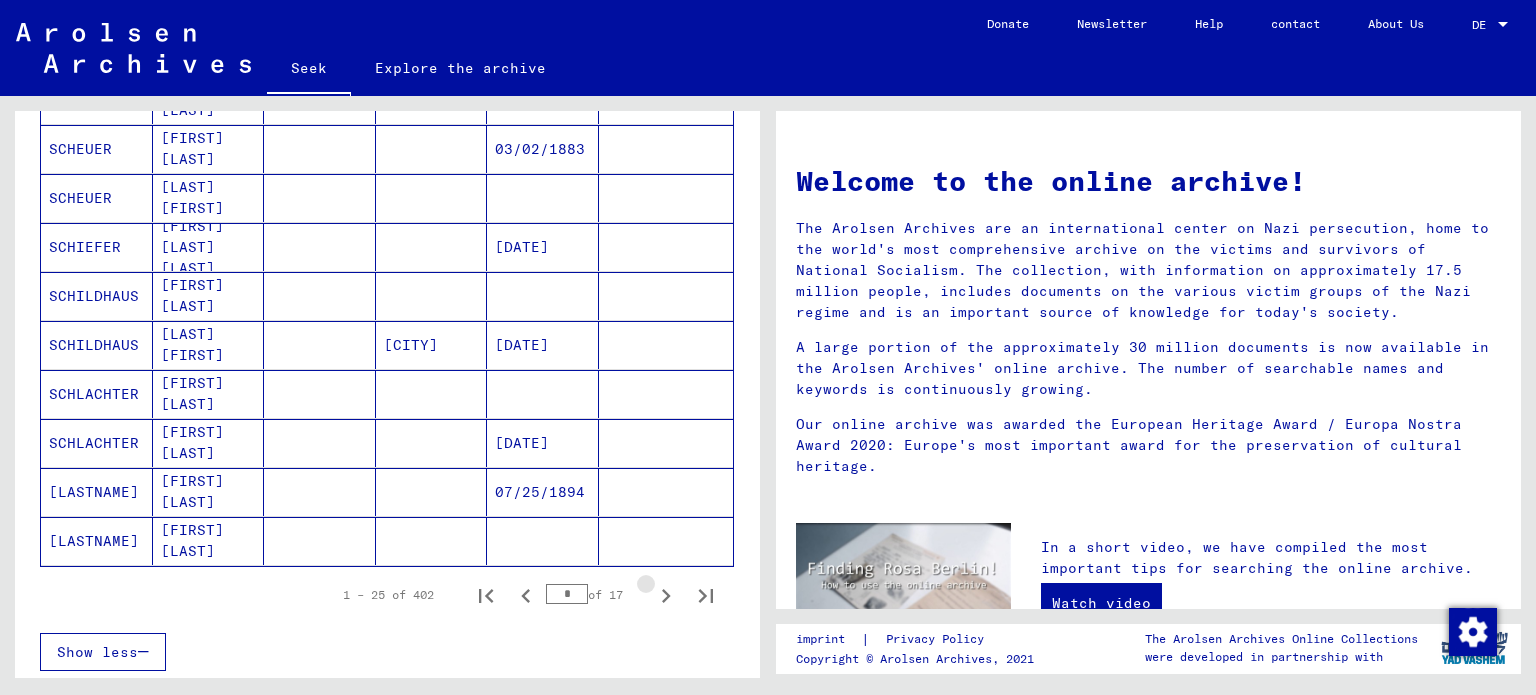 click 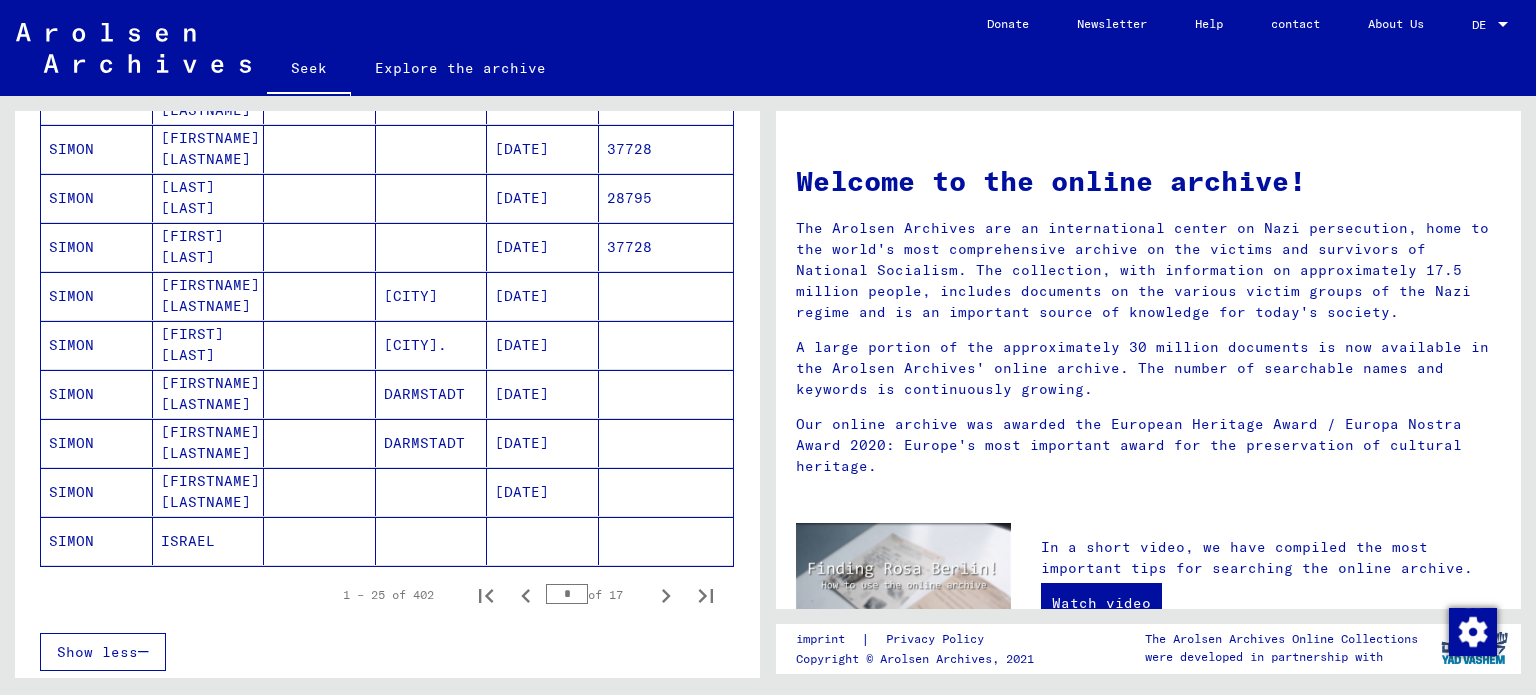 click 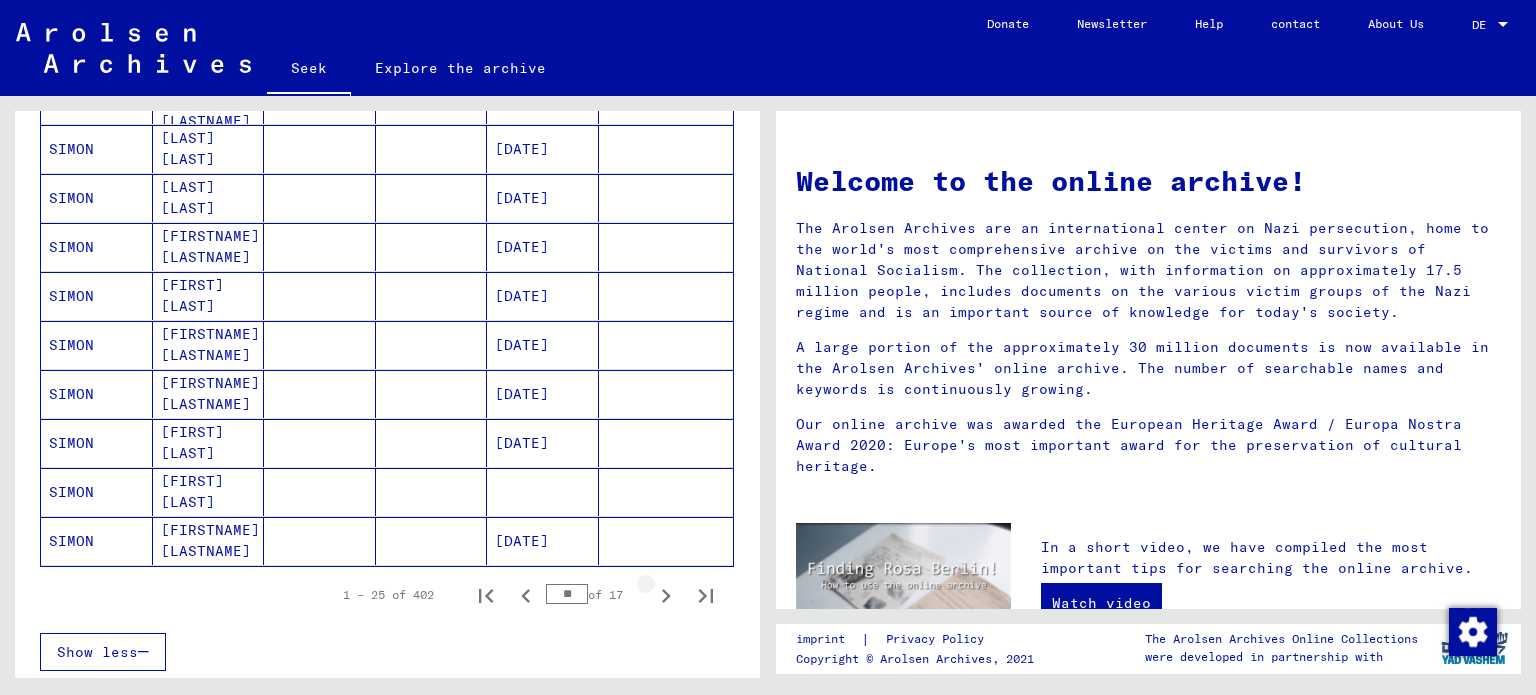 click 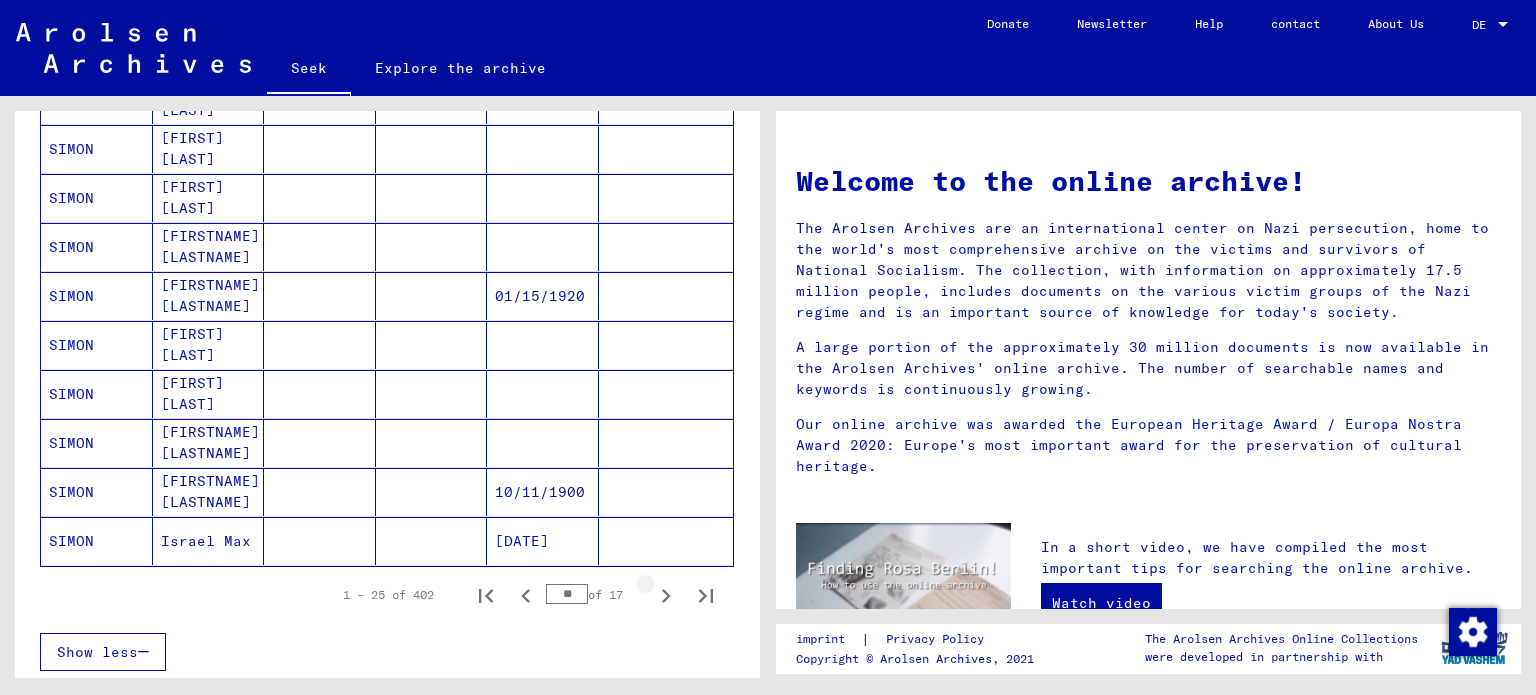 click 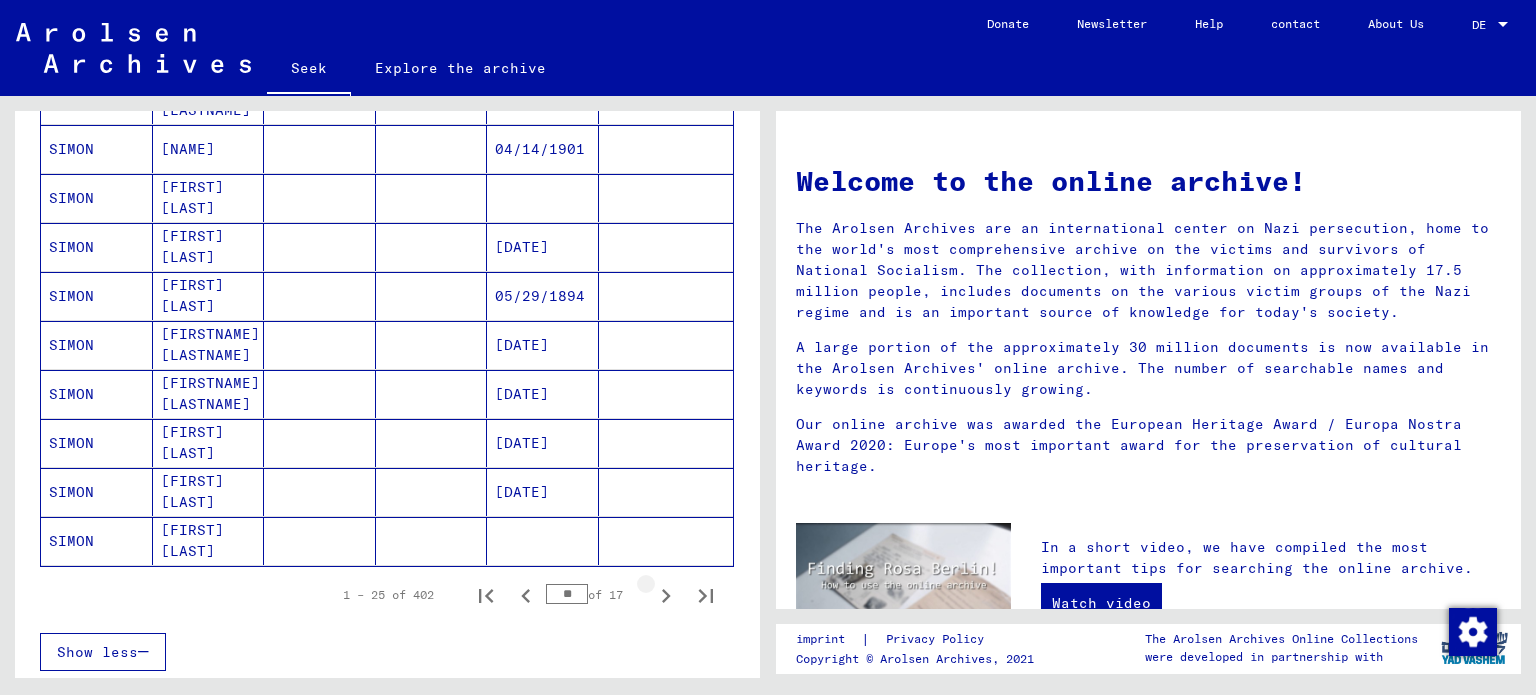 click 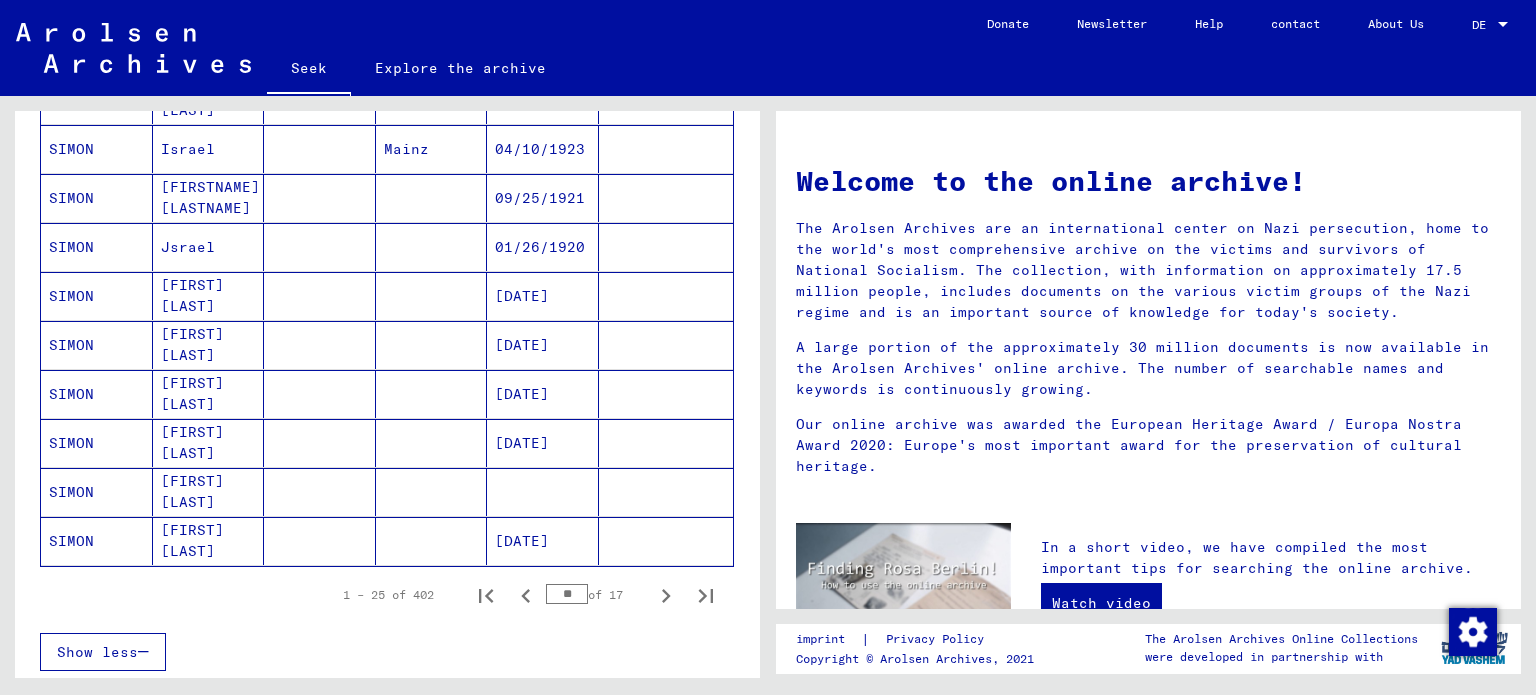 click 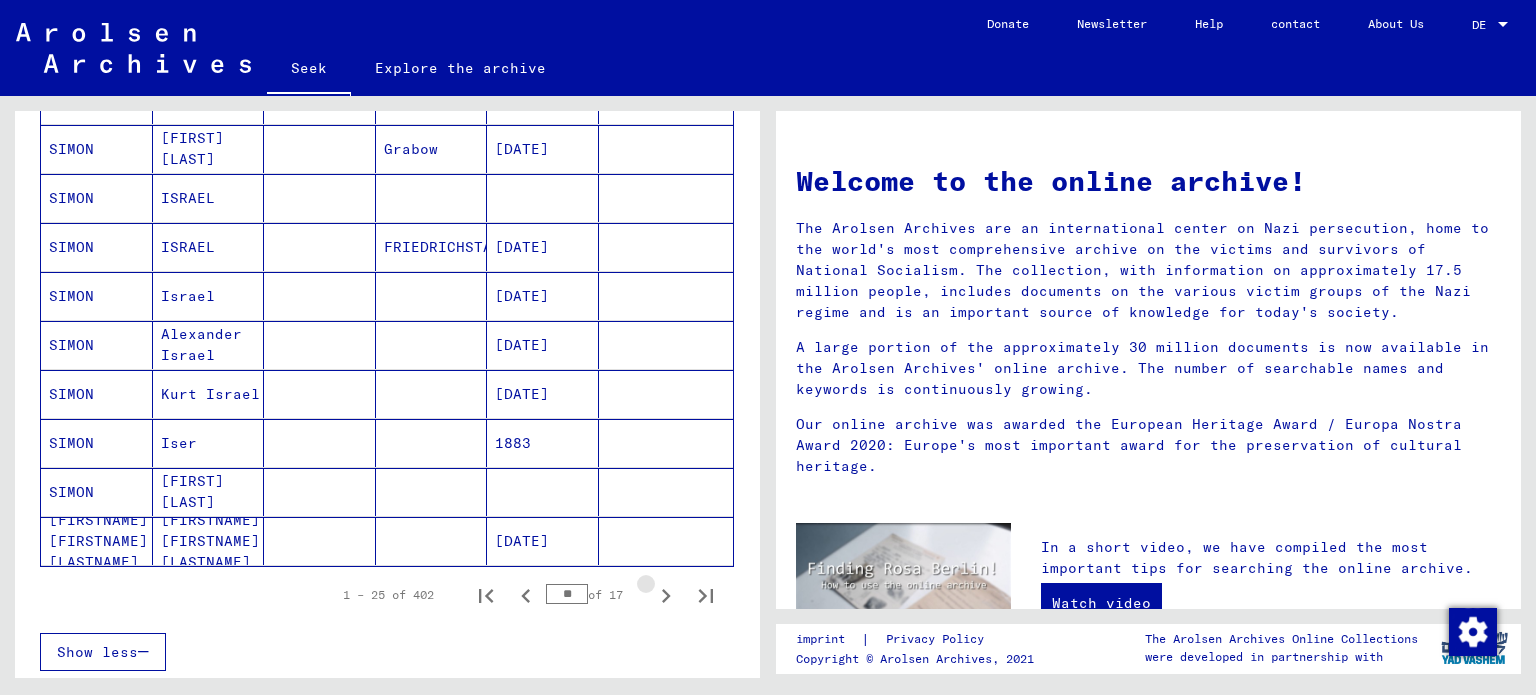click 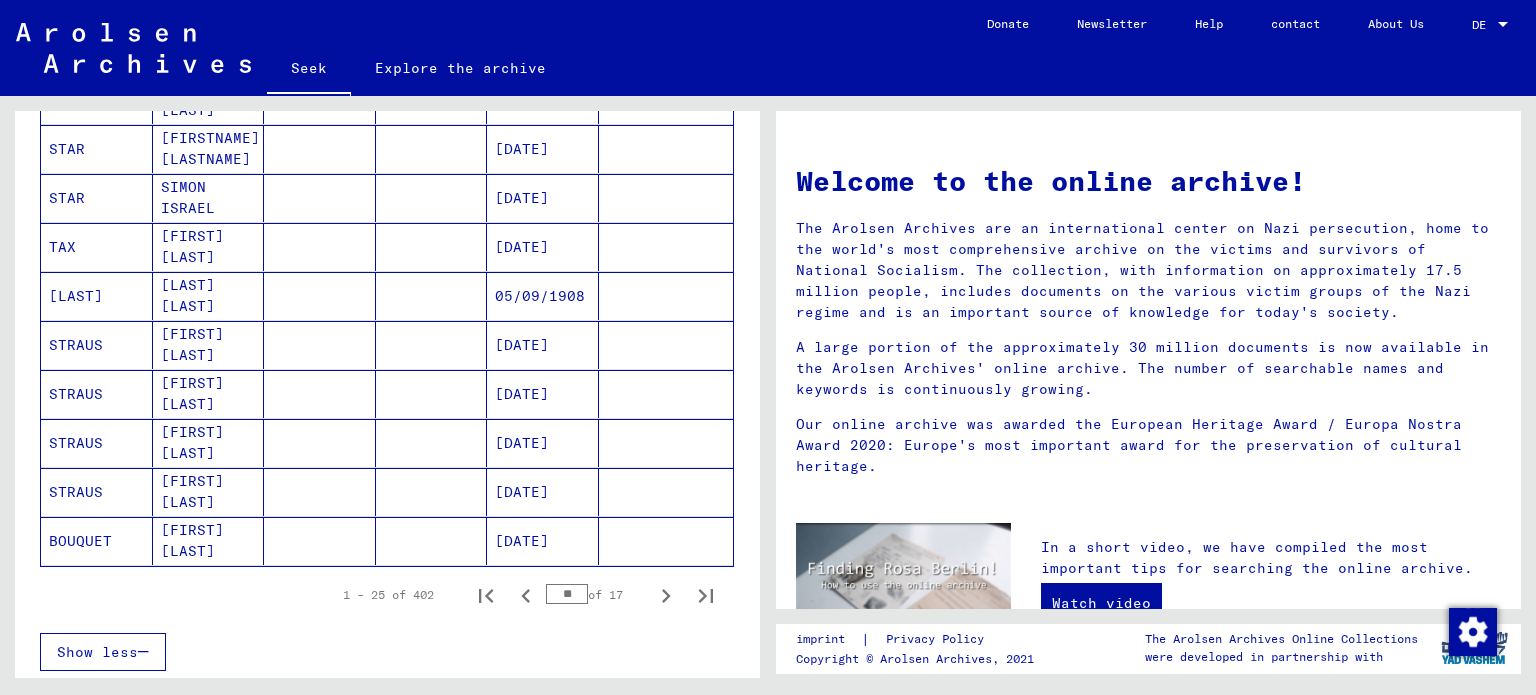 click 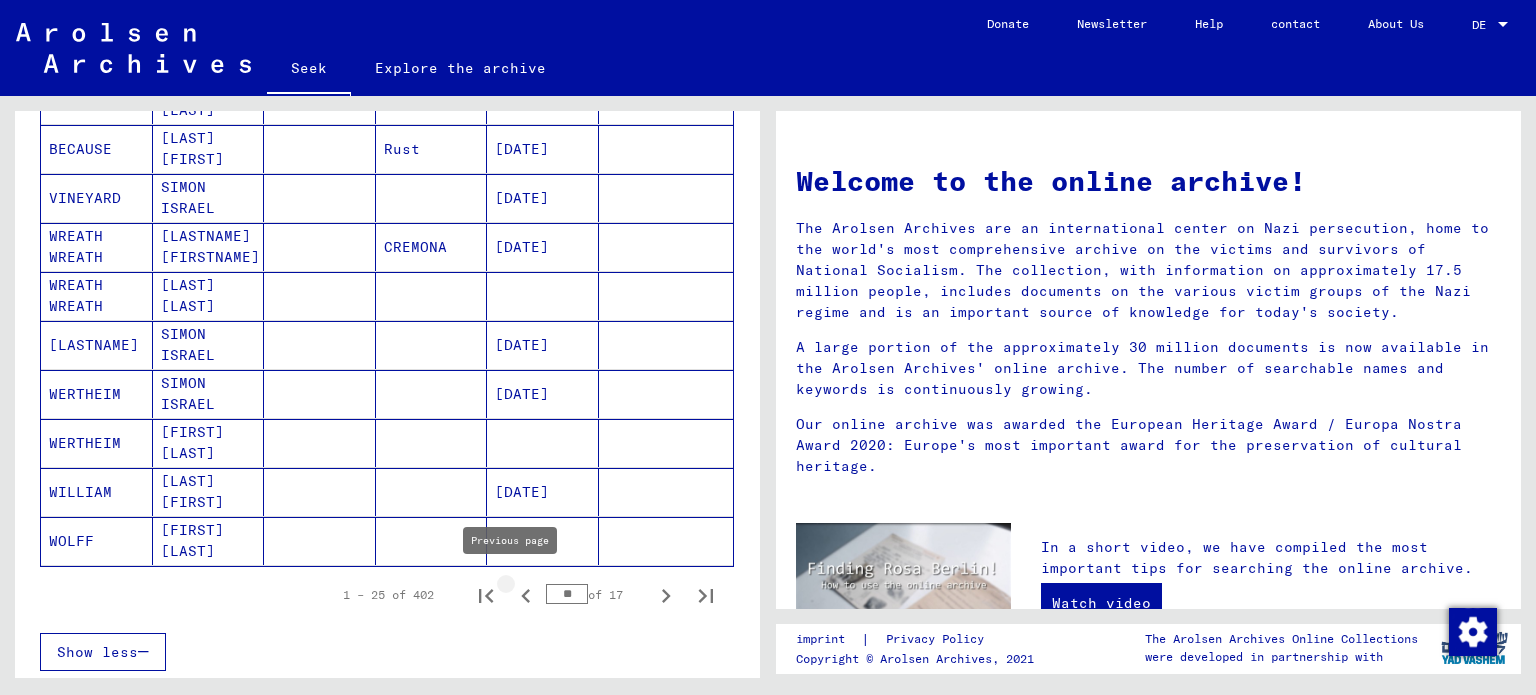 click 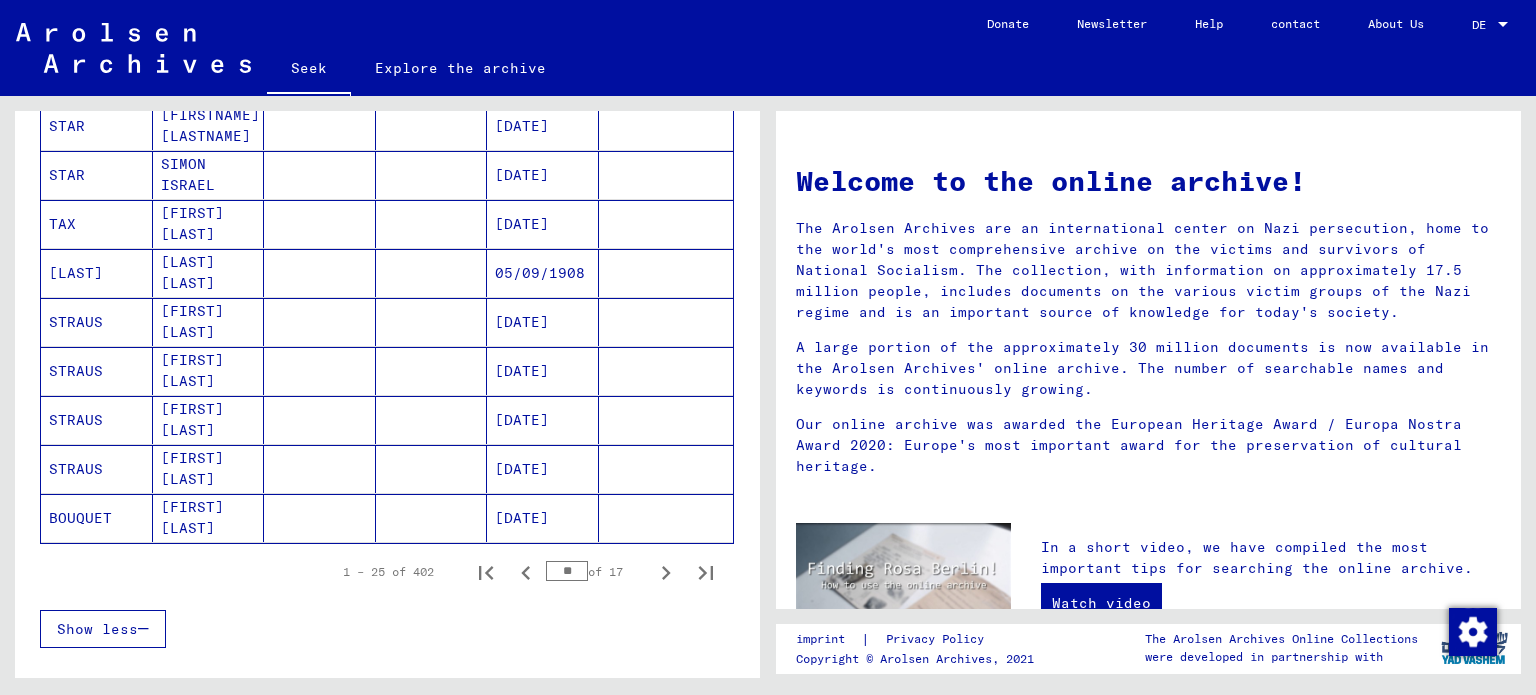 scroll, scrollTop: 1088, scrollLeft: 0, axis: vertical 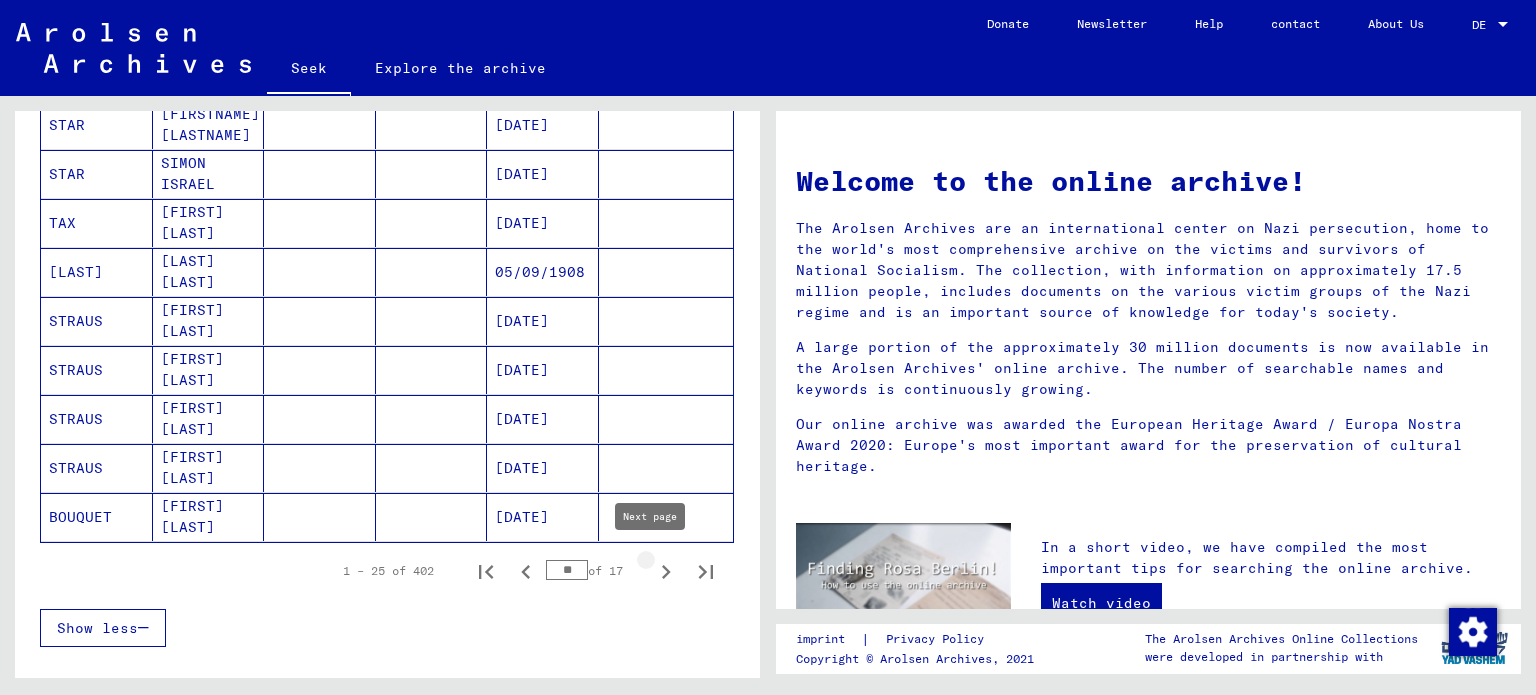 click 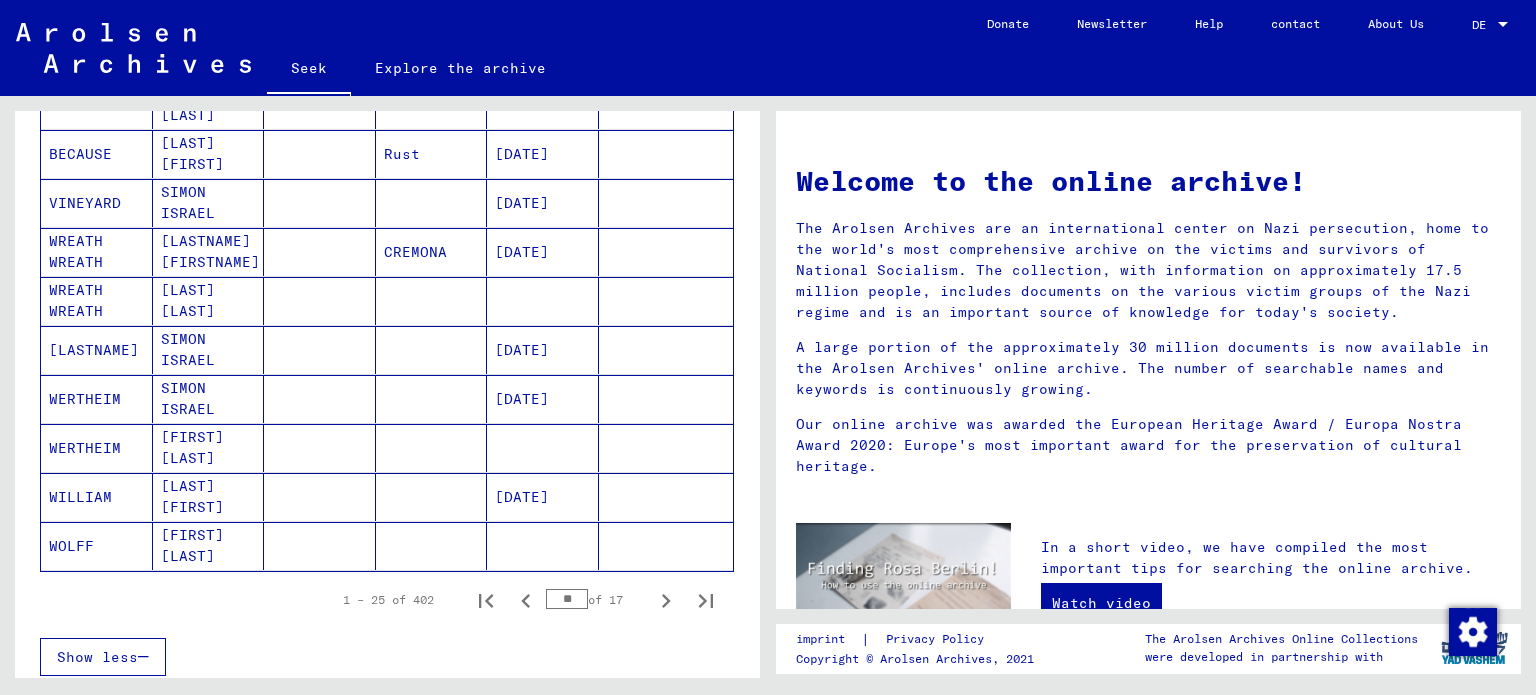 scroll, scrollTop: 1060, scrollLeft: 0, axis: vertical 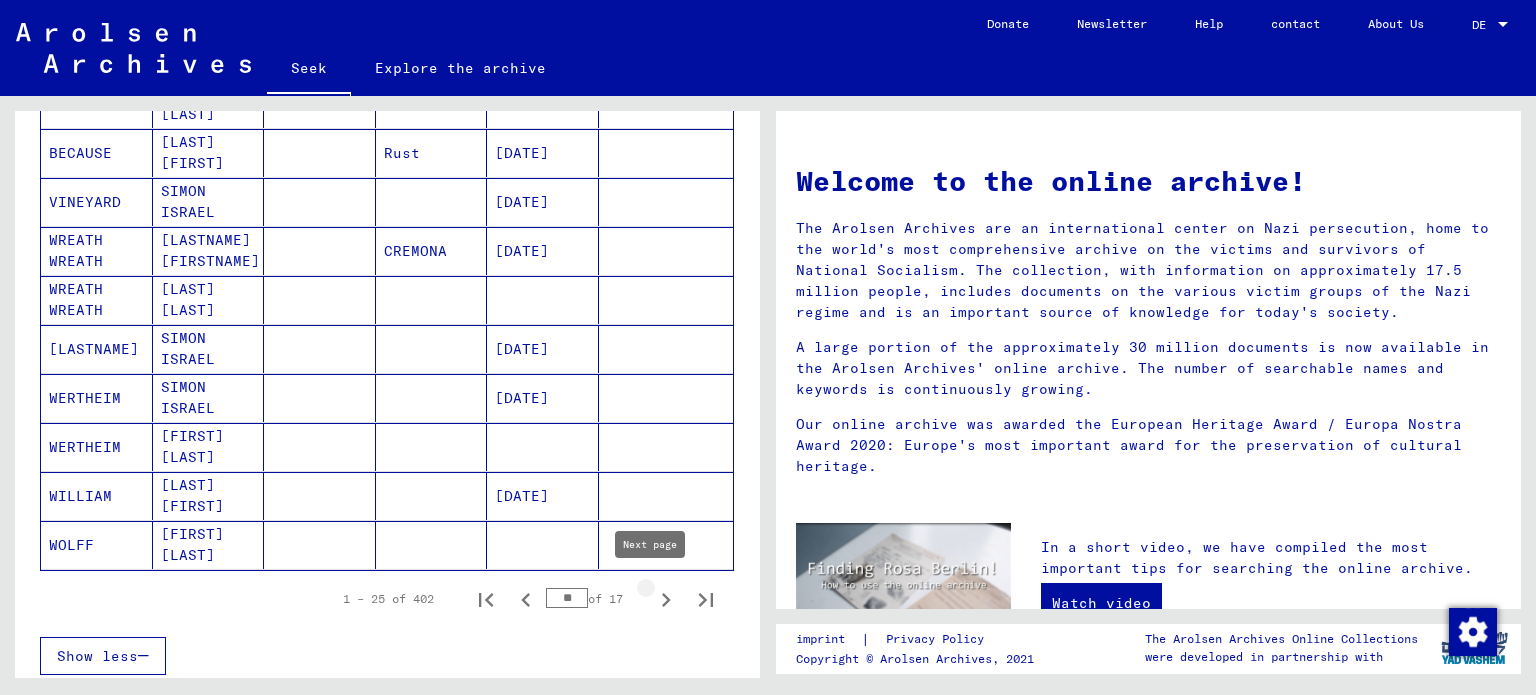 click 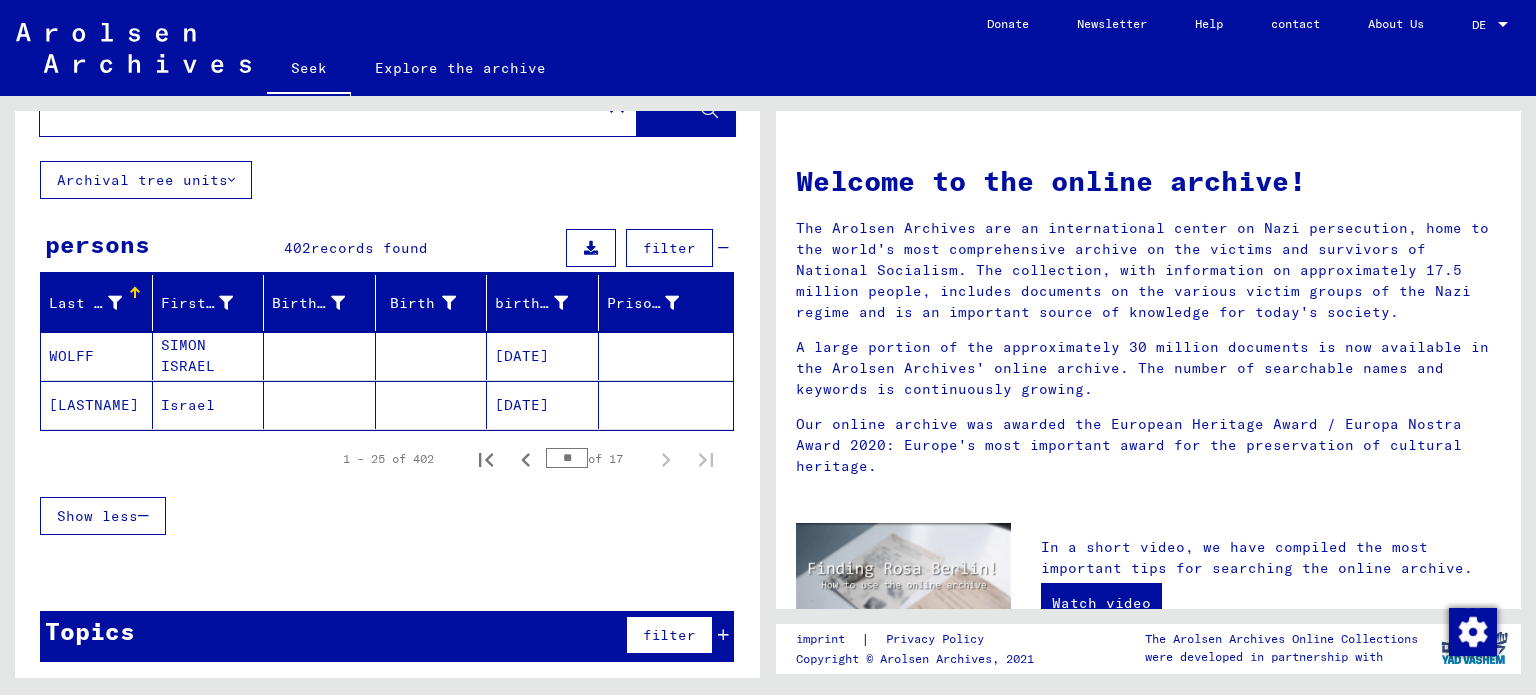 scroll, scrollTop: 0, scrollLeft: 0, axis: both 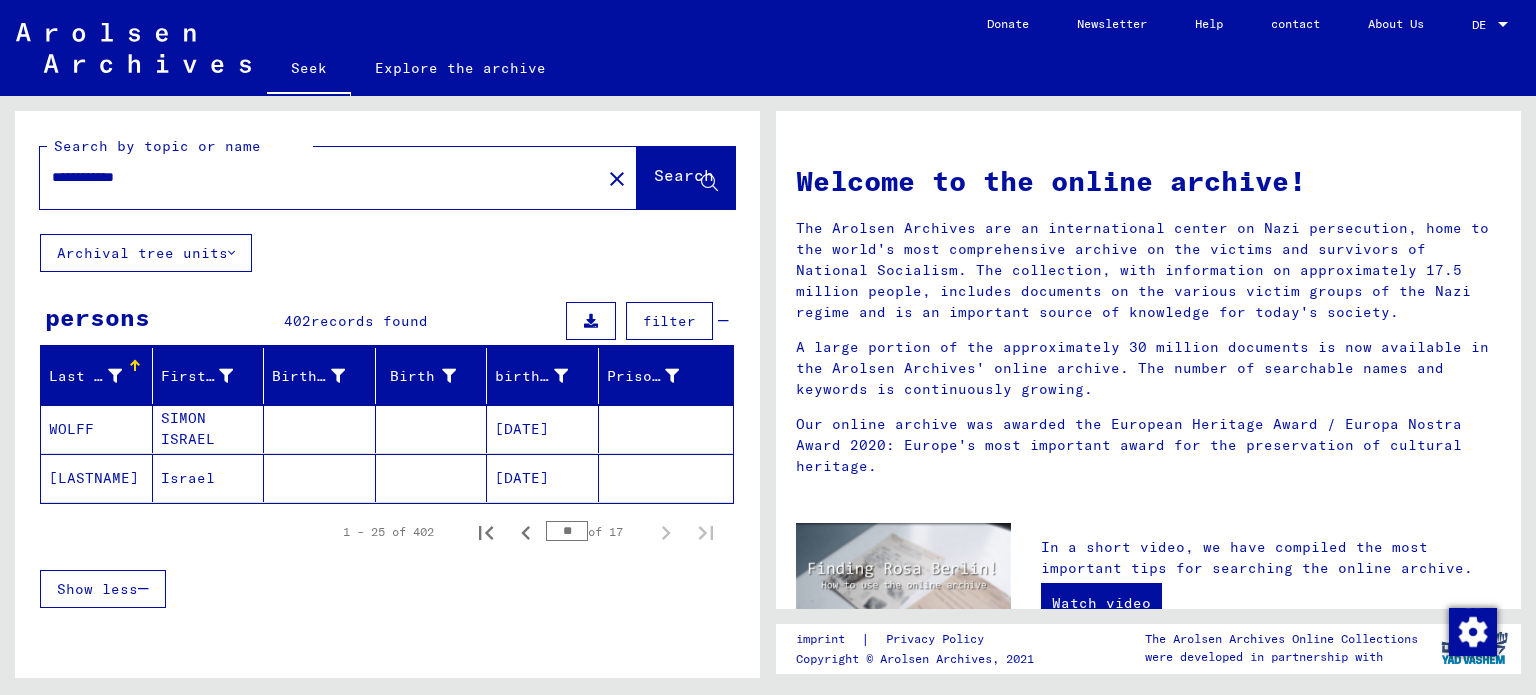 click on "**********" at bounding box center [314, 177] 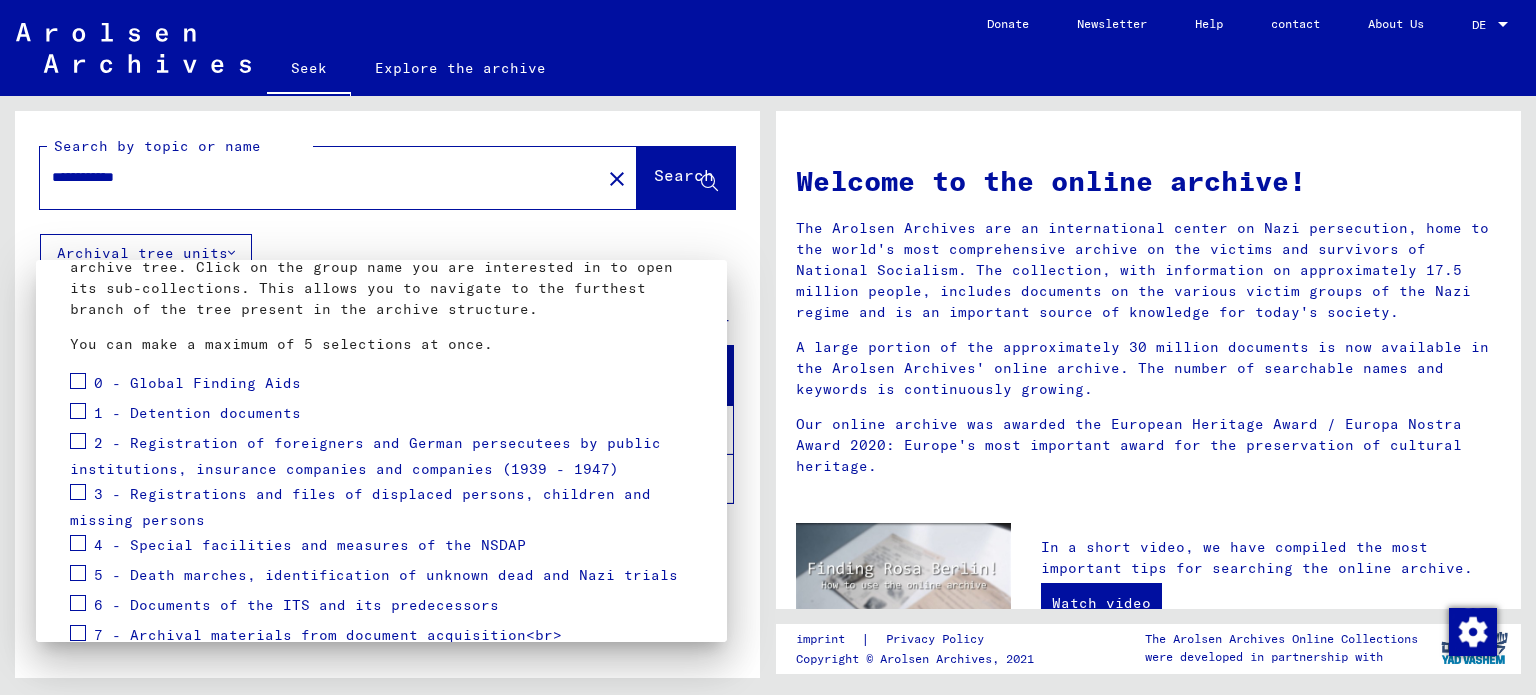 scroll, scrollTop: 141, scrollLeft: 0, axis: vertical 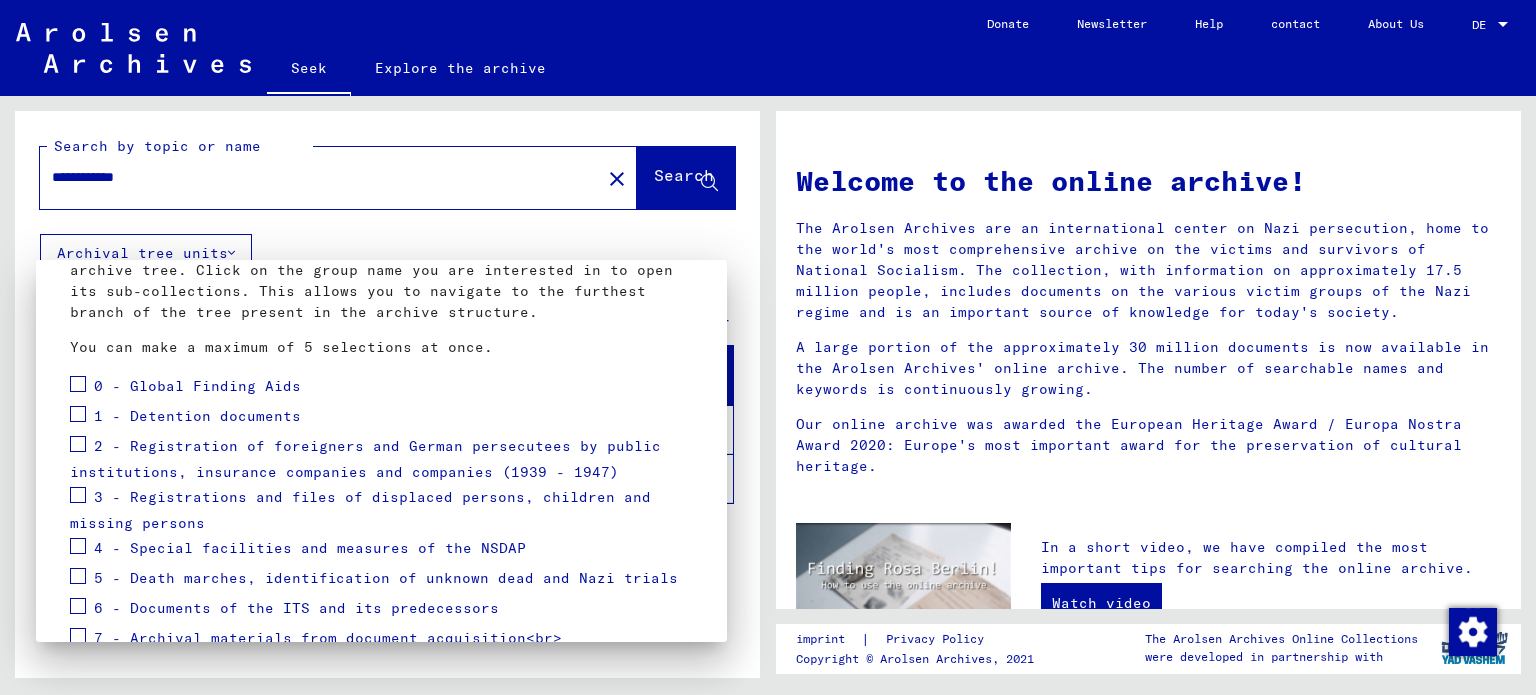 click at bounding box center [768, 347] 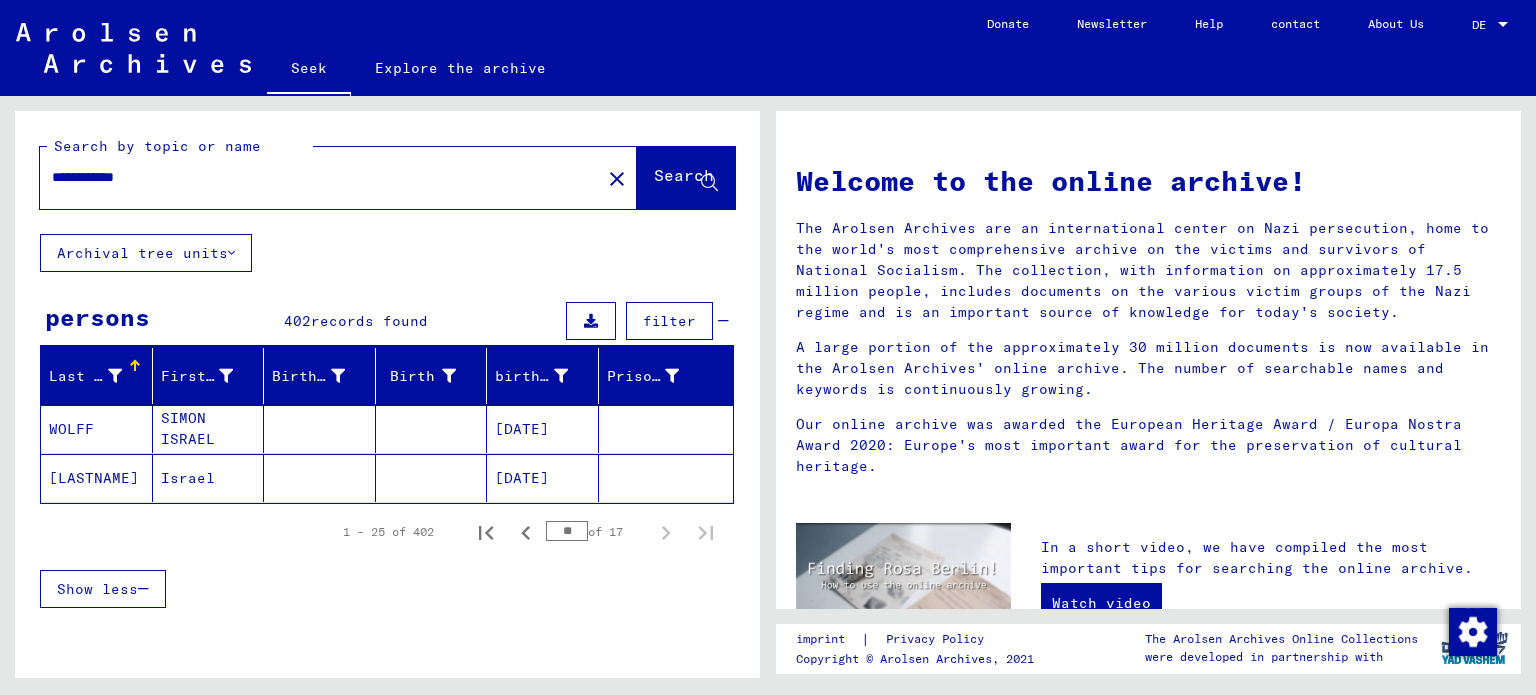 click on "**********" 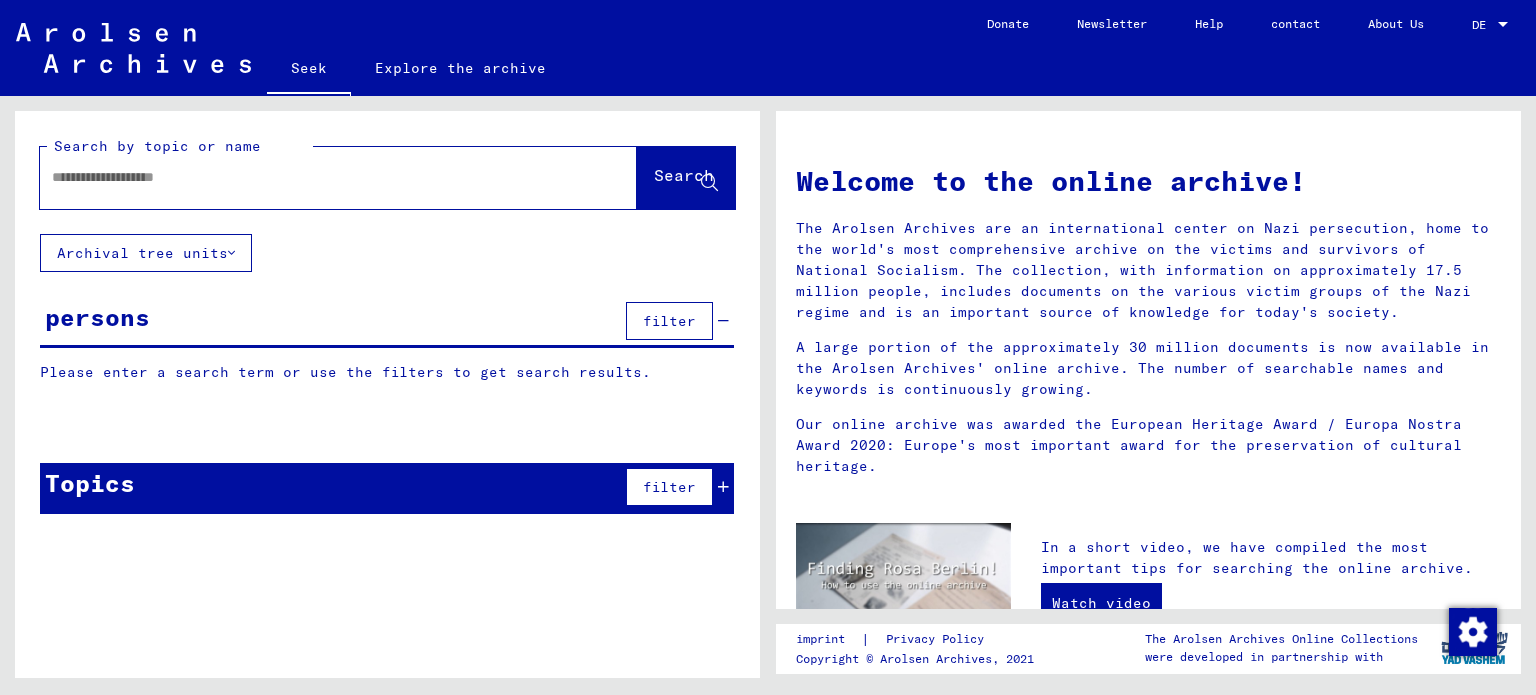 click at bounding box center [314, 177] 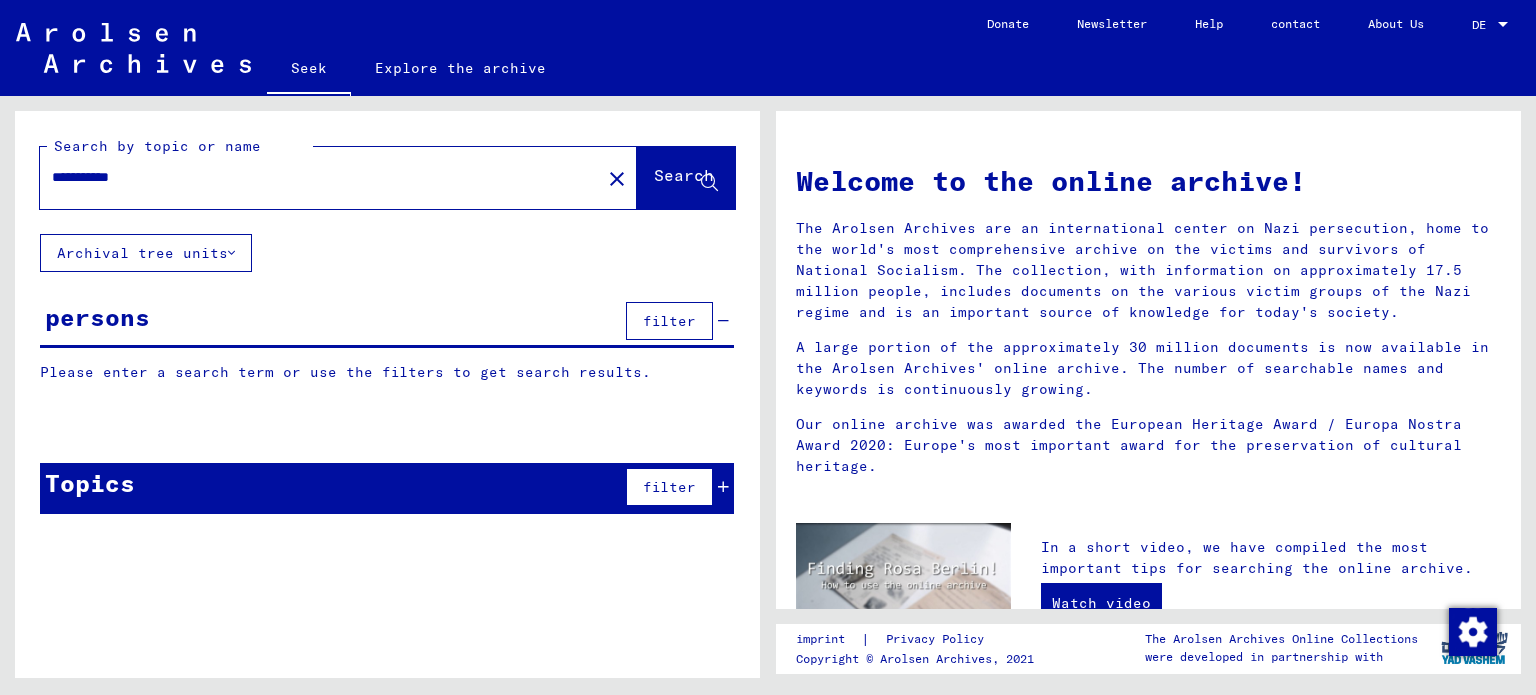 type on "**********" 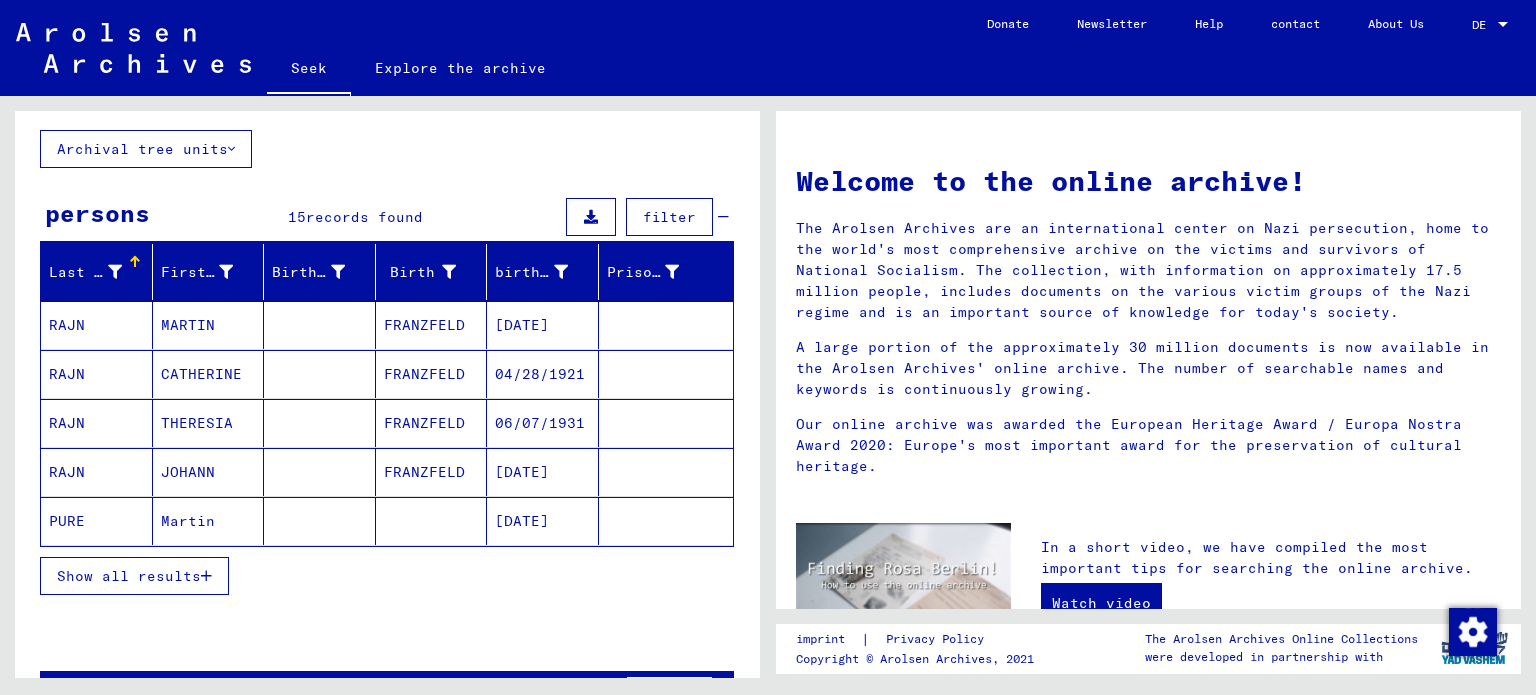 scroll, scrollTop: 103, scrollLeft: 0, axis: vertical 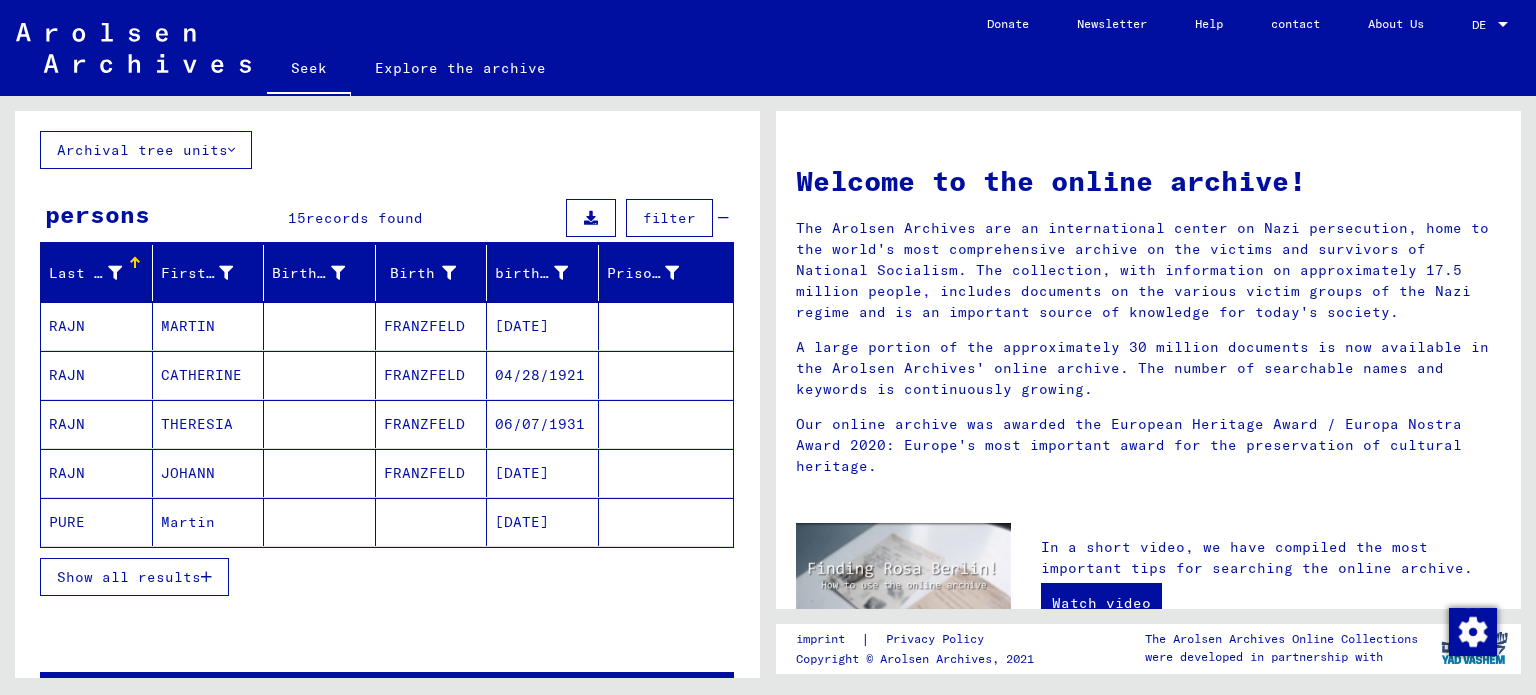 click on "Show all results" at bounding box center (134, 577) 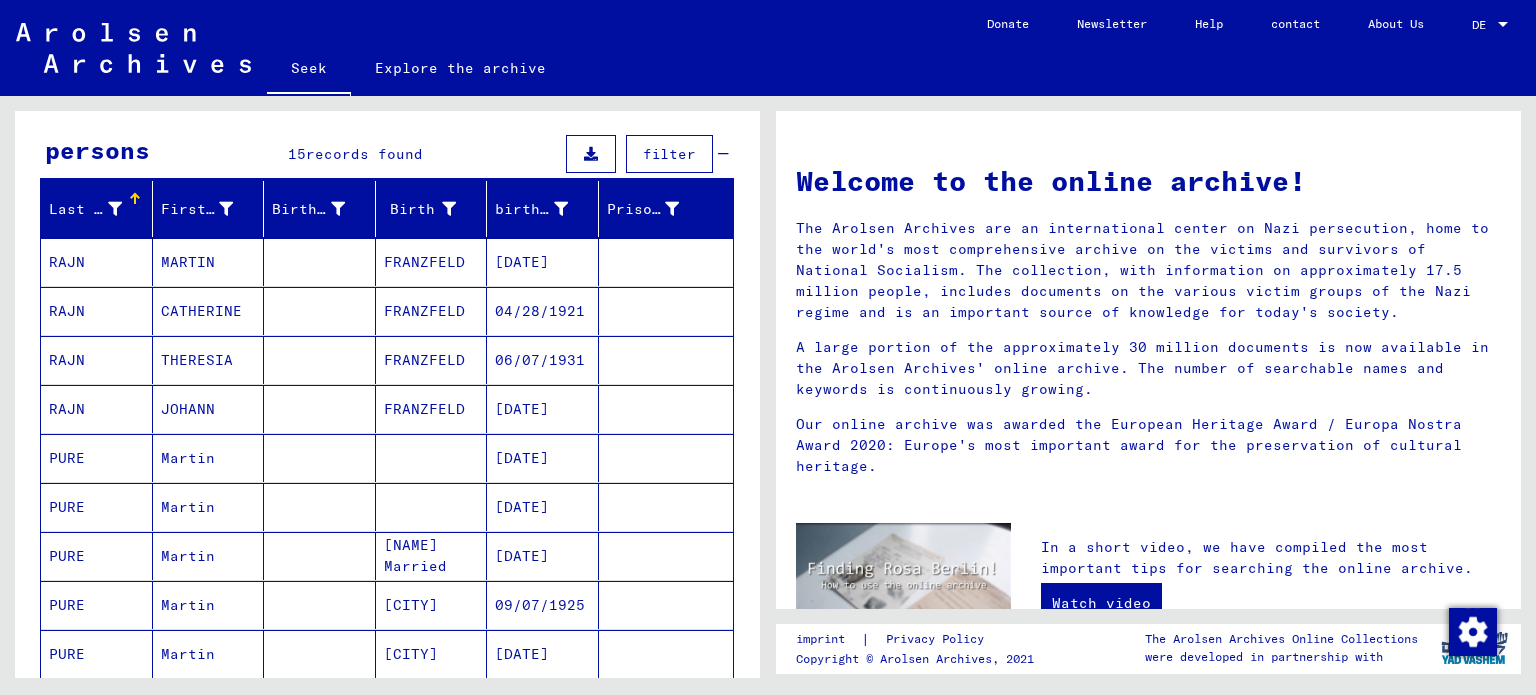 scroll, scrollTop: 290, scrollLeft: 0, axis: vertical 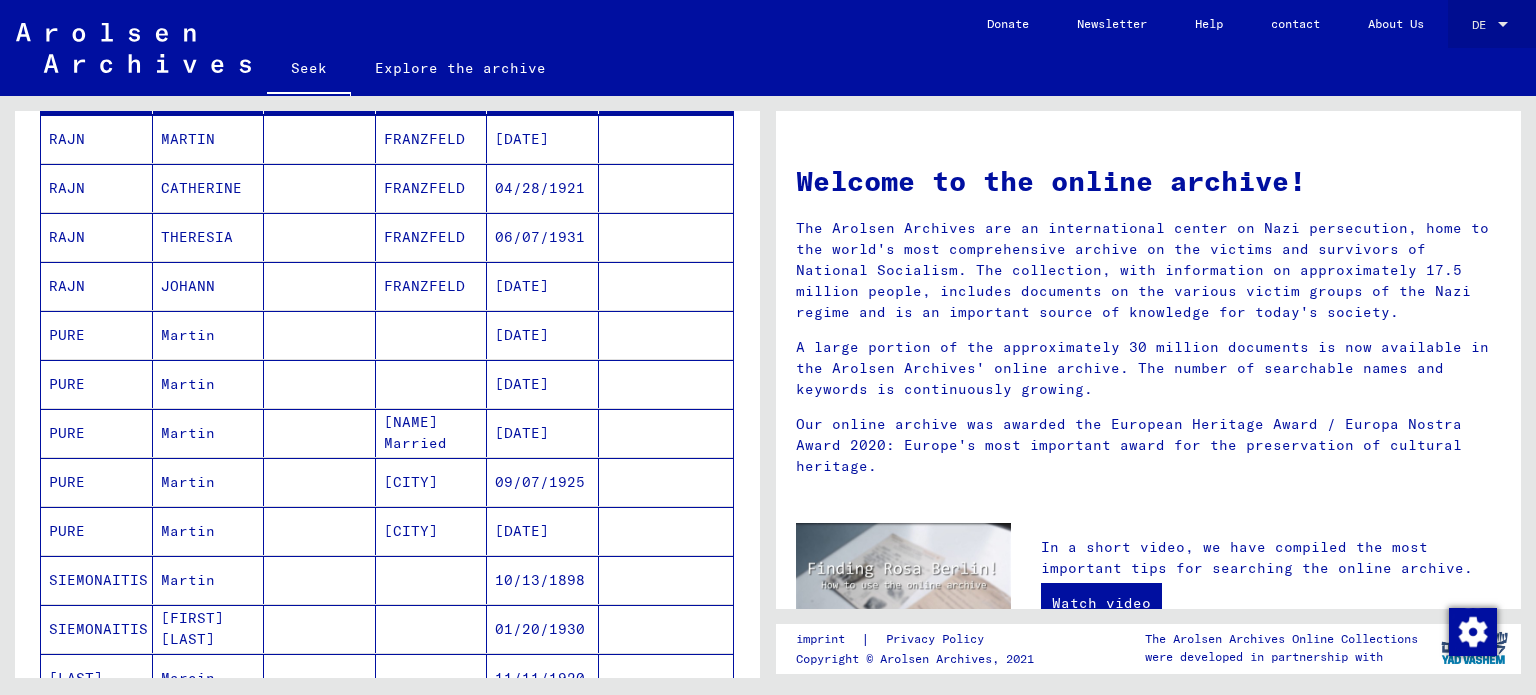click on "DE DE" 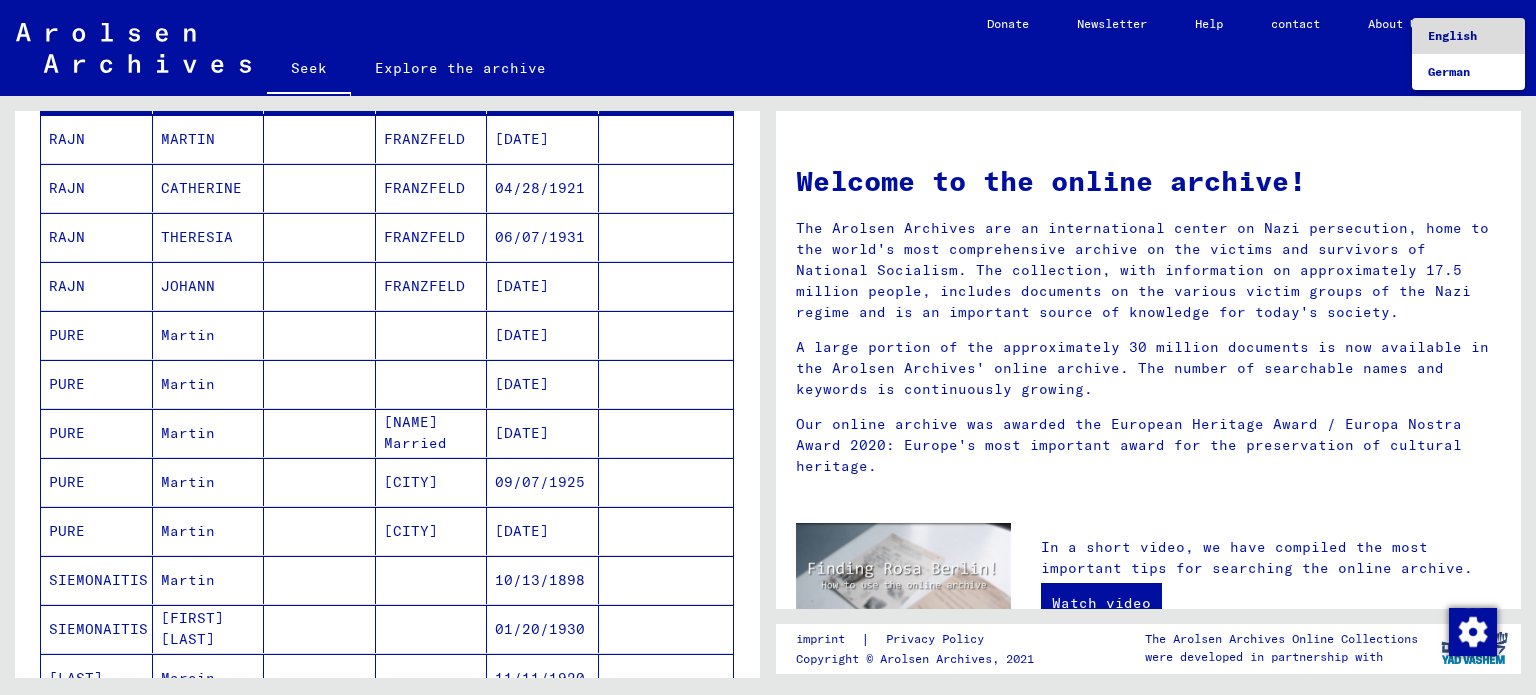 click on "English" at bounding box center [1452, 35] 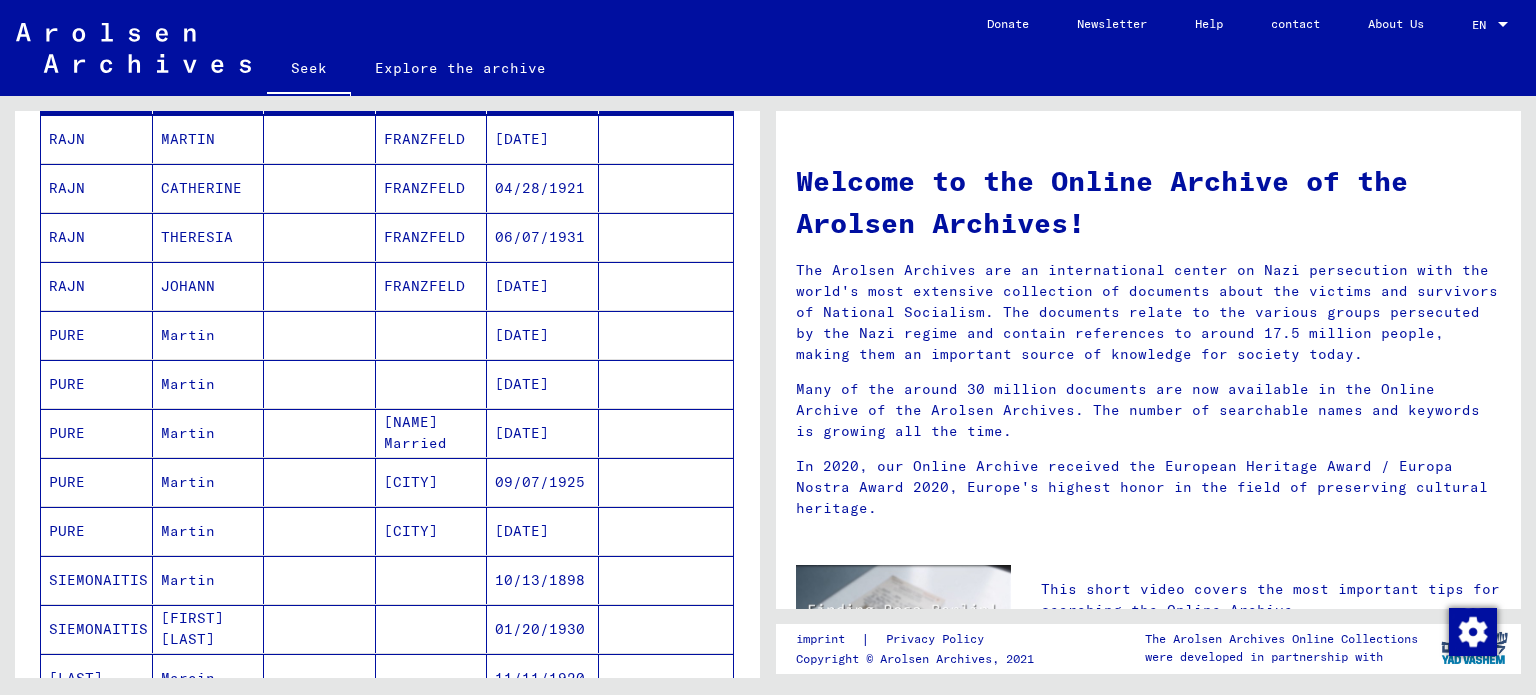 scroll, scrollTop: 164, scrollLeft: 0, axis: vertical 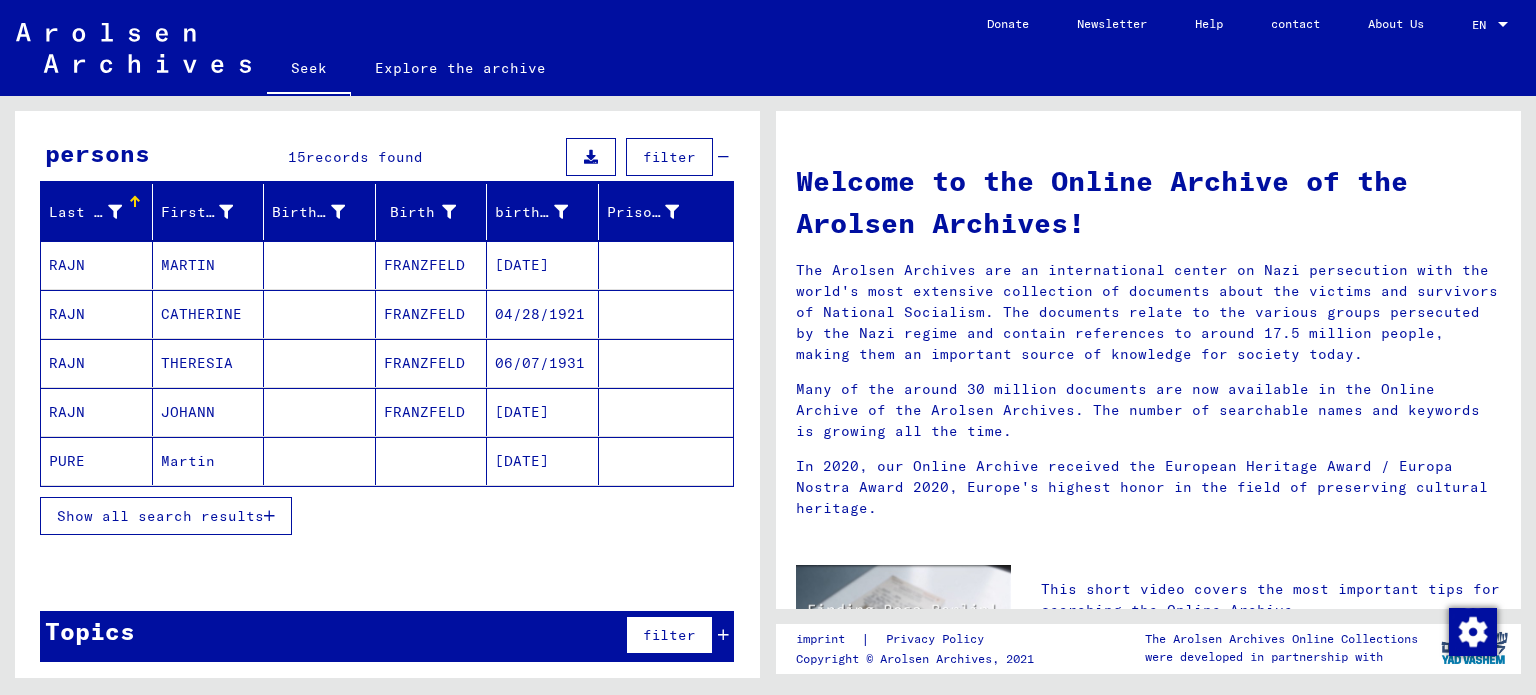 click on "Show all search results" at bounding box center [160, 516] 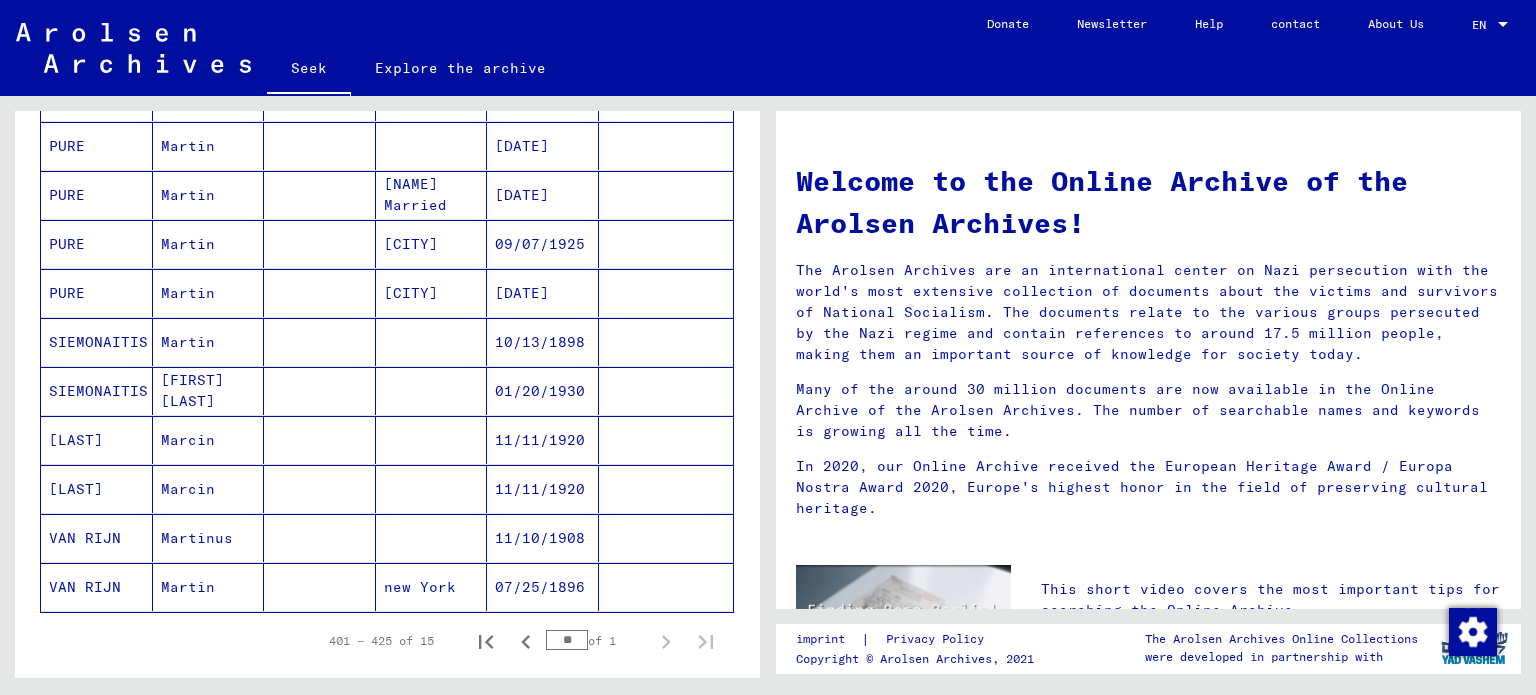 scroll, scrollTop: 552, scrollLeft: 0, axis: vertical 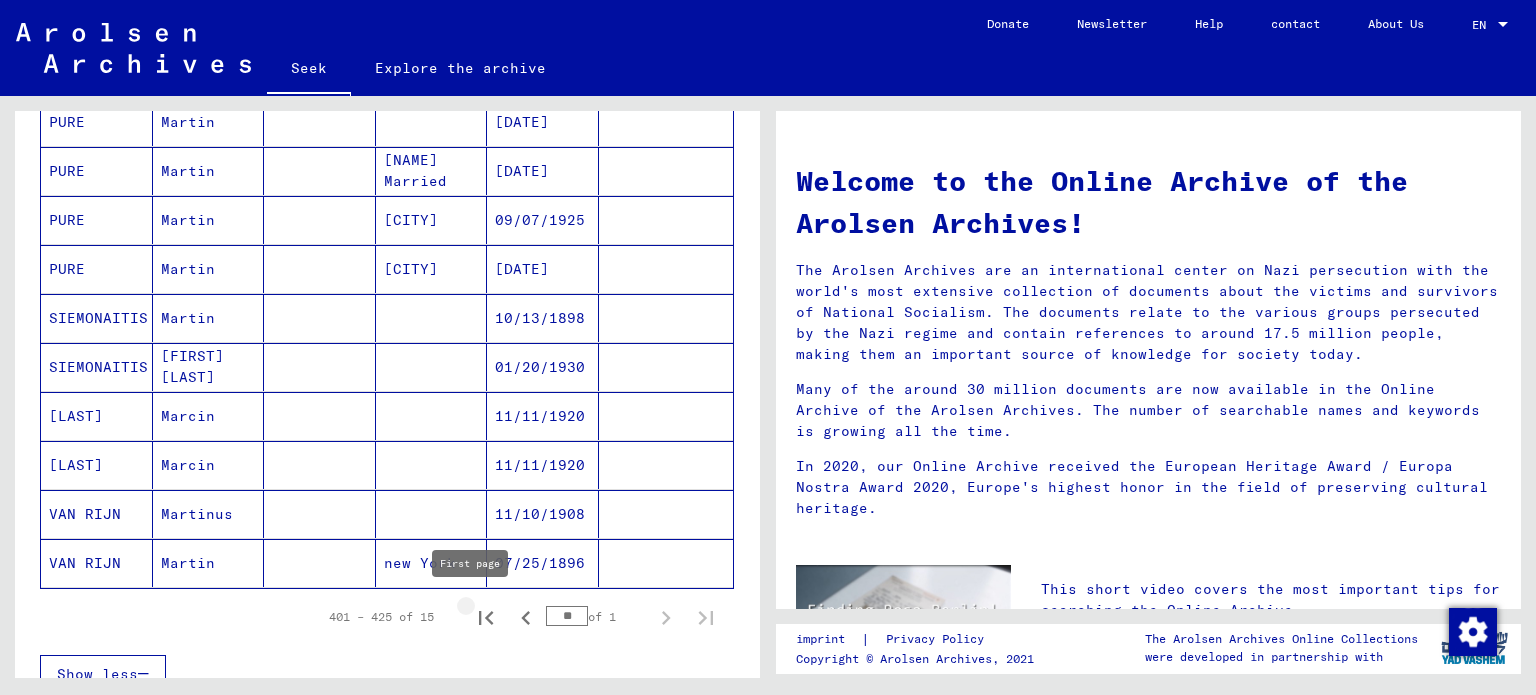 click 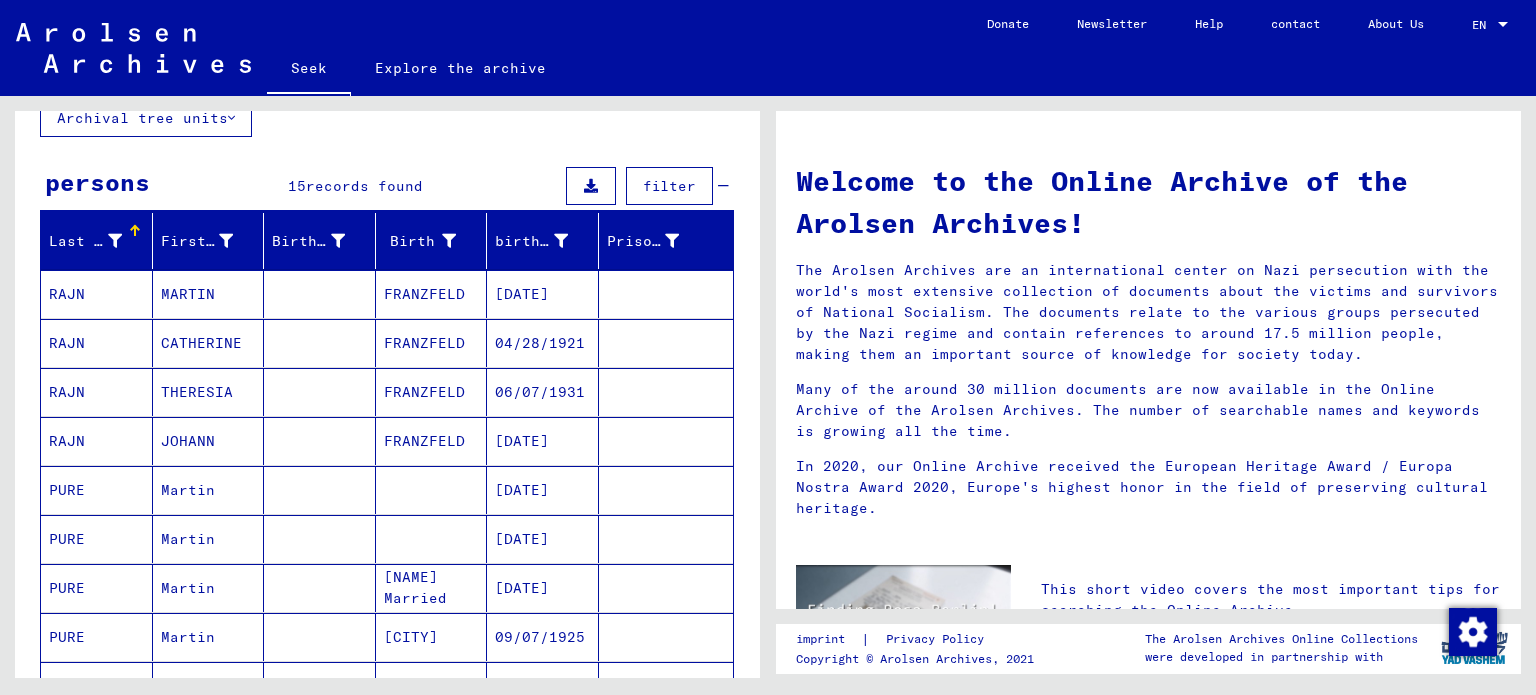 scroll, scrollTop: 145, scrollLeft: 0, axis: vertical 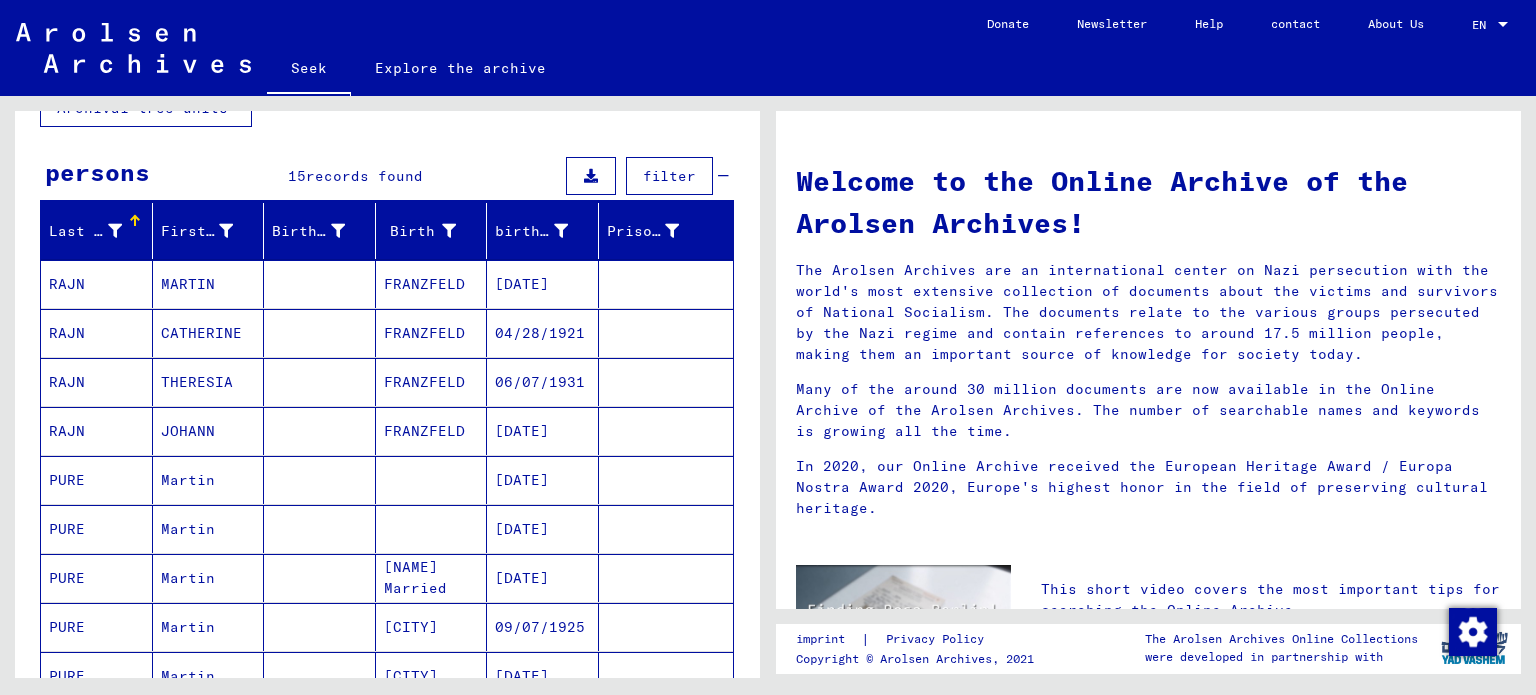 click at bounding box center (135, 221) 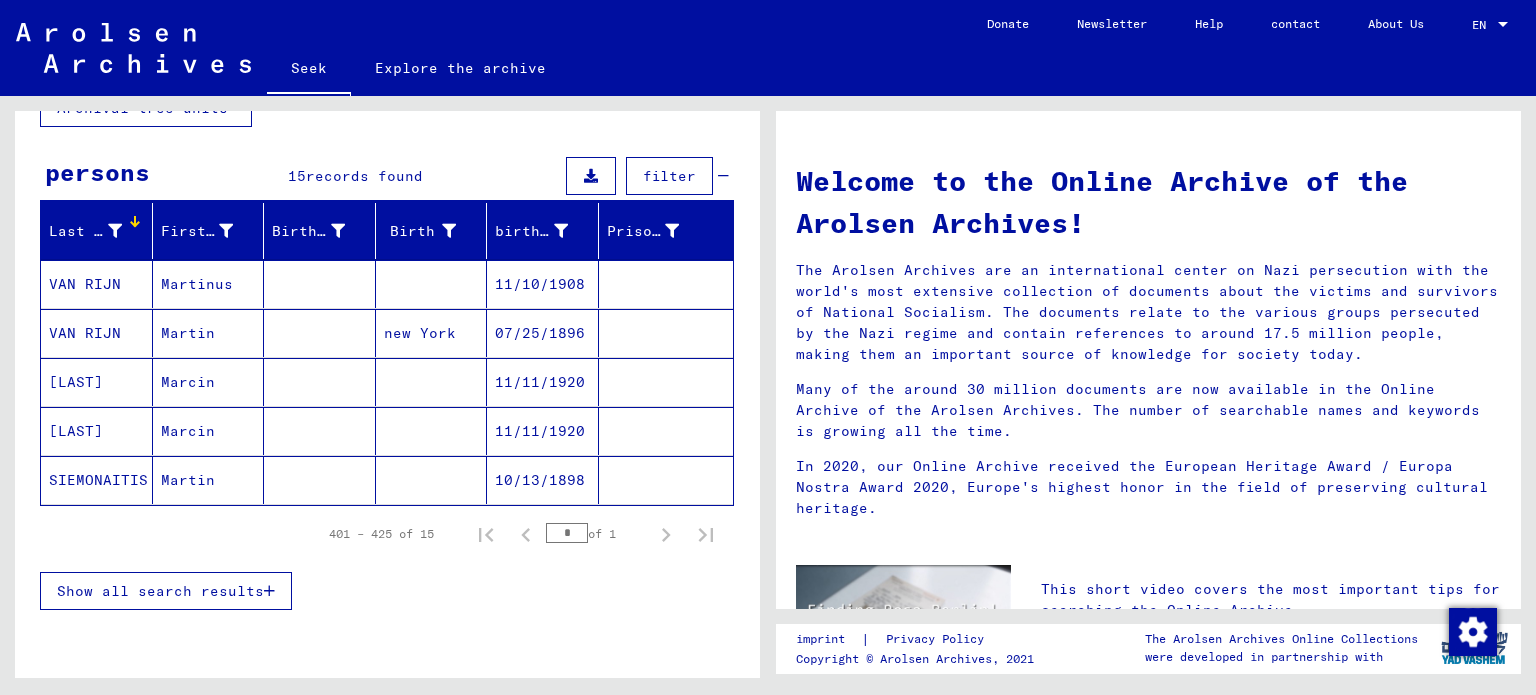 click on "Show all search results" at bounding box center (160, 591) 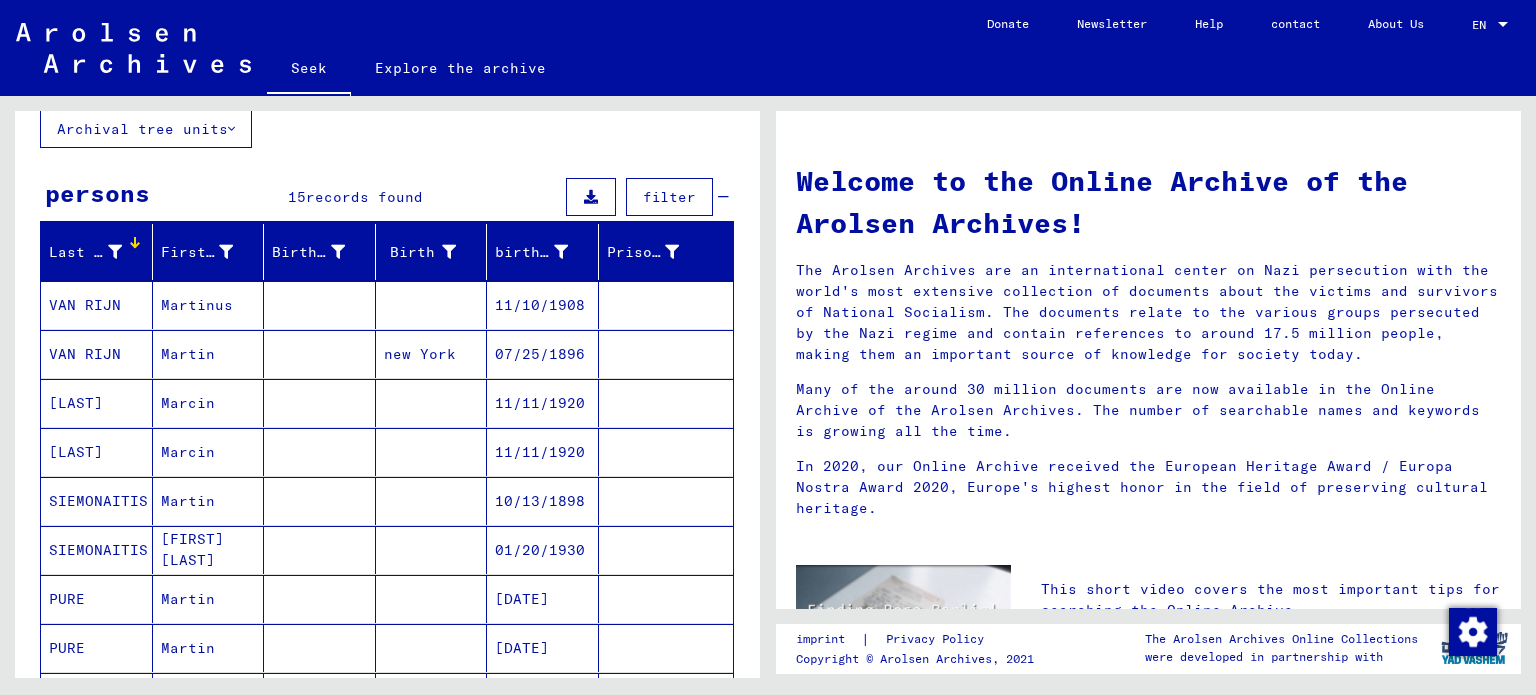 scroll, scrollTop: 105, scrollLeft: 0, axis: vertical 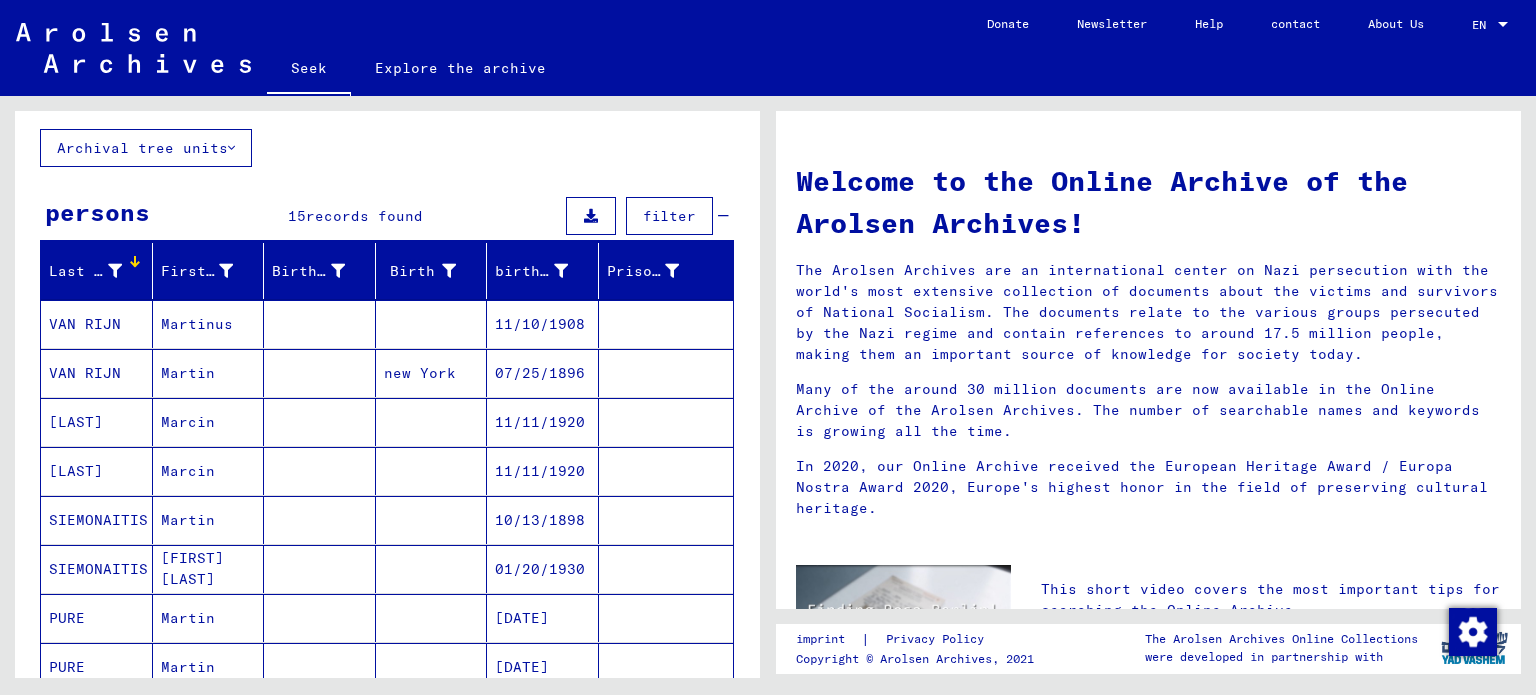 click on "Archival tree units" 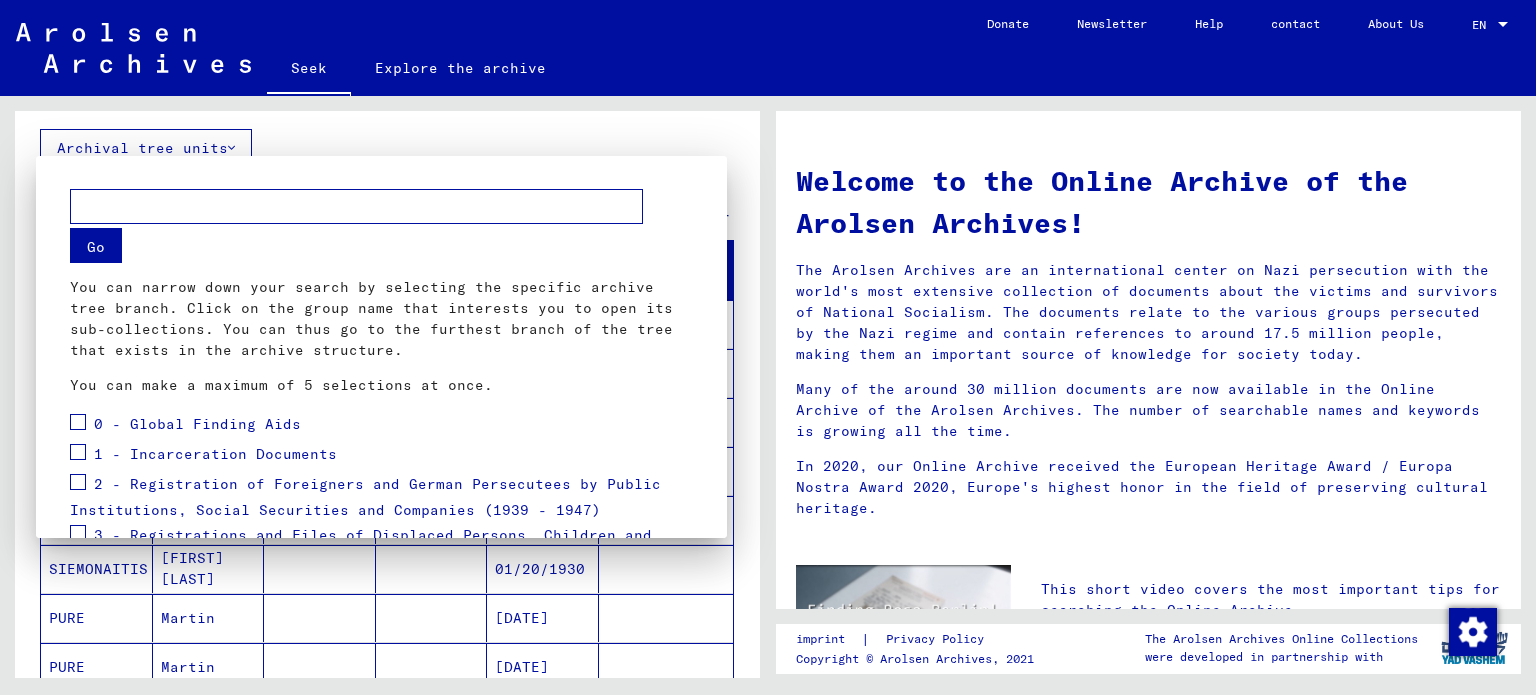 click at bounding box center (768, 347) 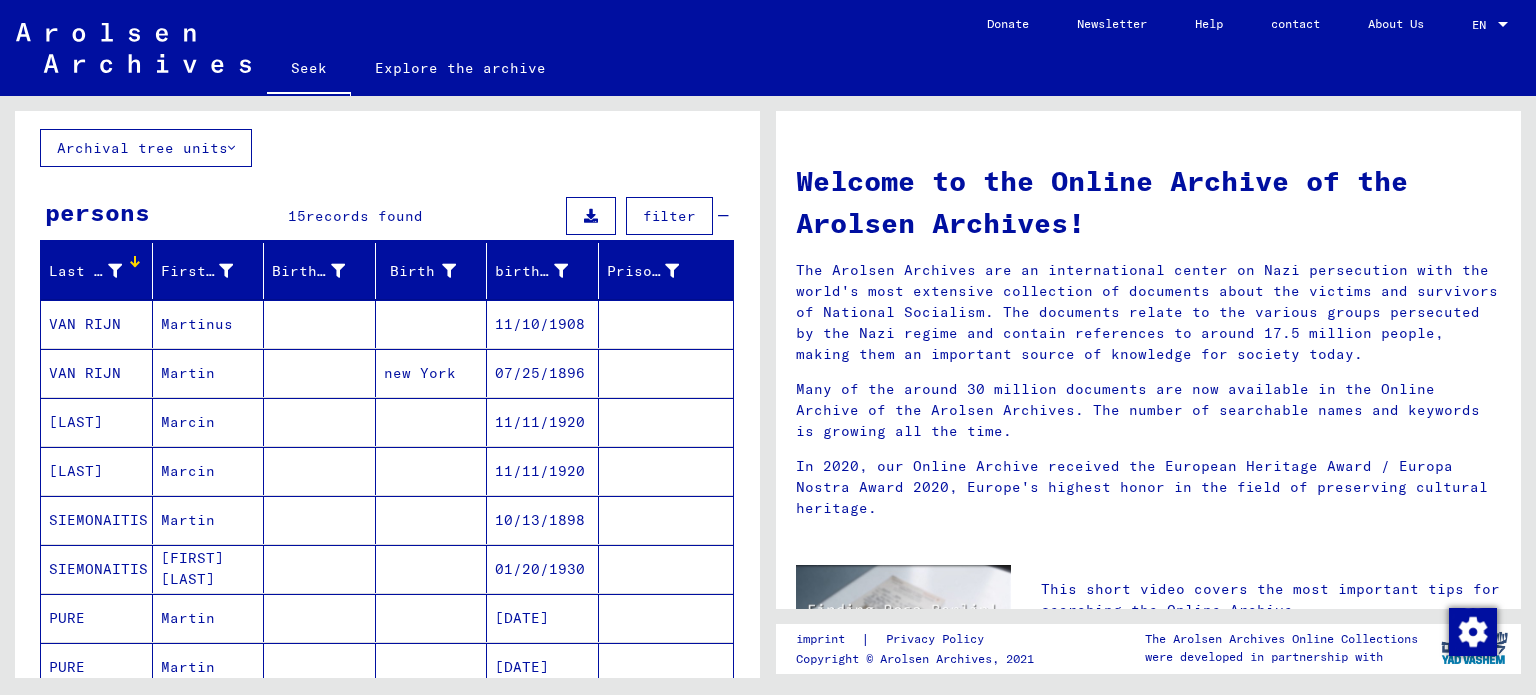 click on "persons [NUMBER] records found filter" at bounding box center (387, 217) 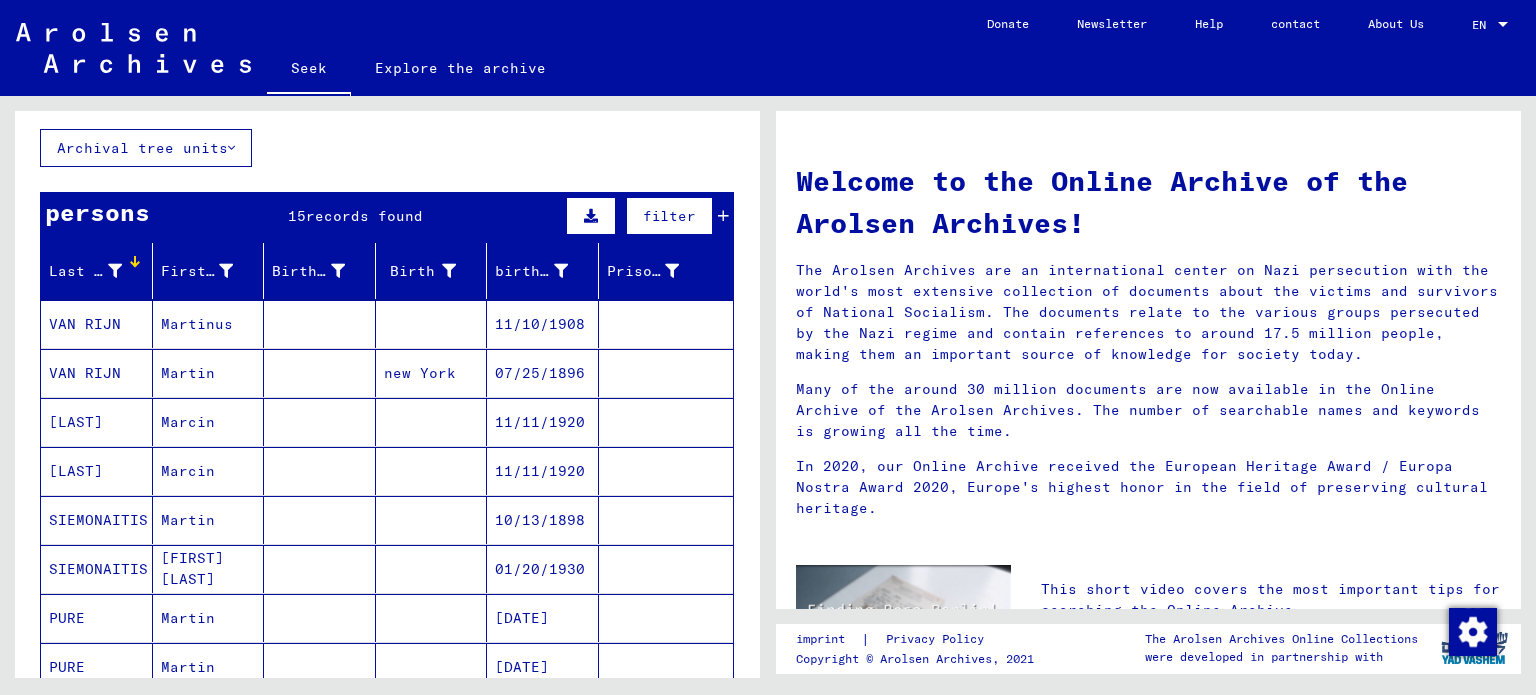 scroll, scrollTop: 0, scrollLeft: 0, axis: both 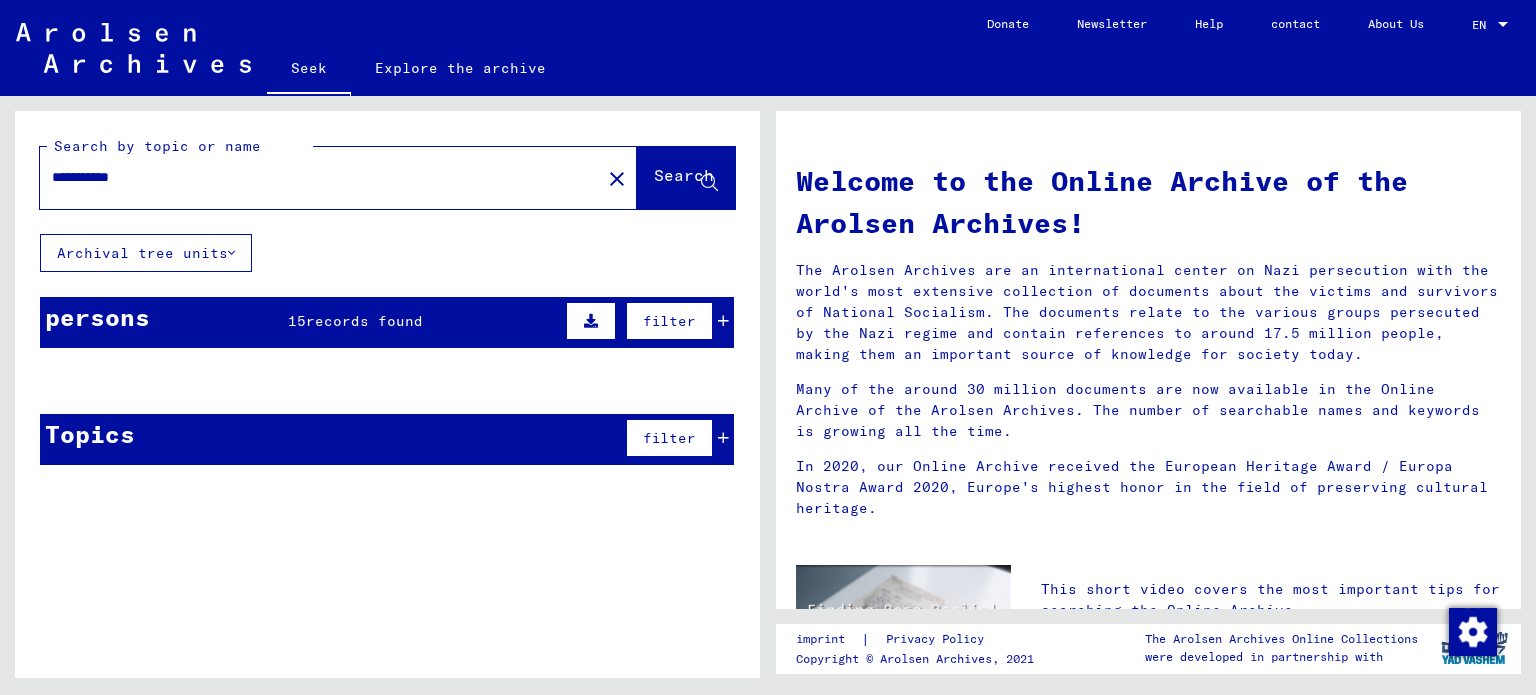 click on "**********" at bounding box center [314, 177] 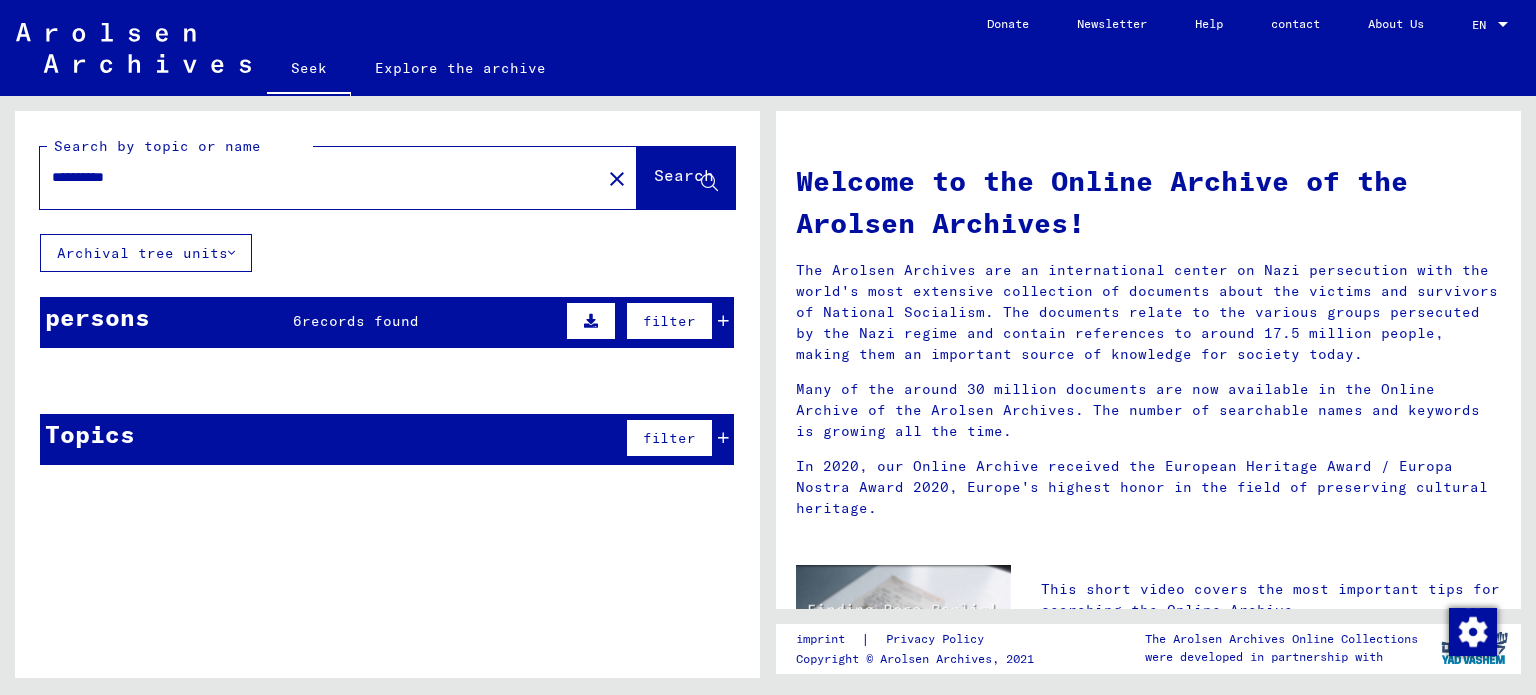 click on "Search" 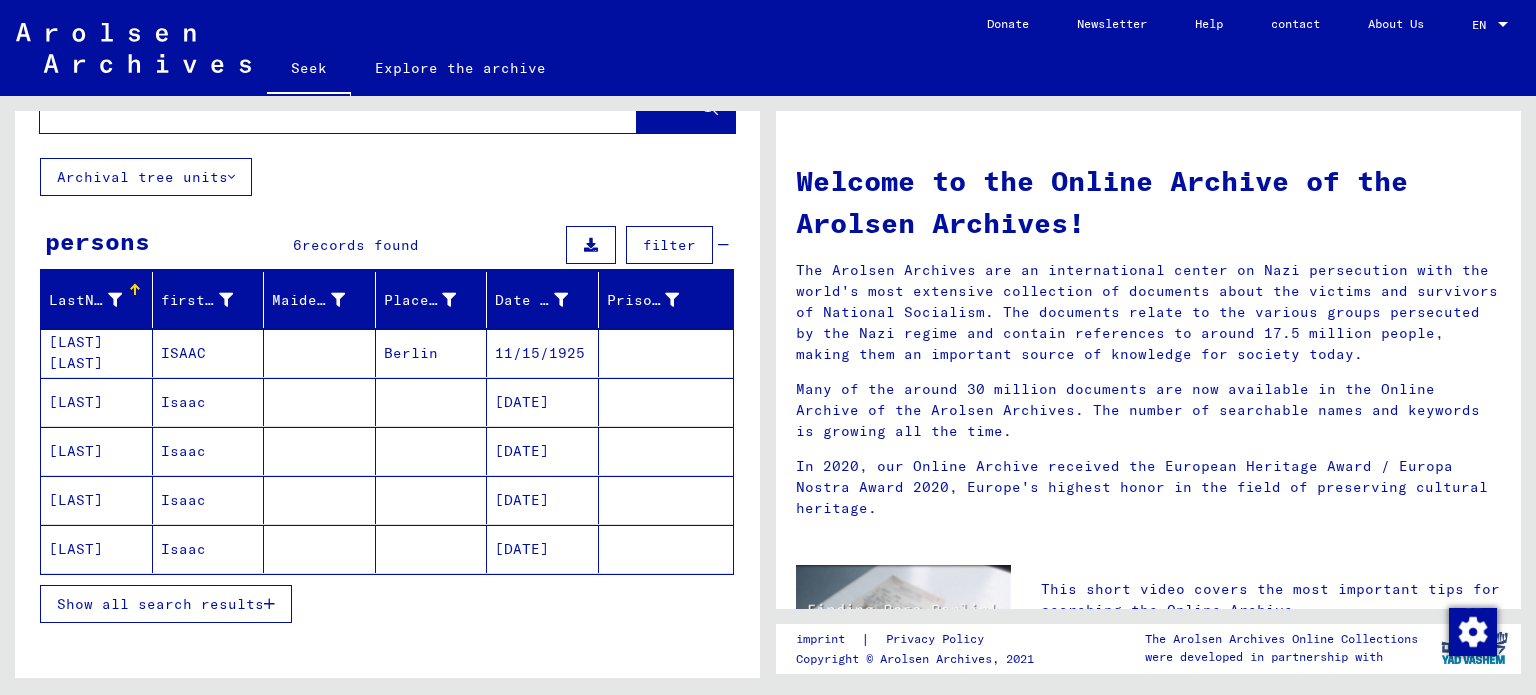 scroll, scrollTop: 86, scrollLeft: 0, axis: vertical 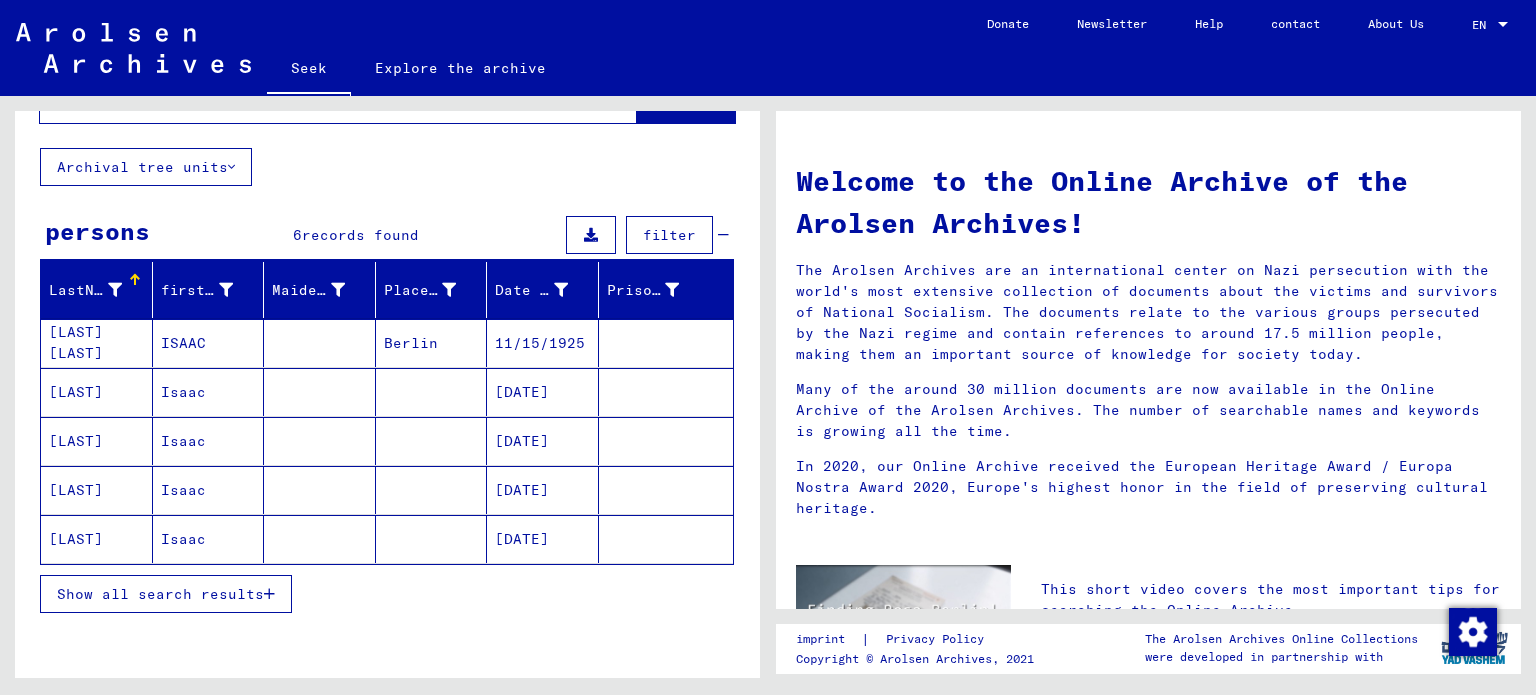 click on "Show all search results" at bounding box center [160, 594] 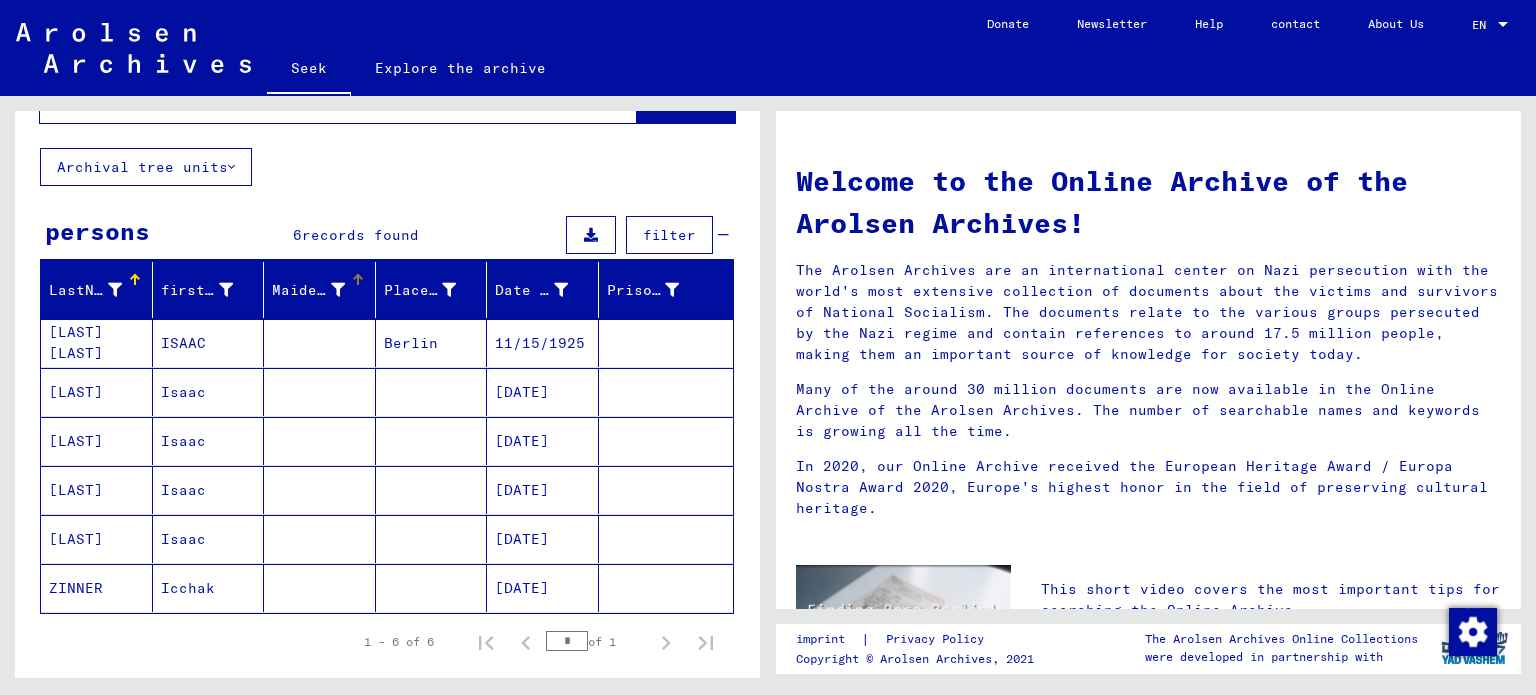 click on "Maiden Name" at bounding box center [320, 290] 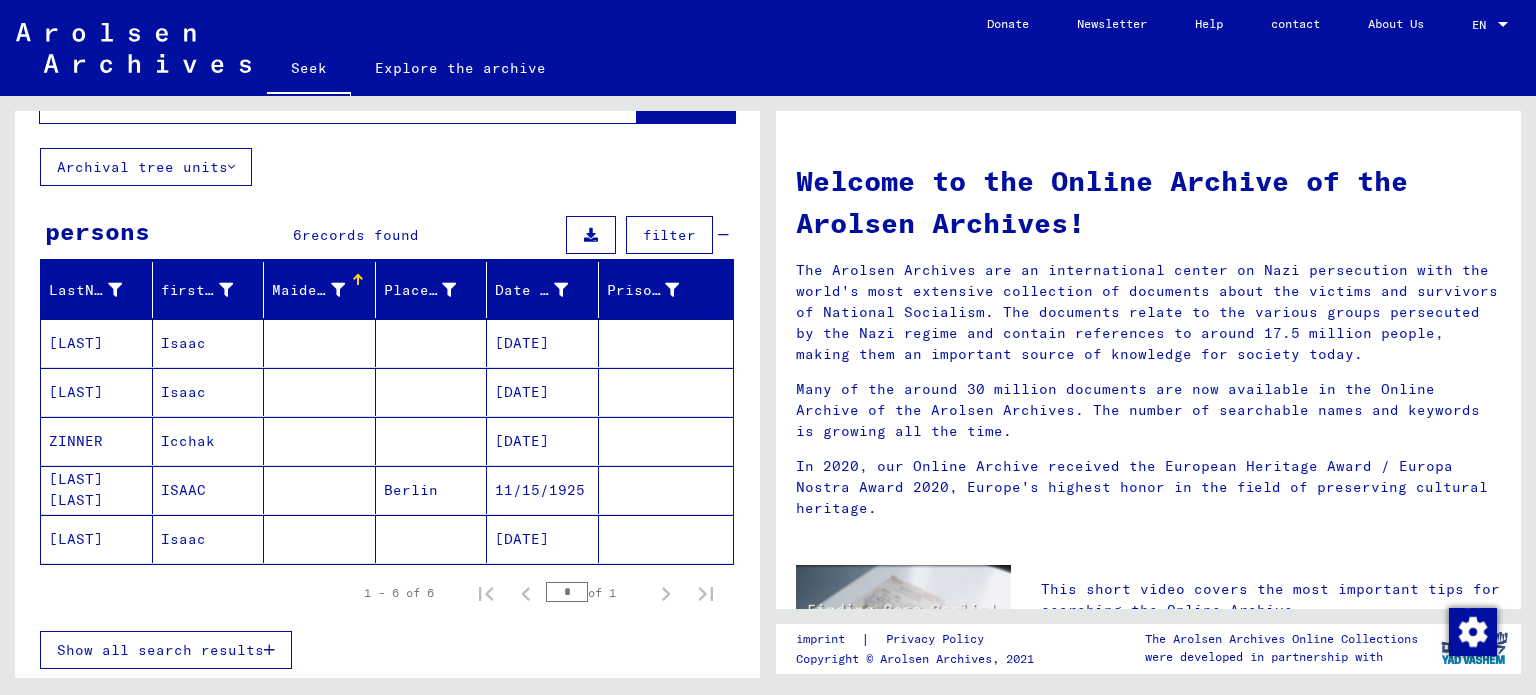 click on "[LAST] [LAST]" at bounding box center (76, 539) 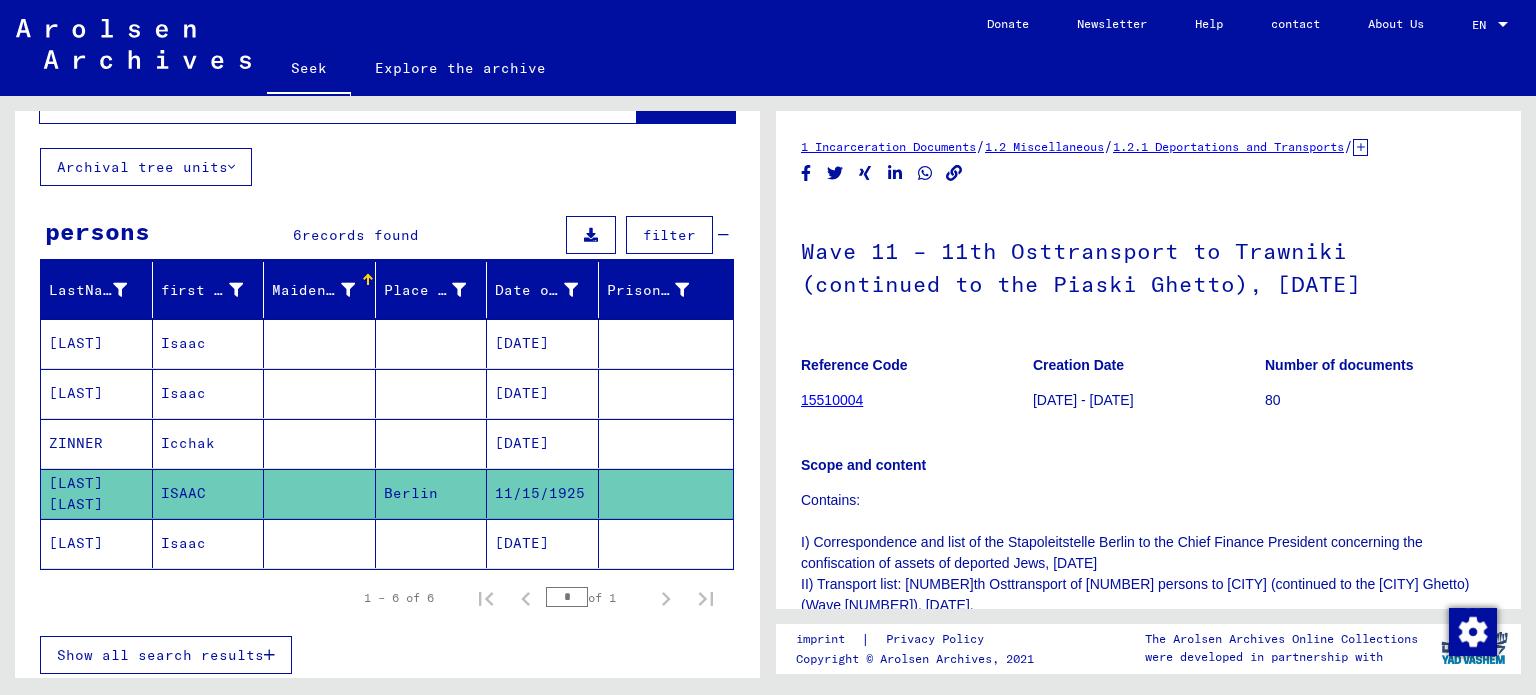 scroll, scrollTop: 0, scrollLeft: 0, axis: both 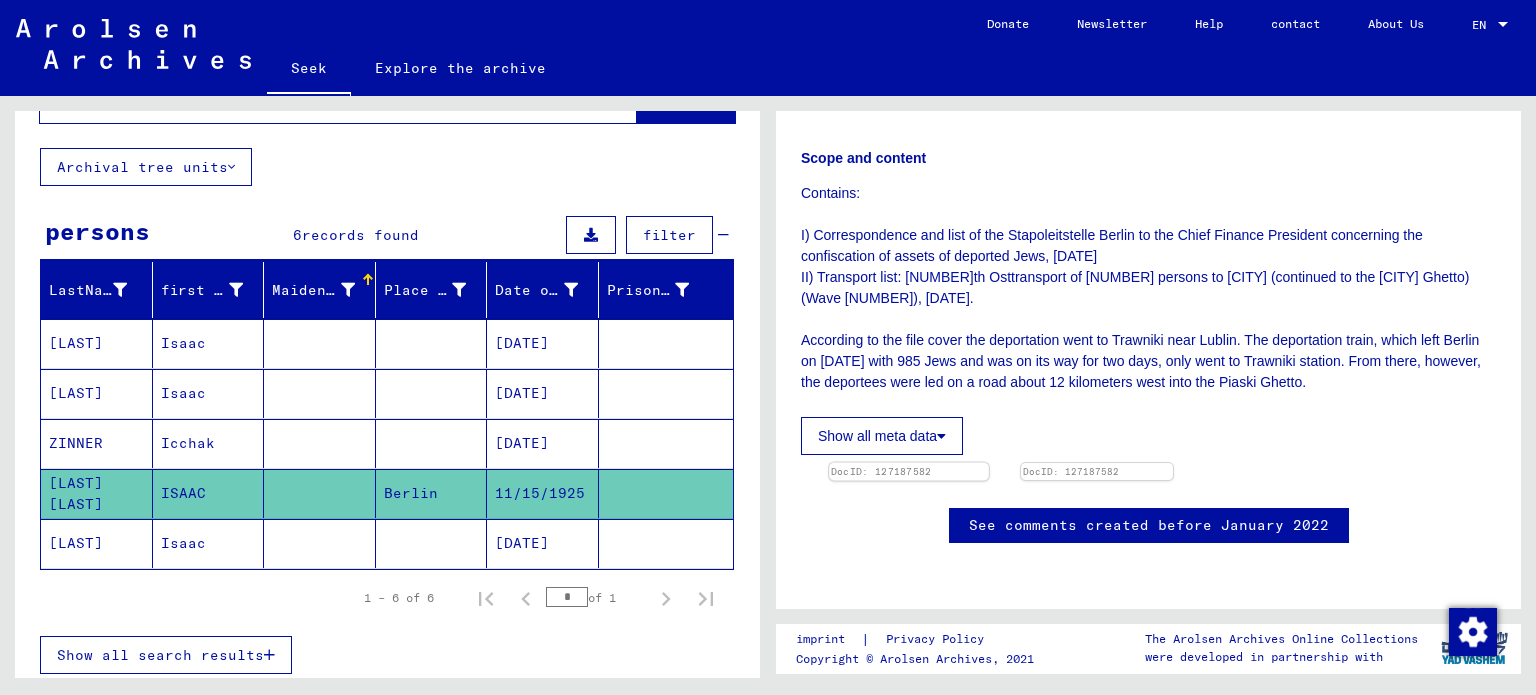 click 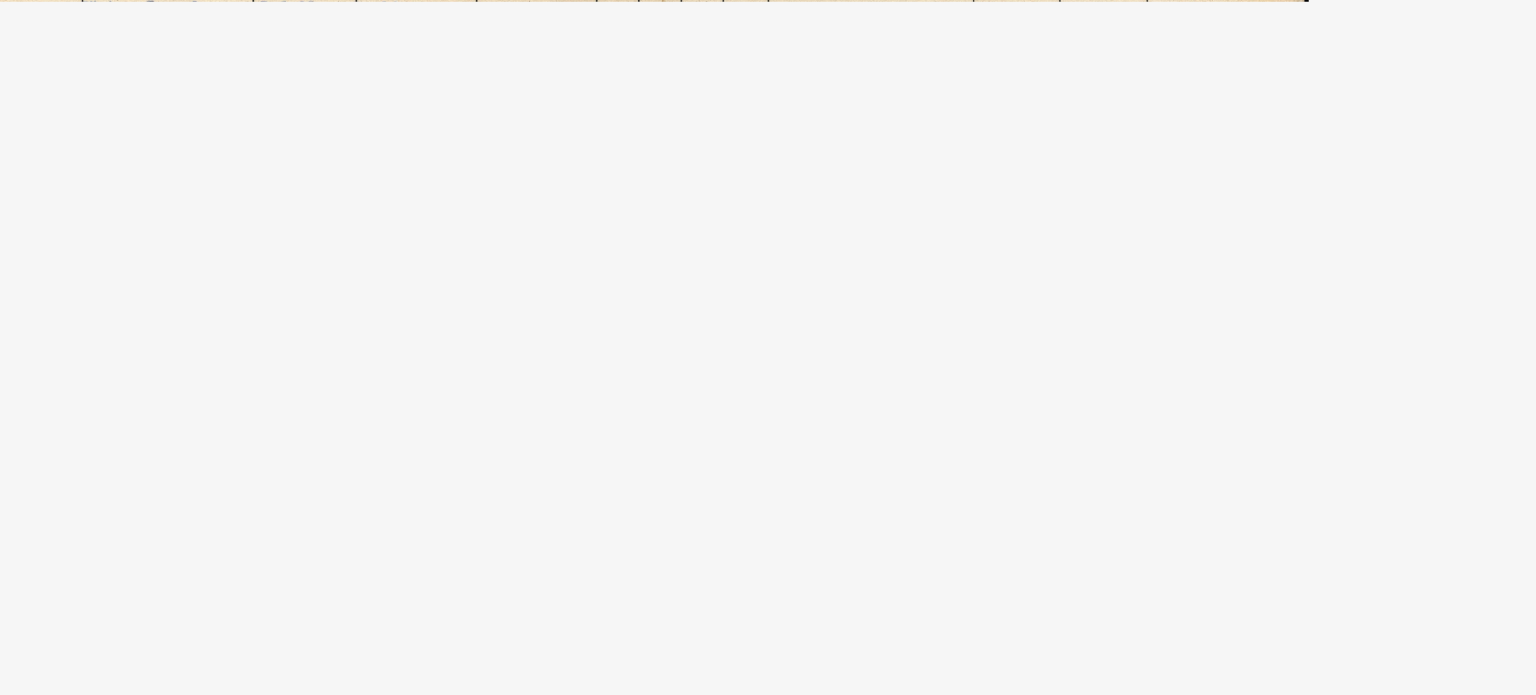click at bounding box center (768, 297) 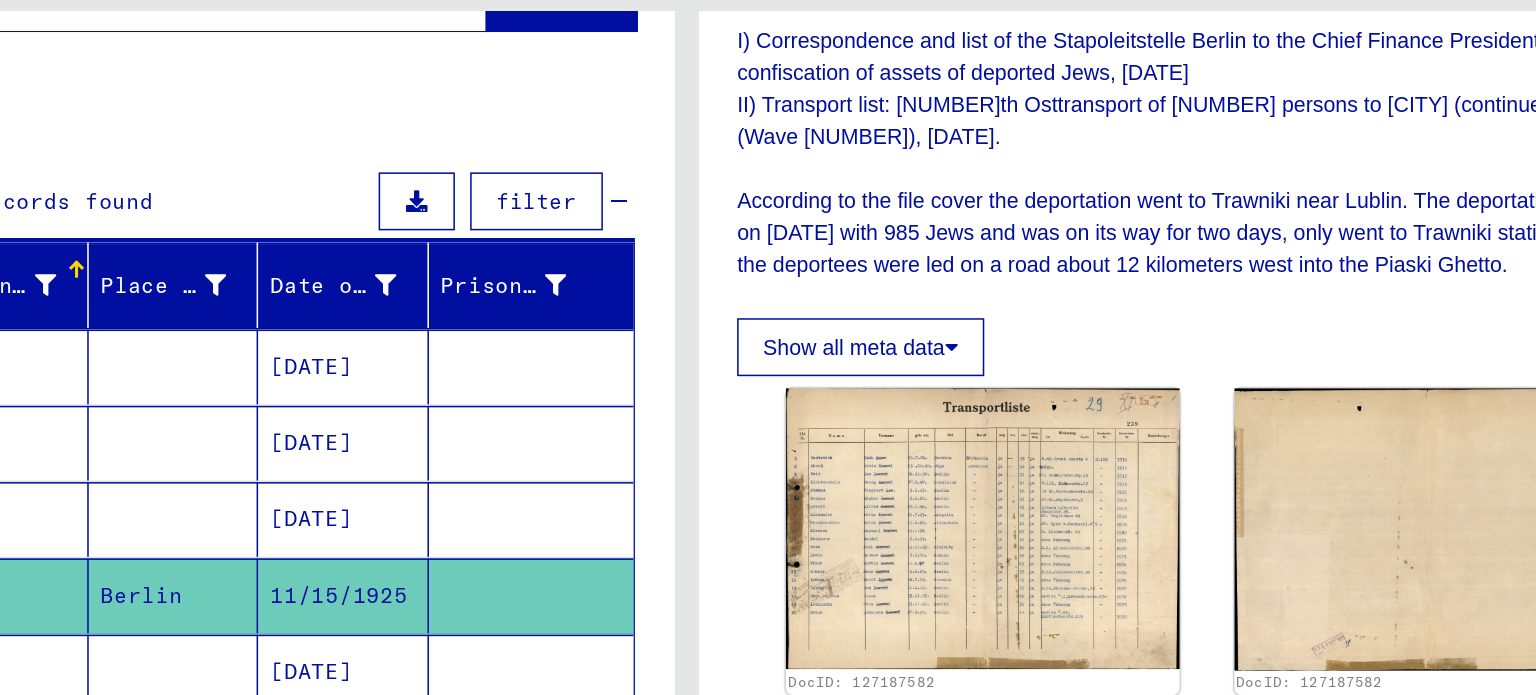 scroll, scrollTop: 88, scrollLeft: 0, axis: vertical 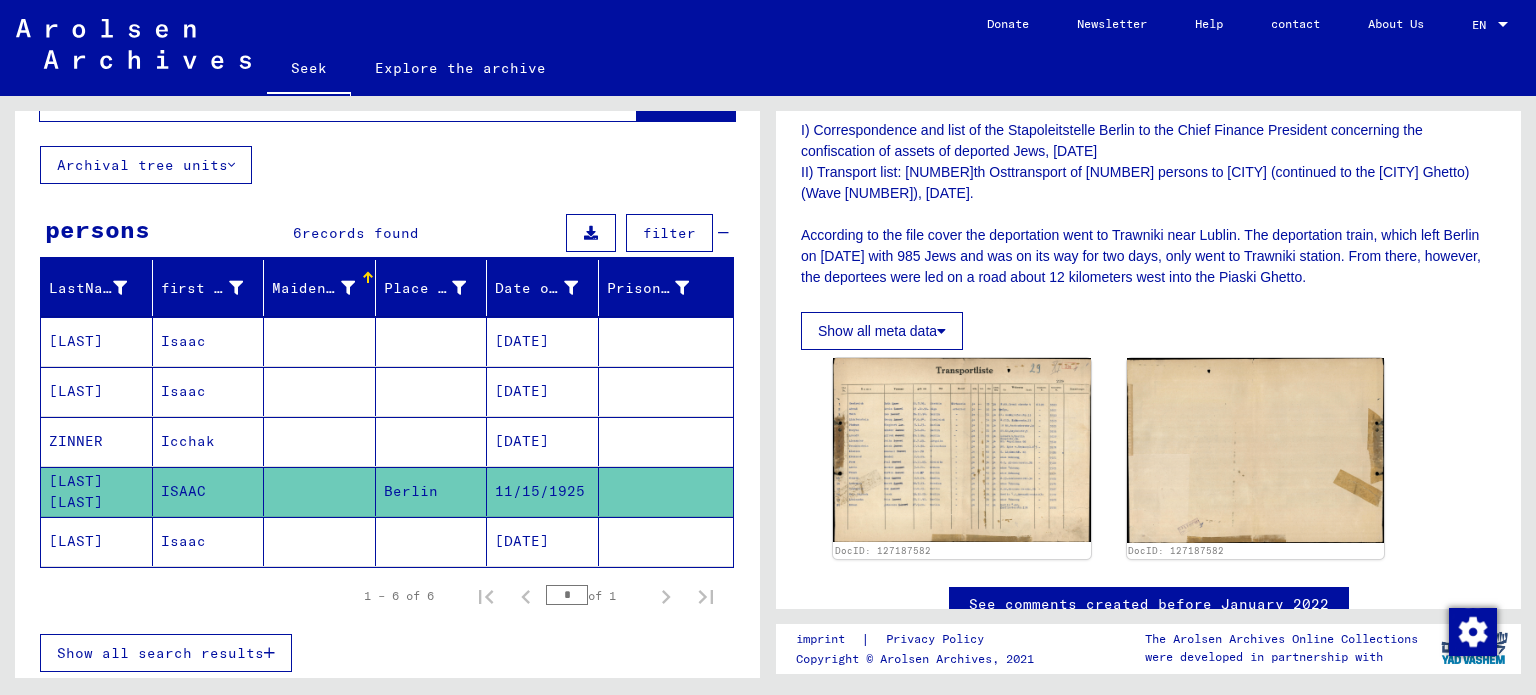 click on "**********" 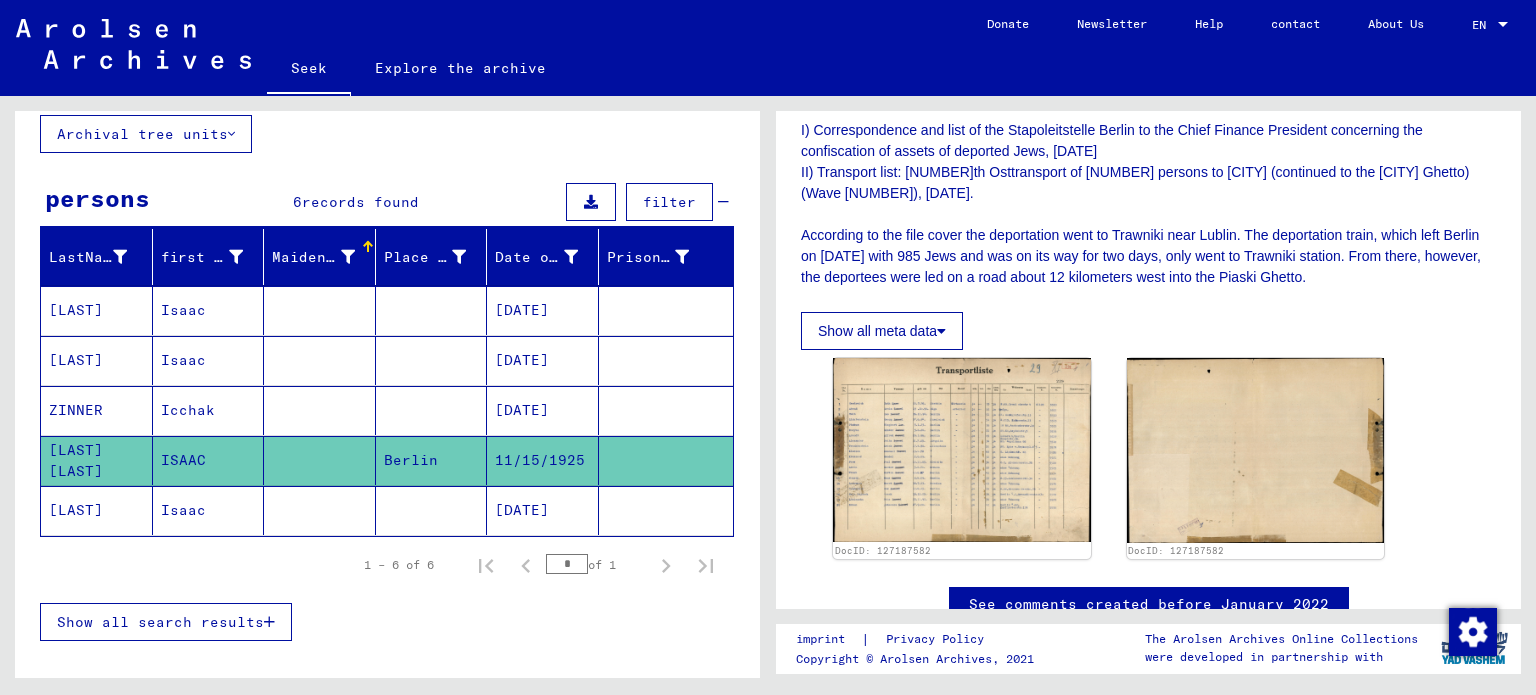 scroll, scrollTop: 0, scrollLeft: 0, axis: both 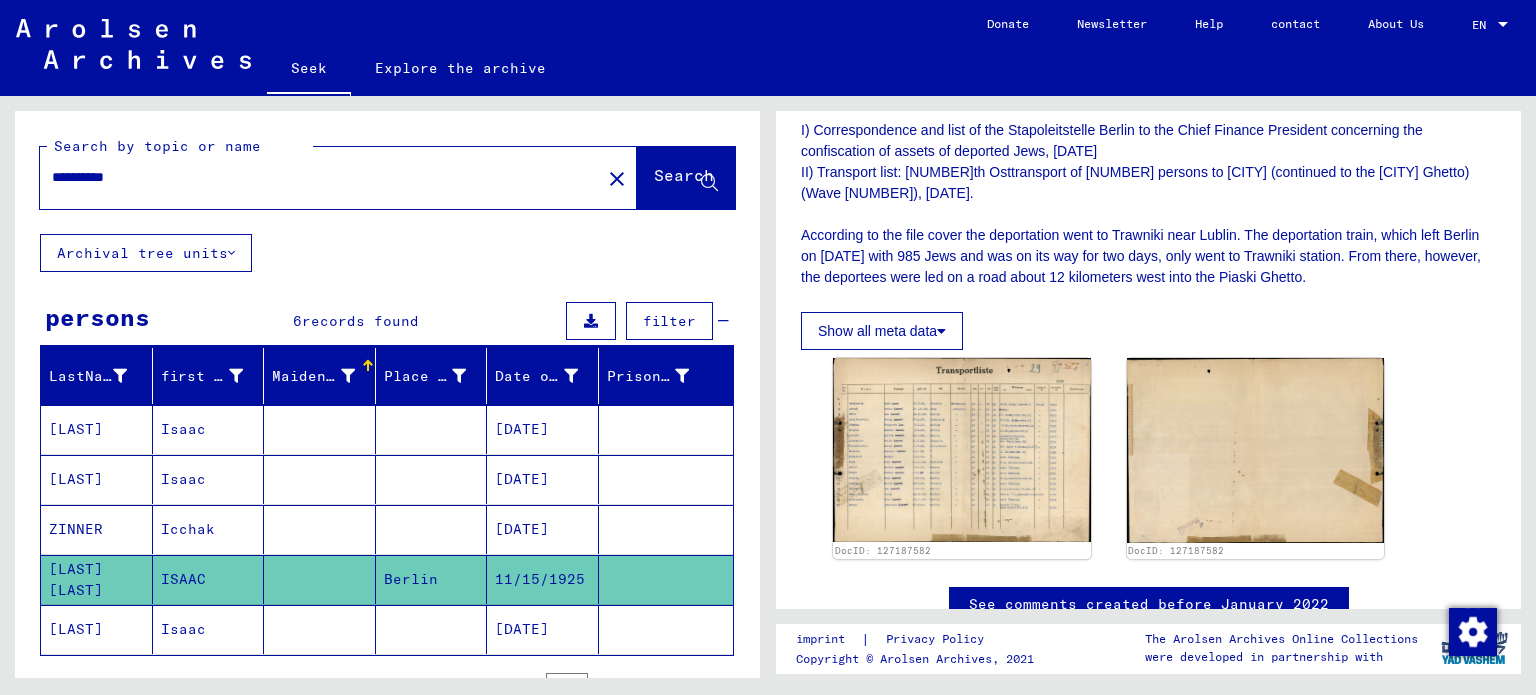 click on "**********" at bounding box center (320, 177) 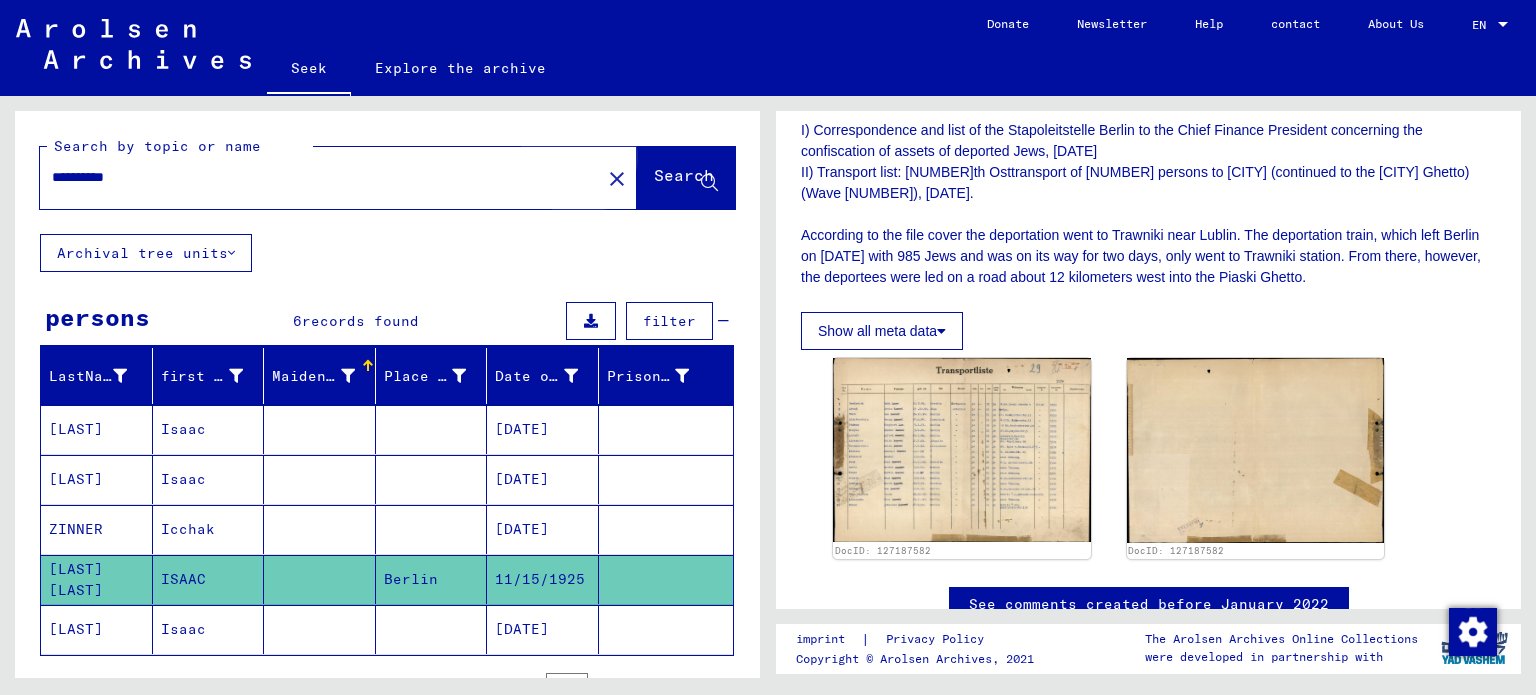 click on "Search" 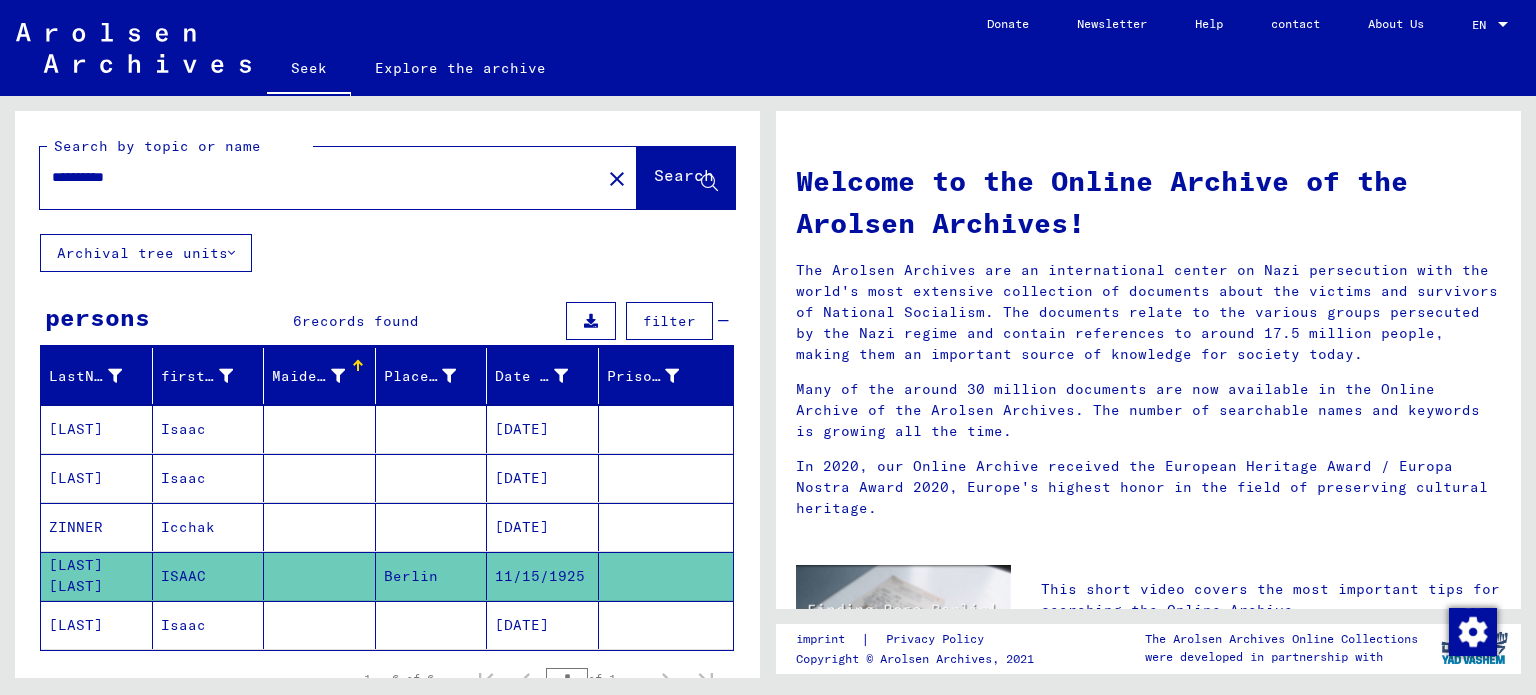 click on "**********" 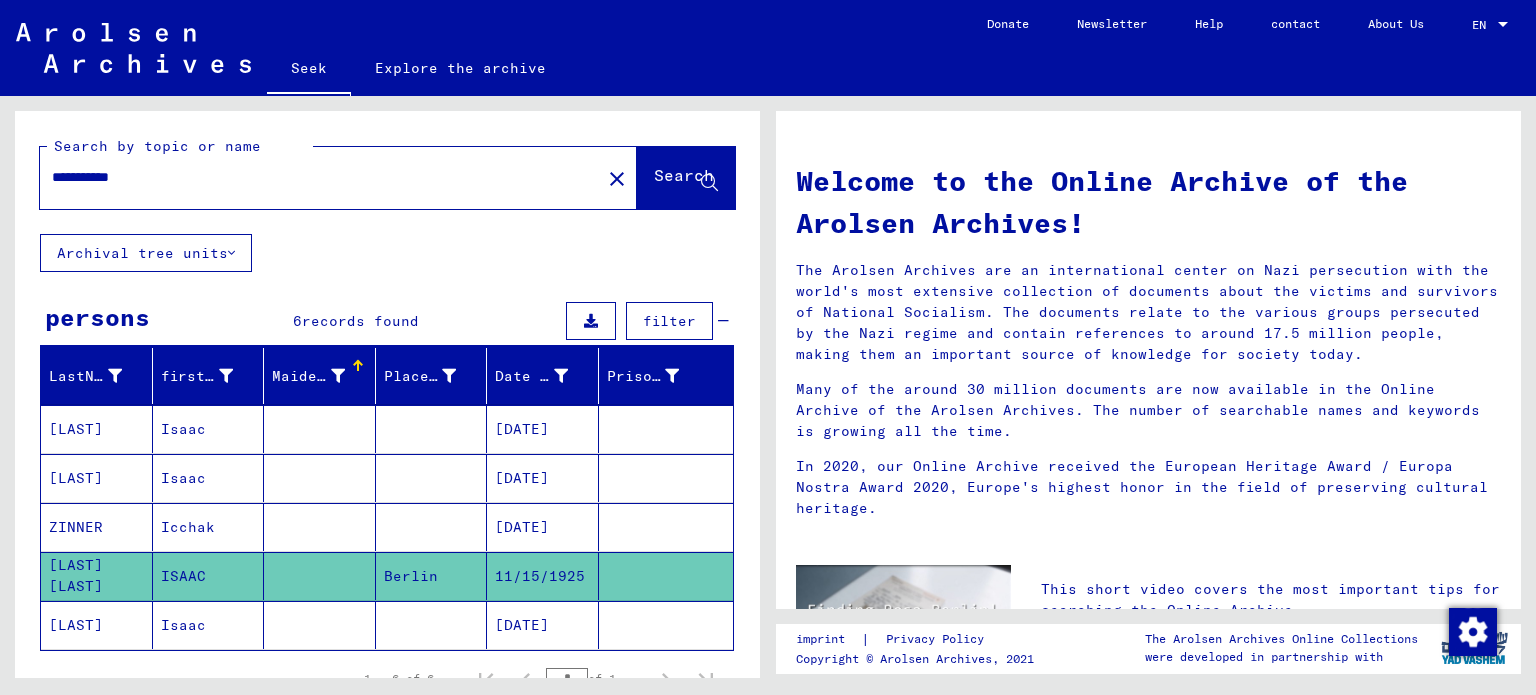 type on "**********" 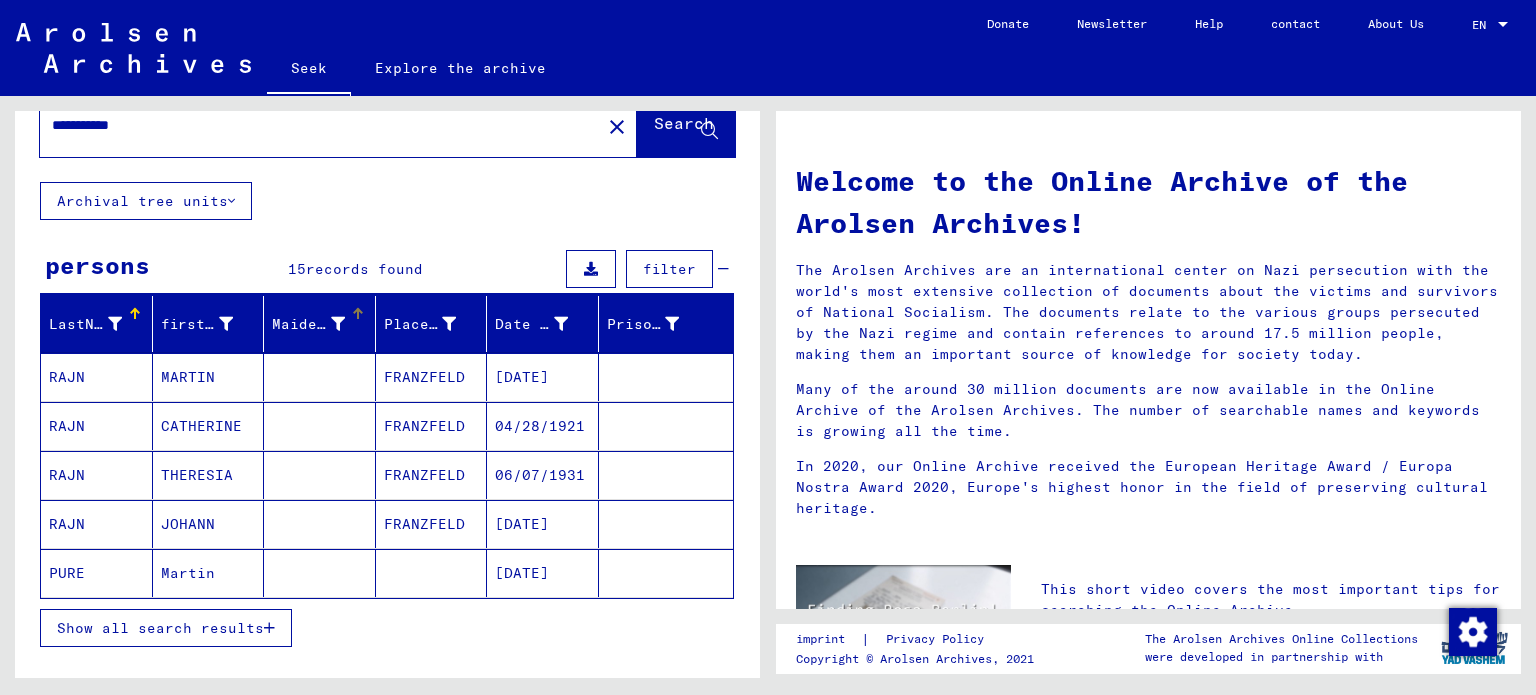 scroll, scrollTop: 42, scrollLeft: 0, axis: vertical 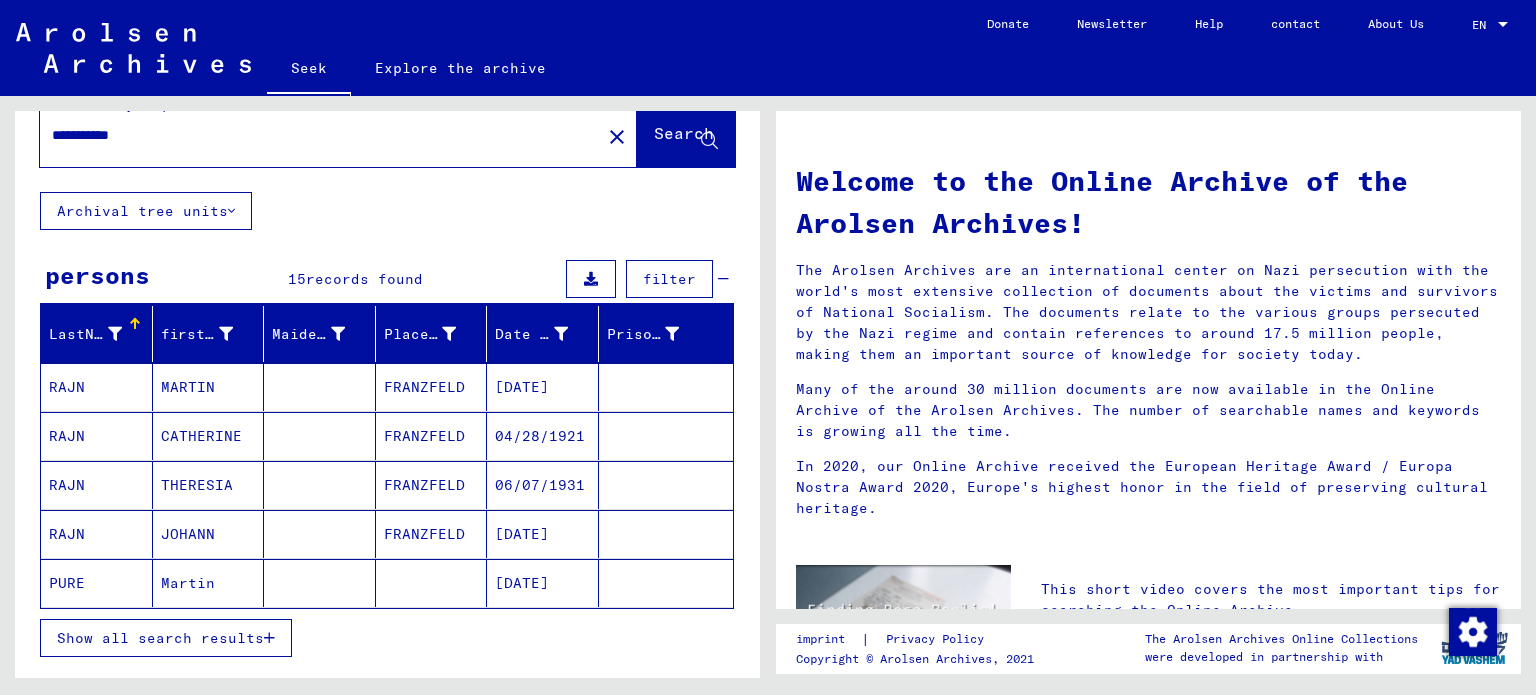 click on "Martin" 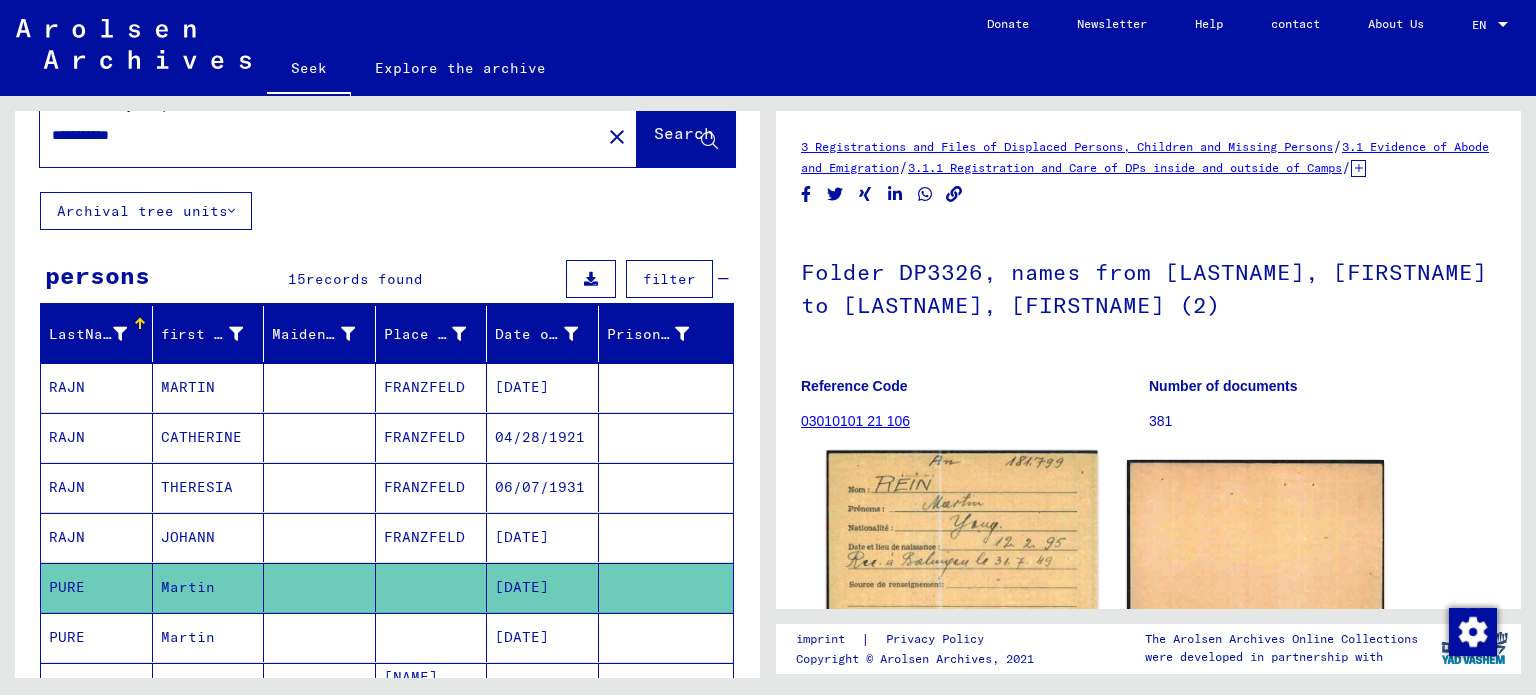 scroll, scrollTop: 0, scrollLeft: 0, axis: both 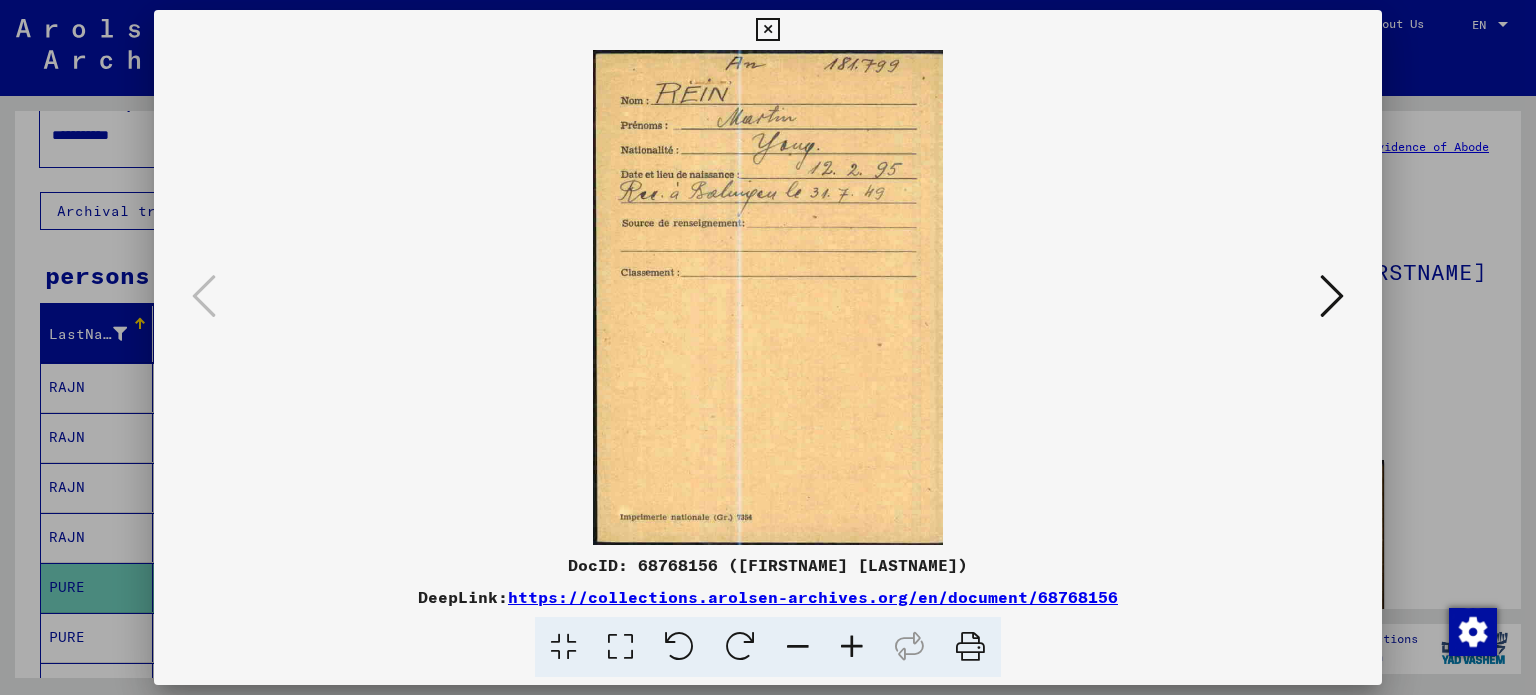 type 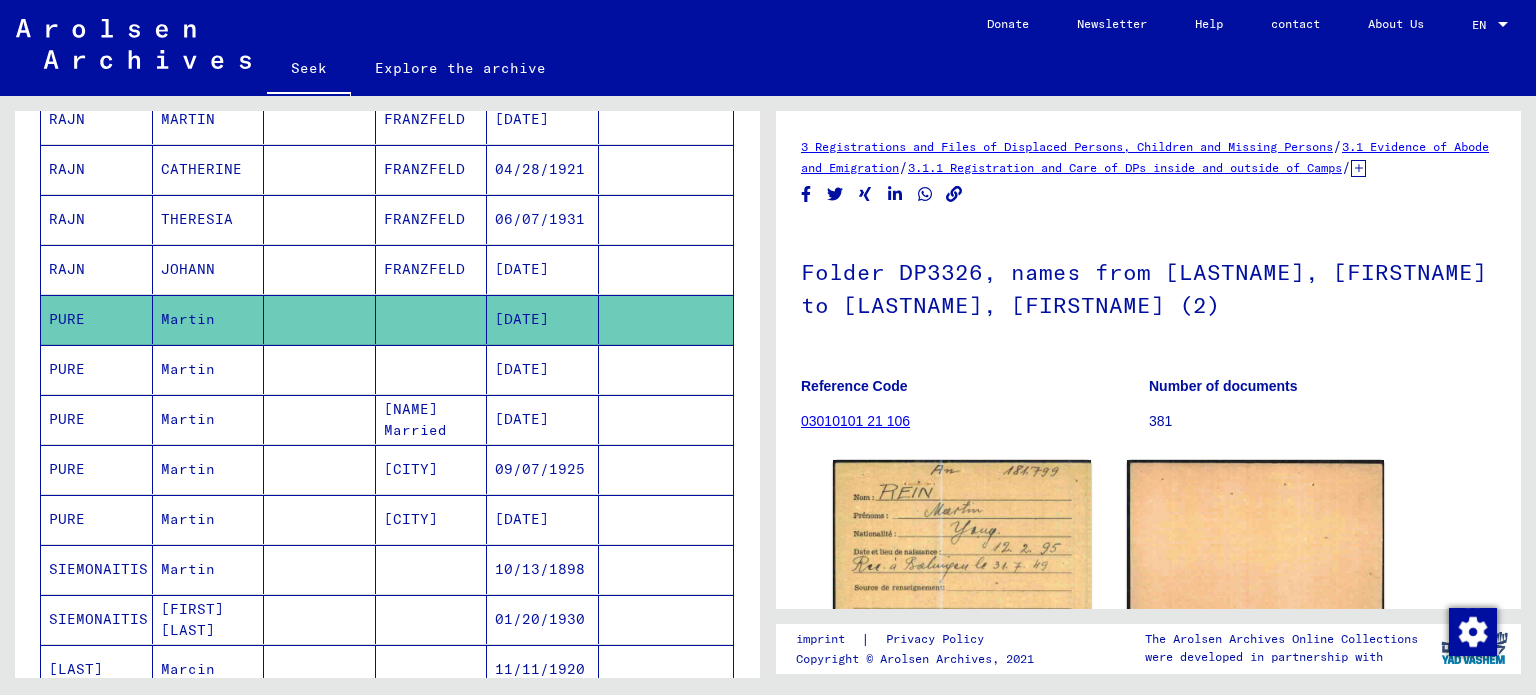 scroll, scrollTop: 324, scrollLeft: 0, axis: vertical 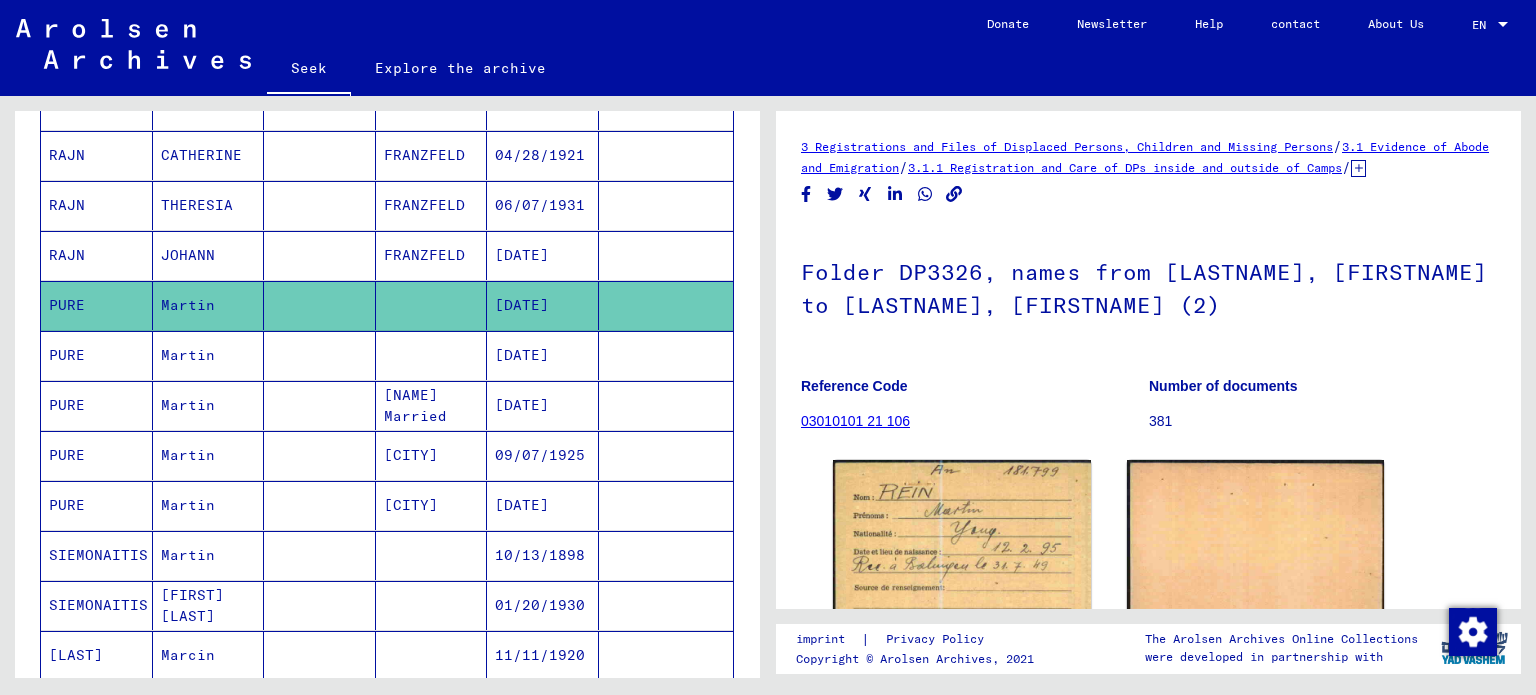 click on "Martin" at bounding box center (209, 455) 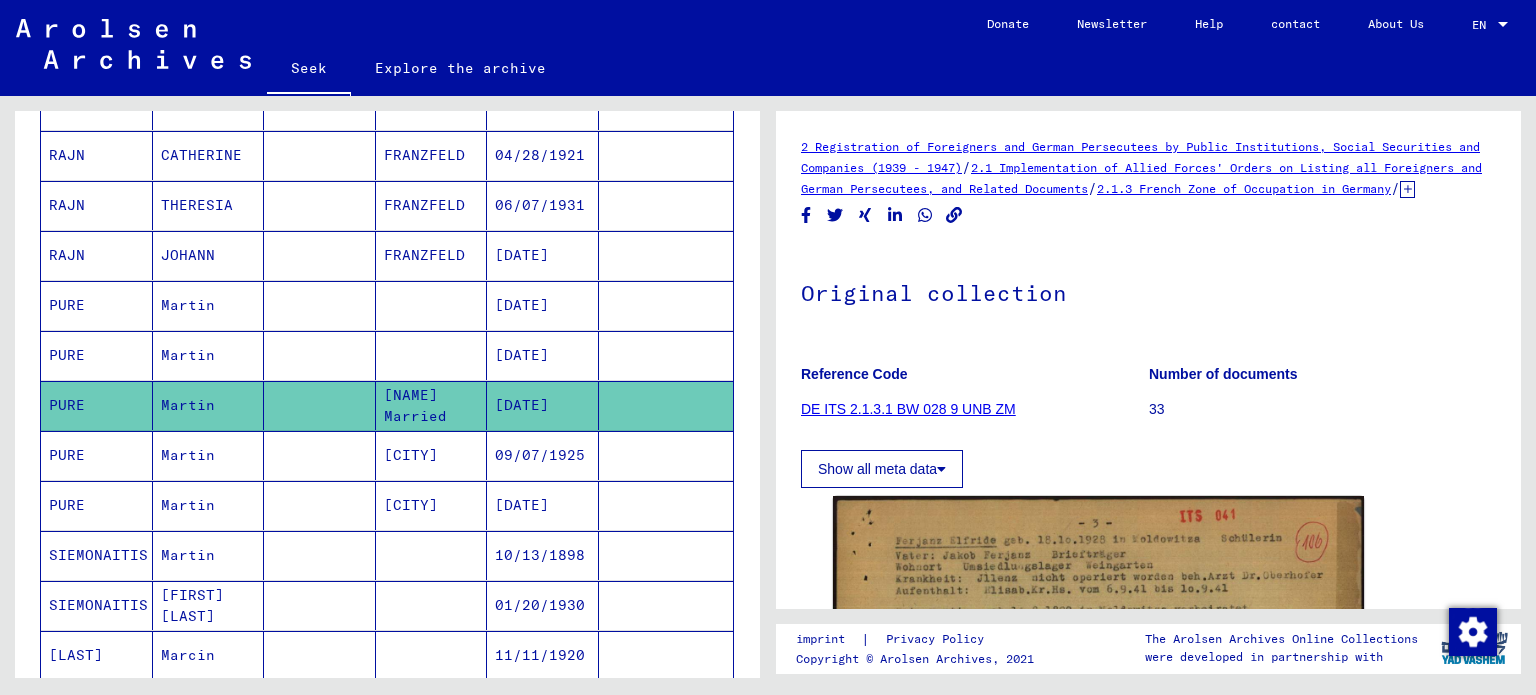 scroll, scrollTop: 0, scrollLeft: 0, axis: both 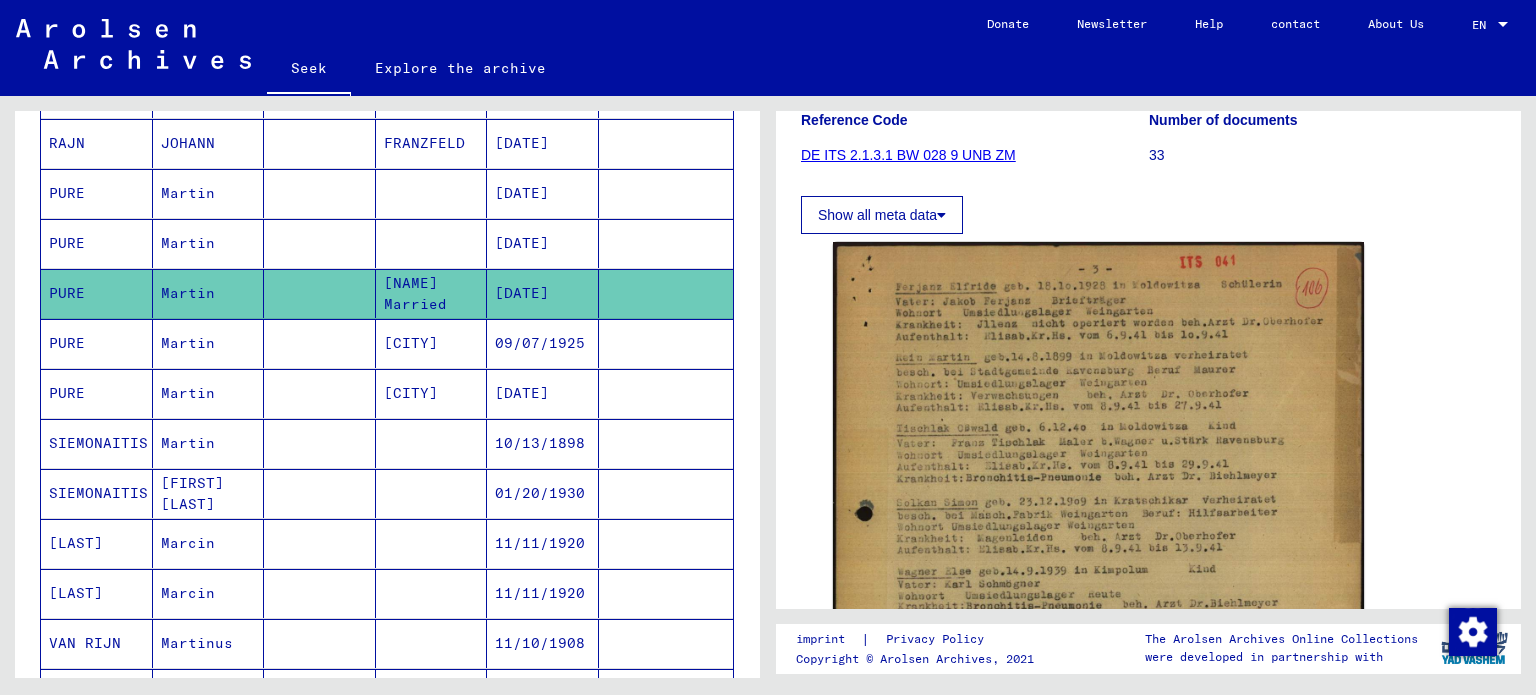 click on "Martin" at bounding box center [209, 393] 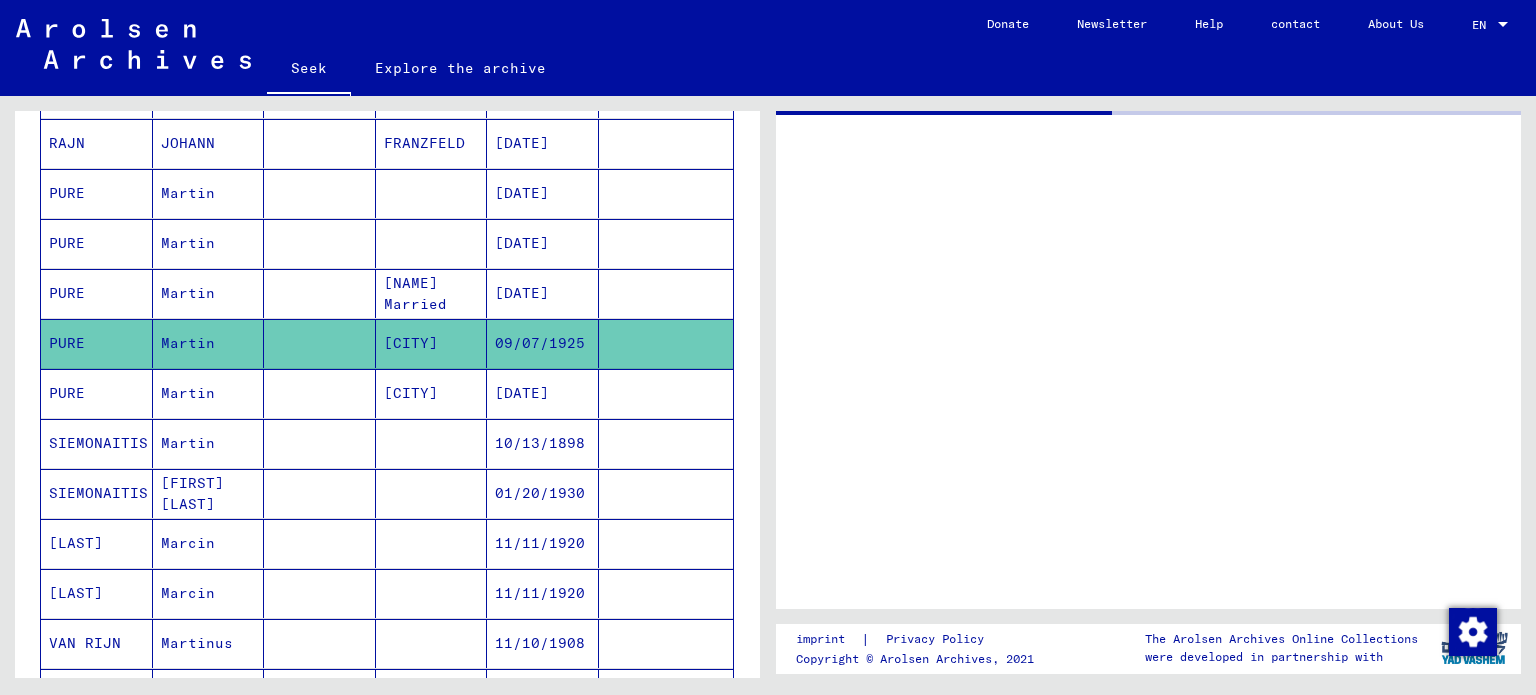scroll, scrollTop: 0, scrollLeft: 0, axis: both 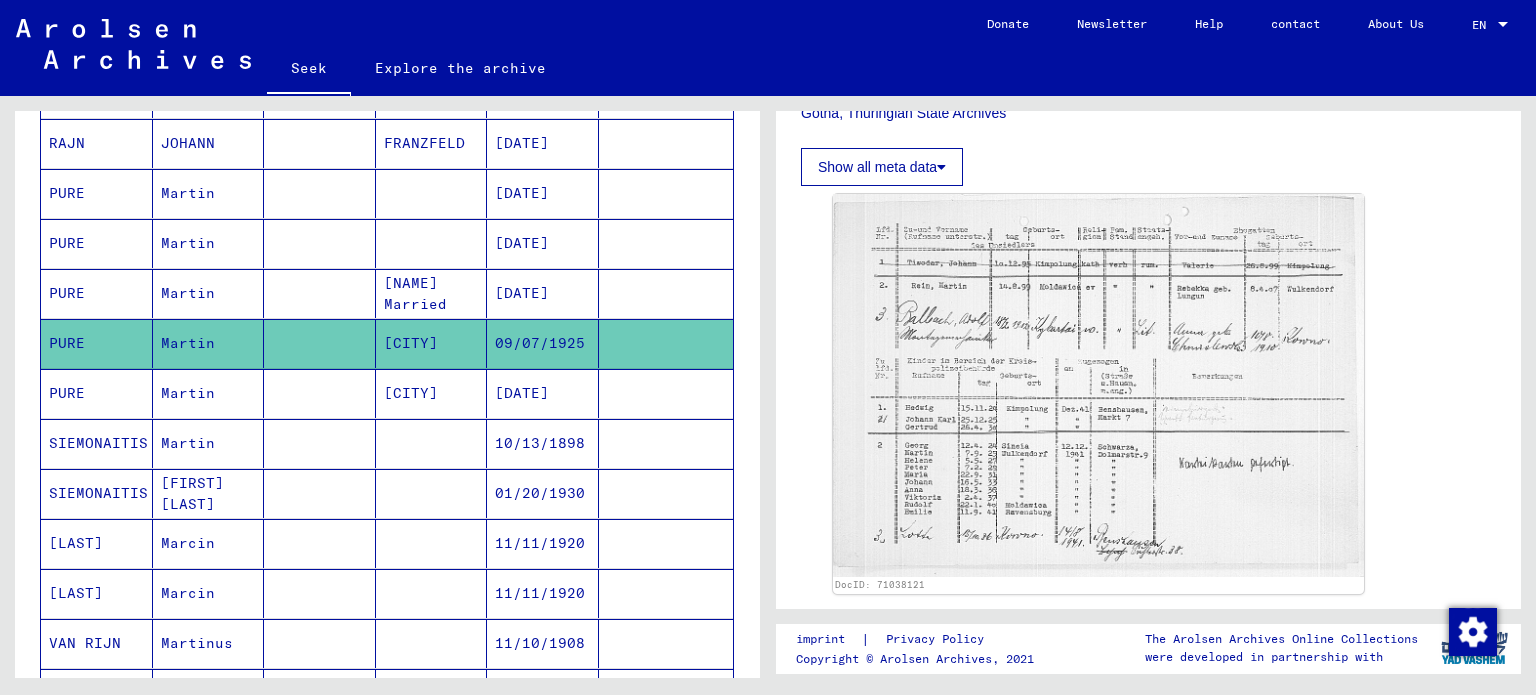 click on "Martin" at bounding box center (209, 443) 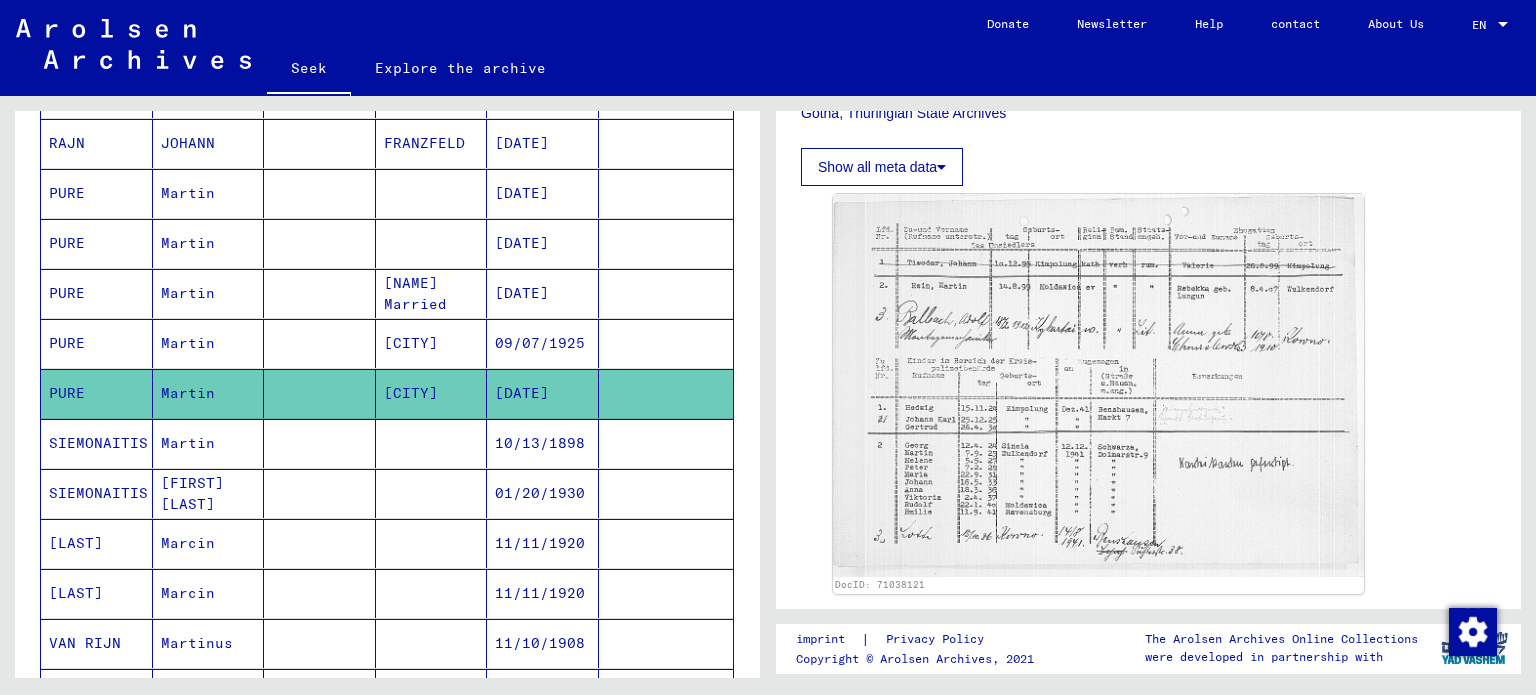 click on "Martinus" at bounding box center (188, 693) 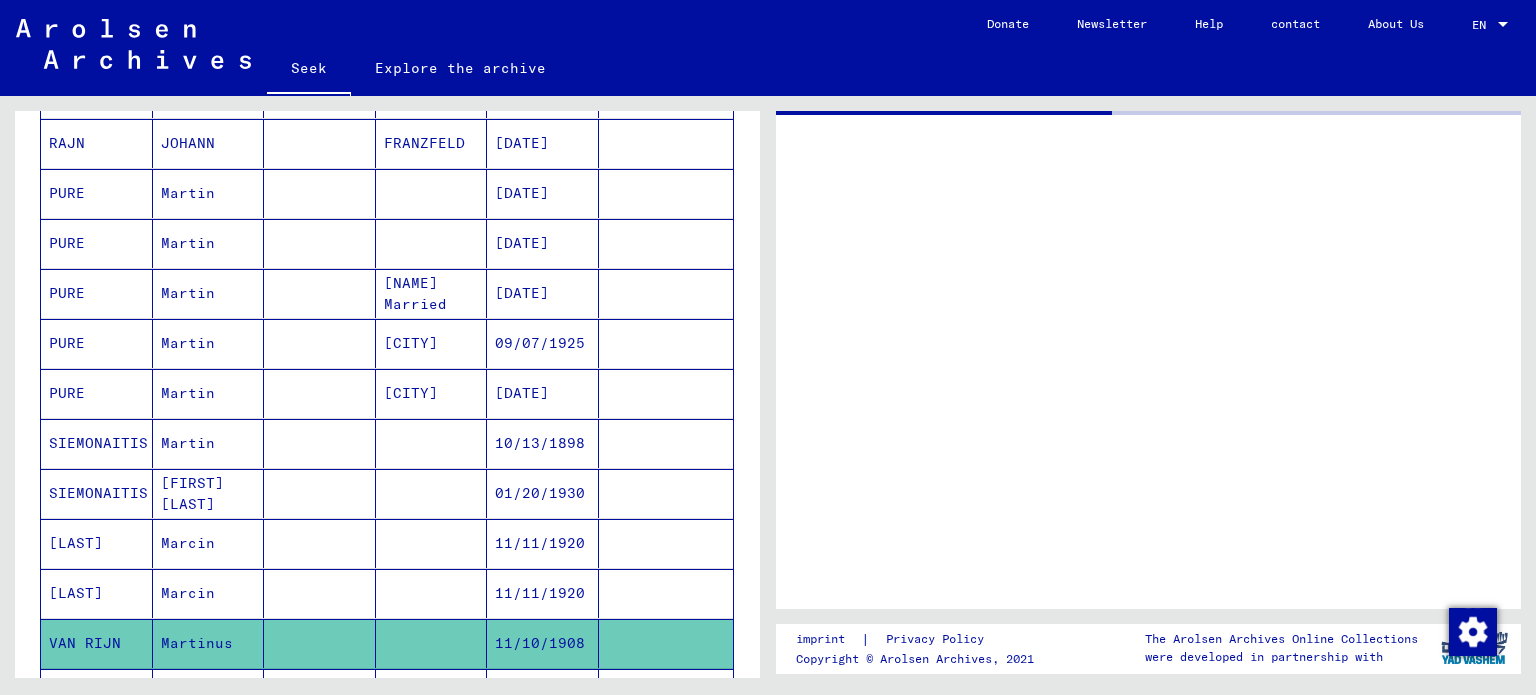scroll, scrollTop: 0, scrollLeft: 0, axis: both 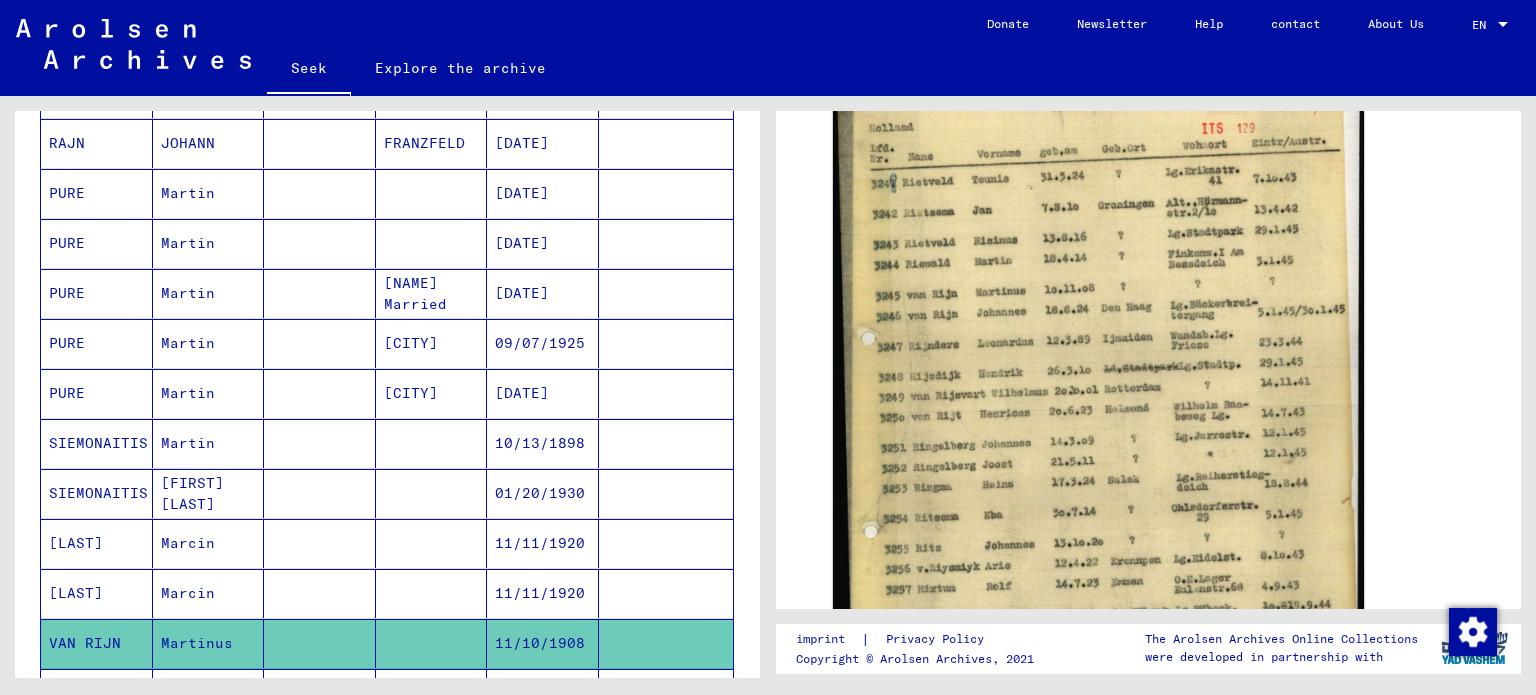 drag, startPoint x: 741, startPoint y: 440, endPoint x: 734, endPoint y: 534, distance: 94.26028 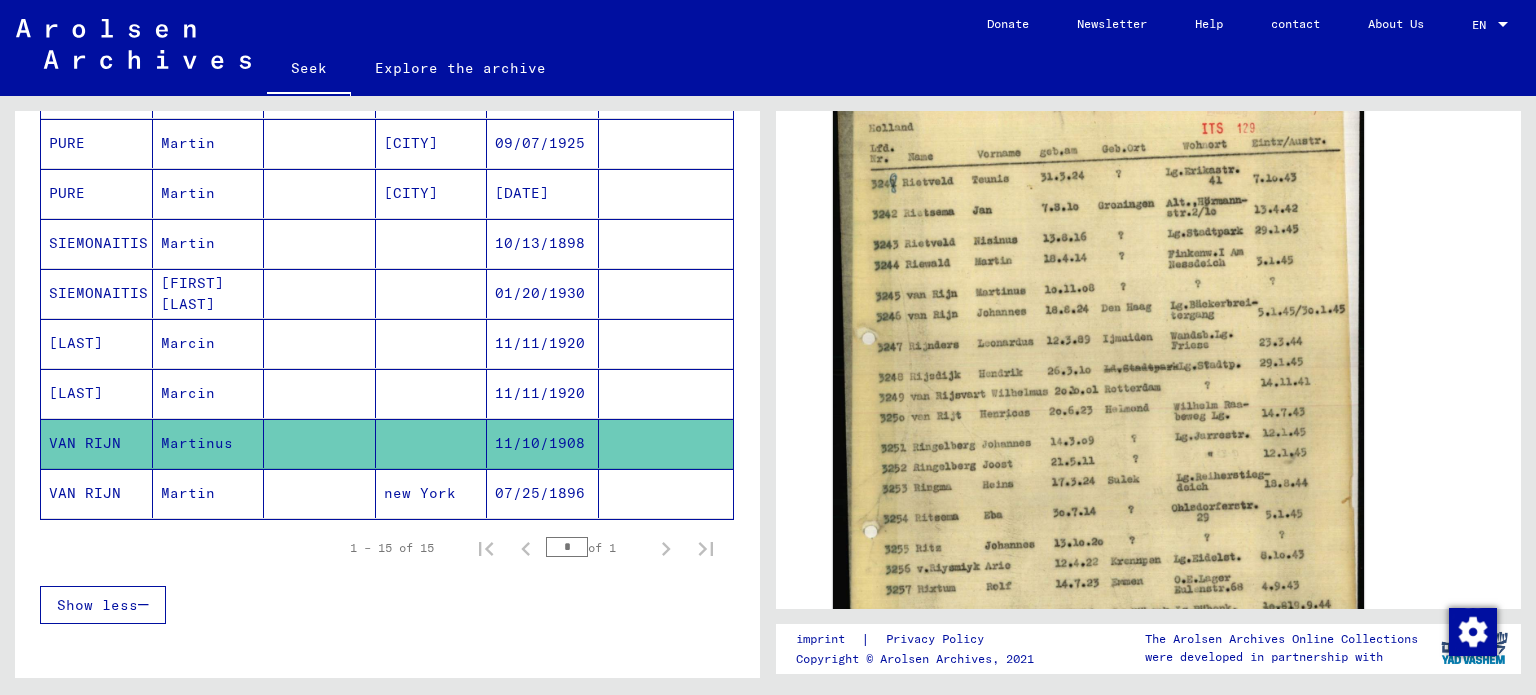 scroll, scrollTop: 644, scrollLeft: 0, axis: vertical 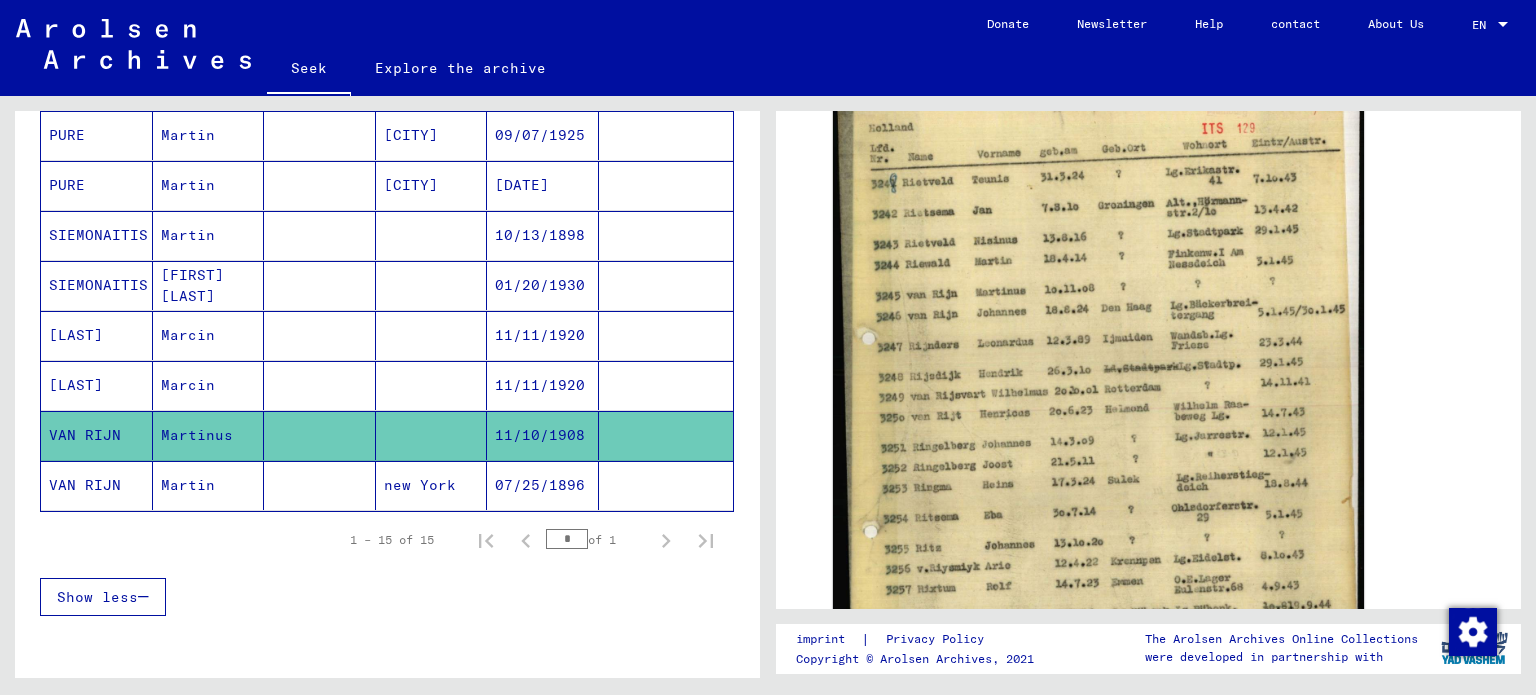 click on "07/25/1896" 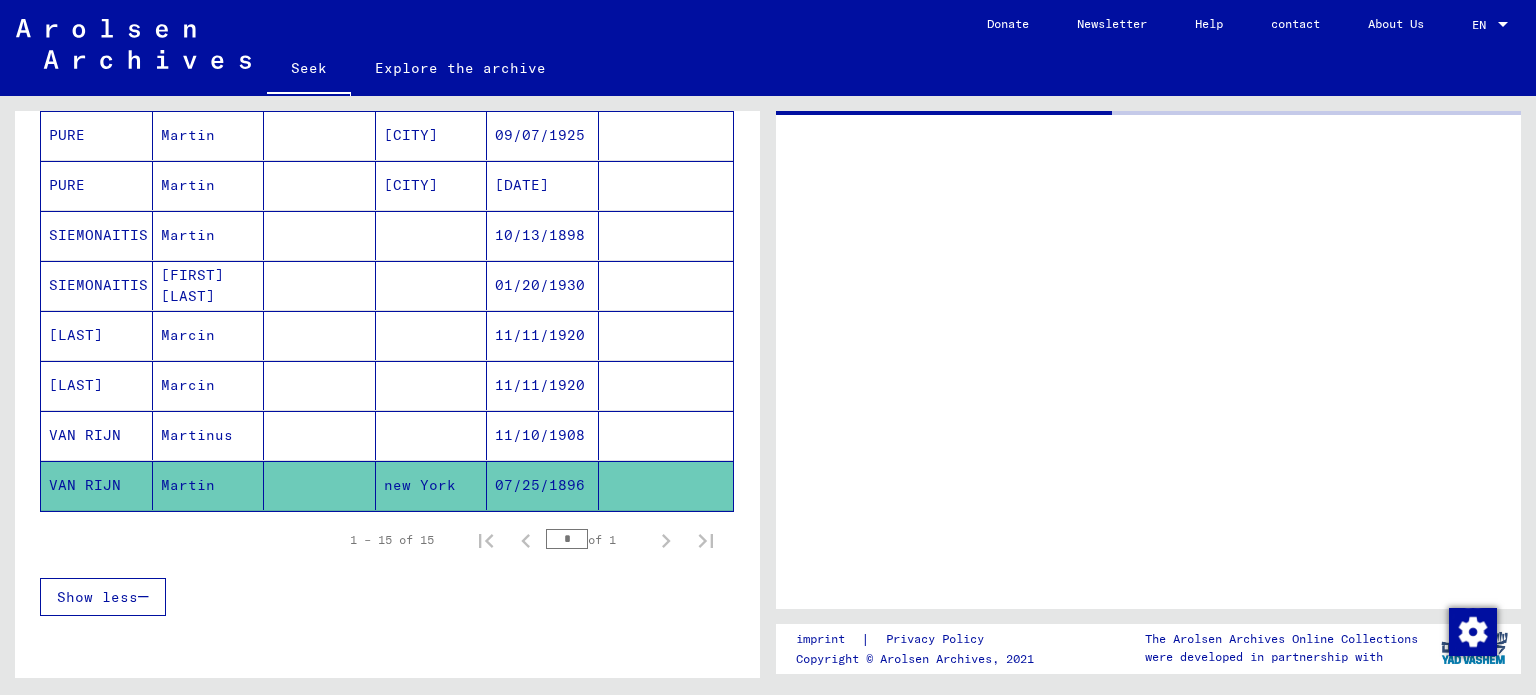 scroll, scrollTop: 0, scrollLeft: 0, axis: both 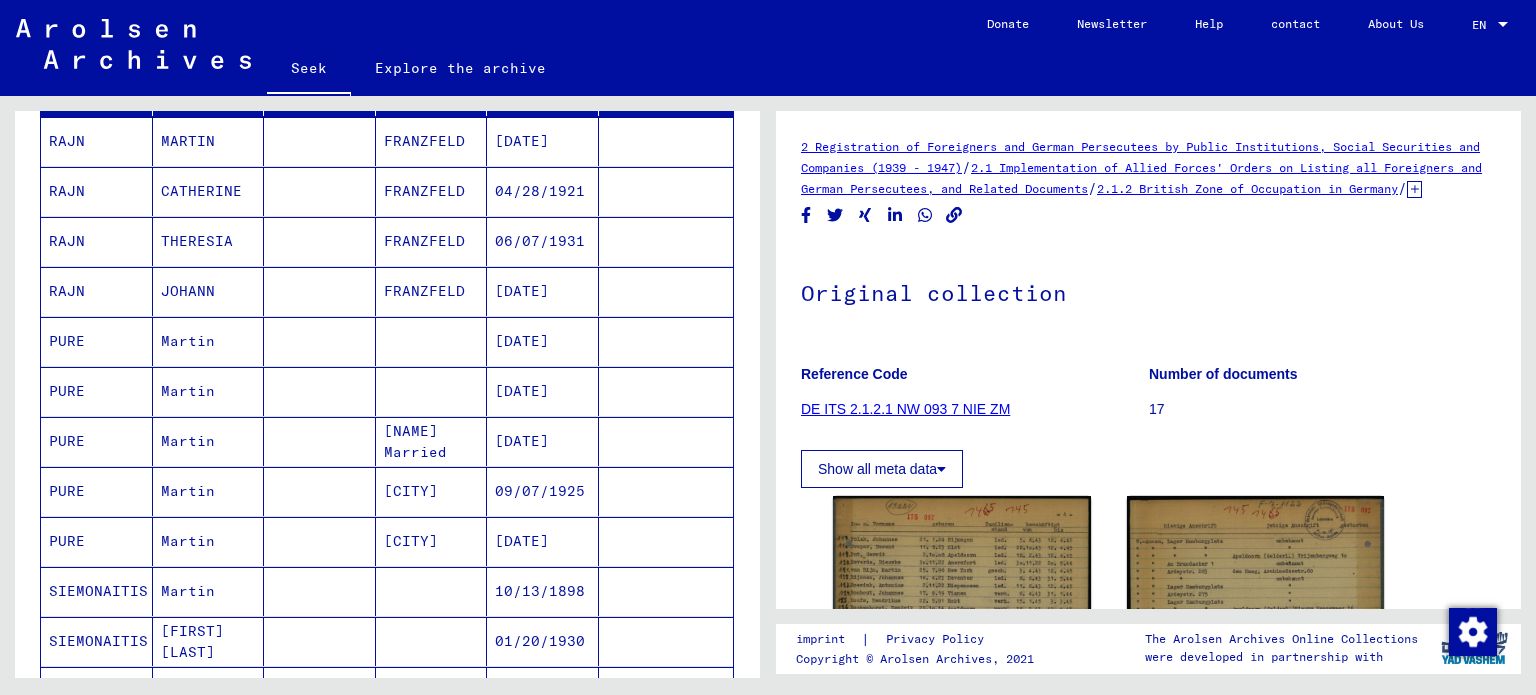 click on "[DATE]" at bounding box center (522, 441) 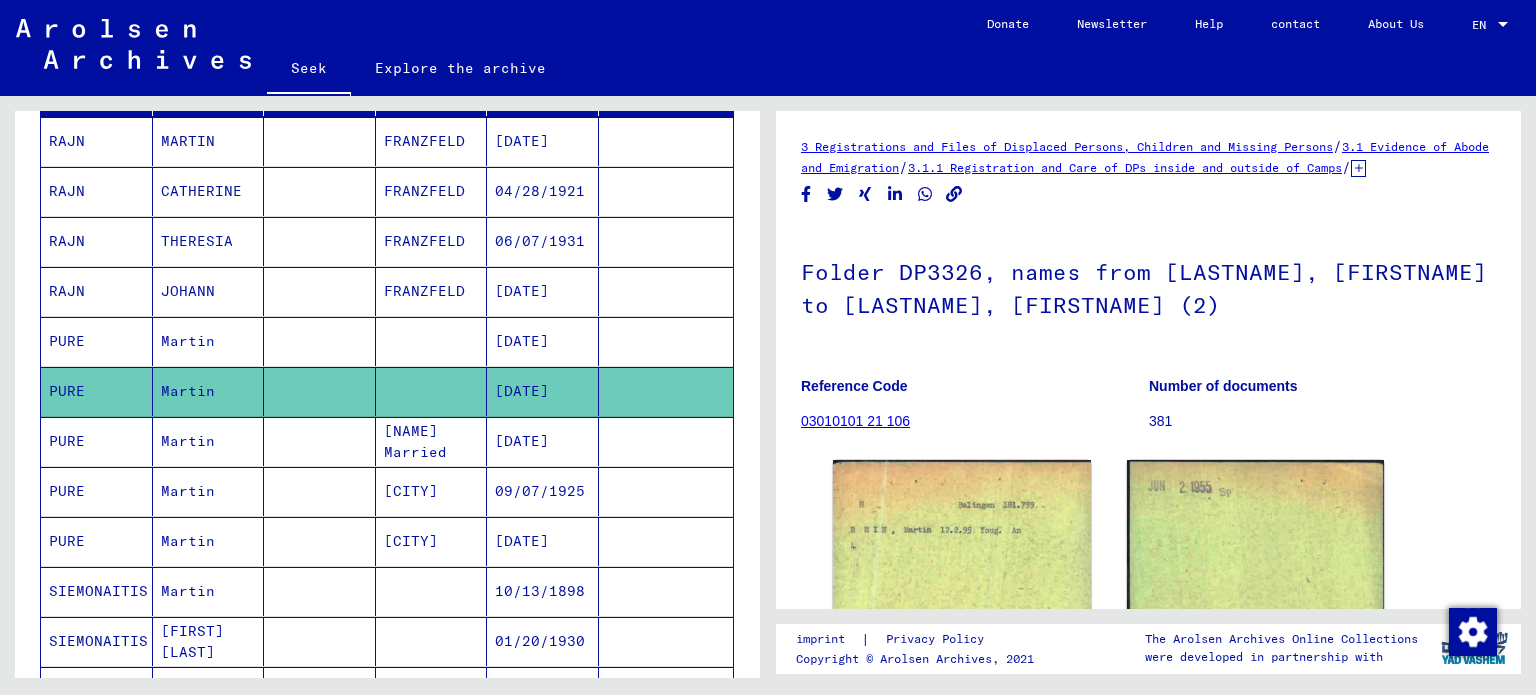 scroll, scrollTop: 0, scrollLeft: 0, axis: both 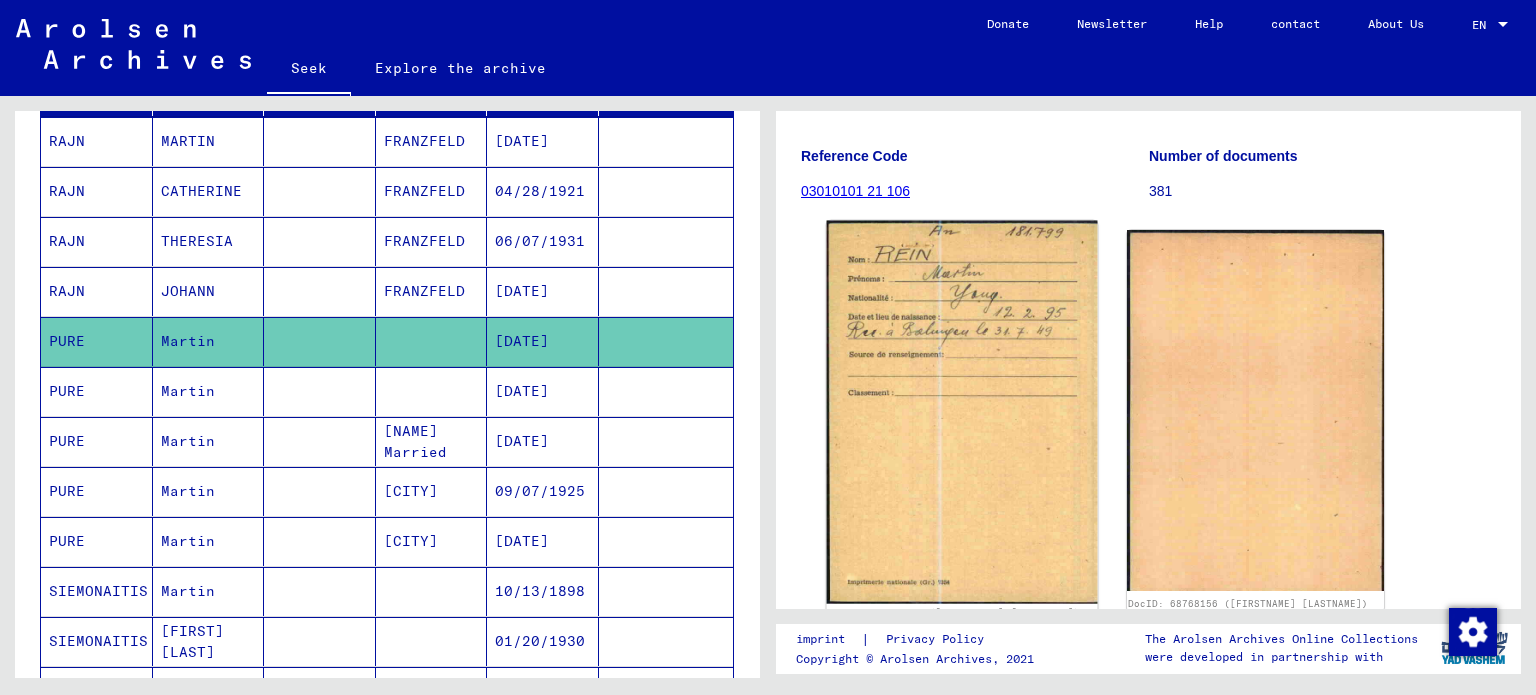 click 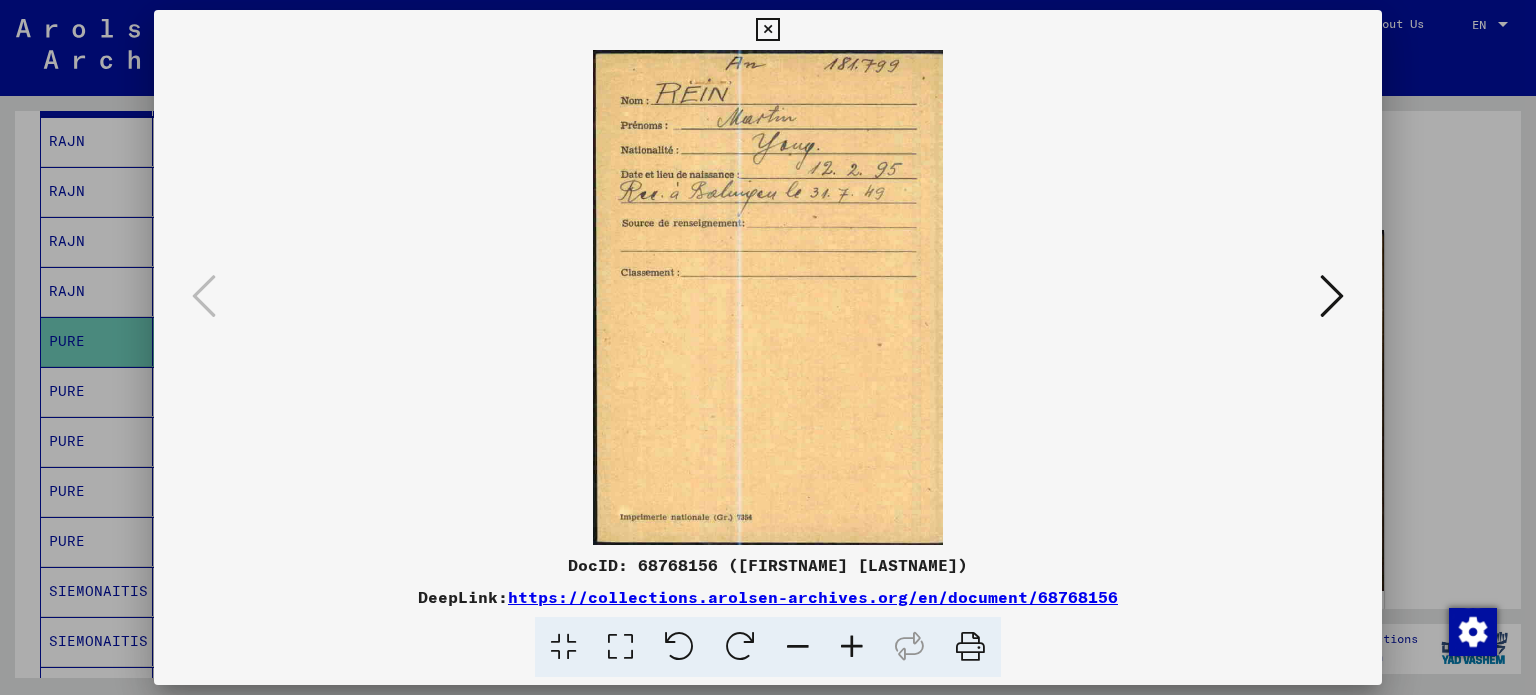 type 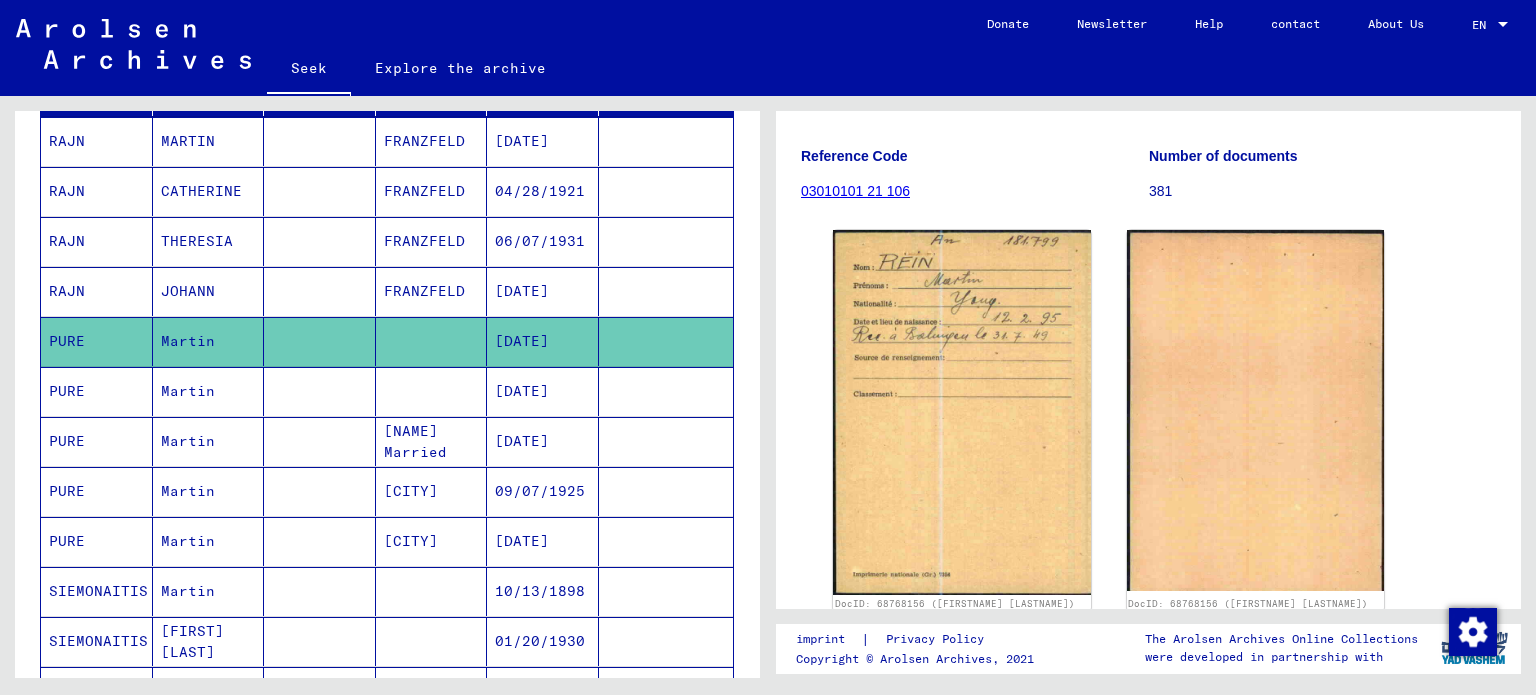 click on "Martin" at bounding box center (188, 491) 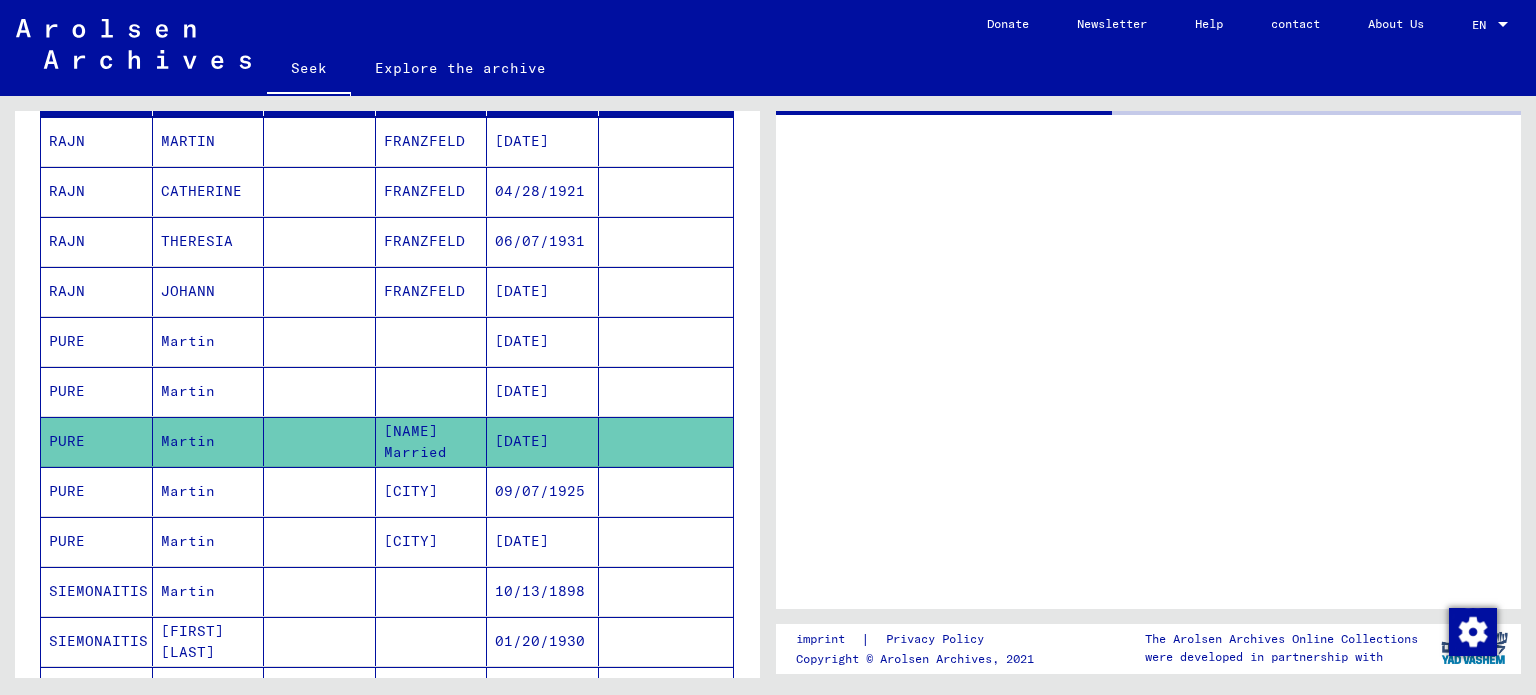 scroll, scrollTop: 0, scrollLeft: 0, axis: both 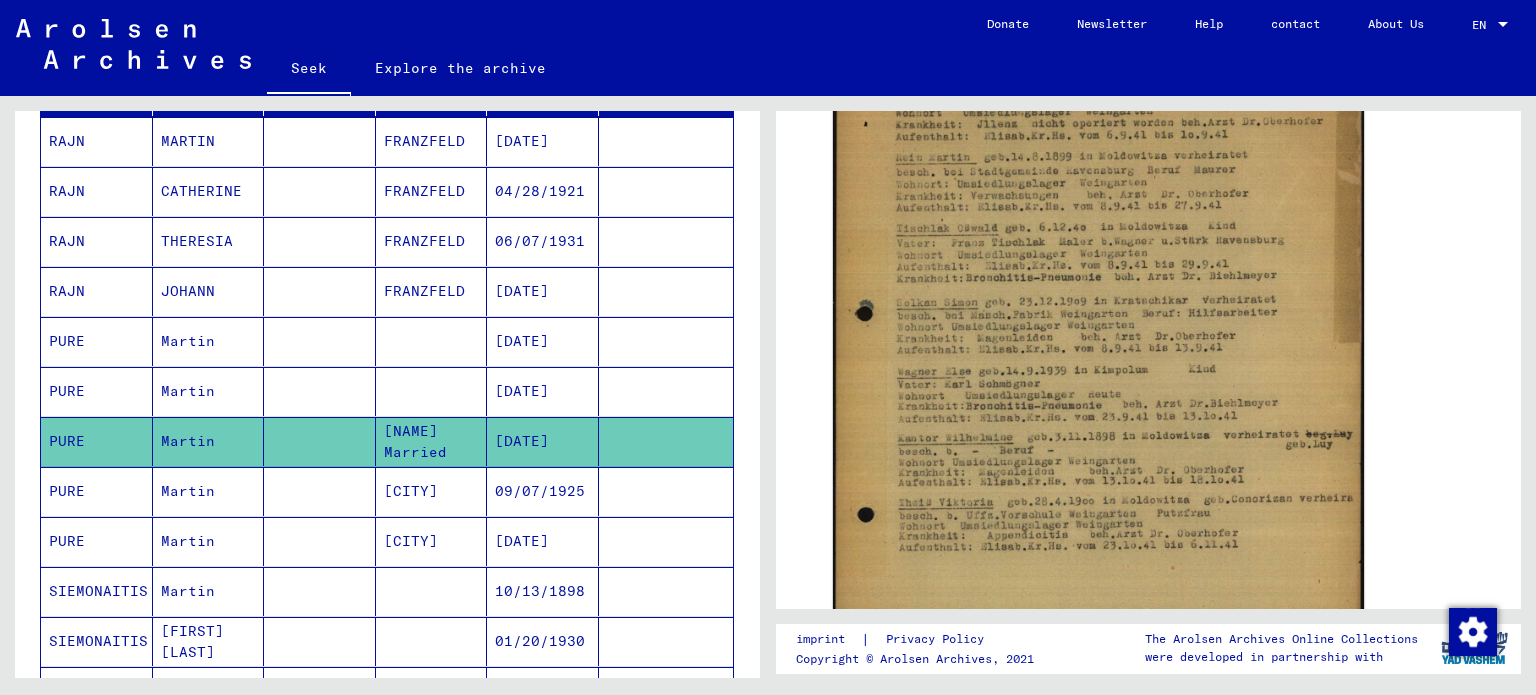 click on "[CITY]" at bounding box center [411, 541] 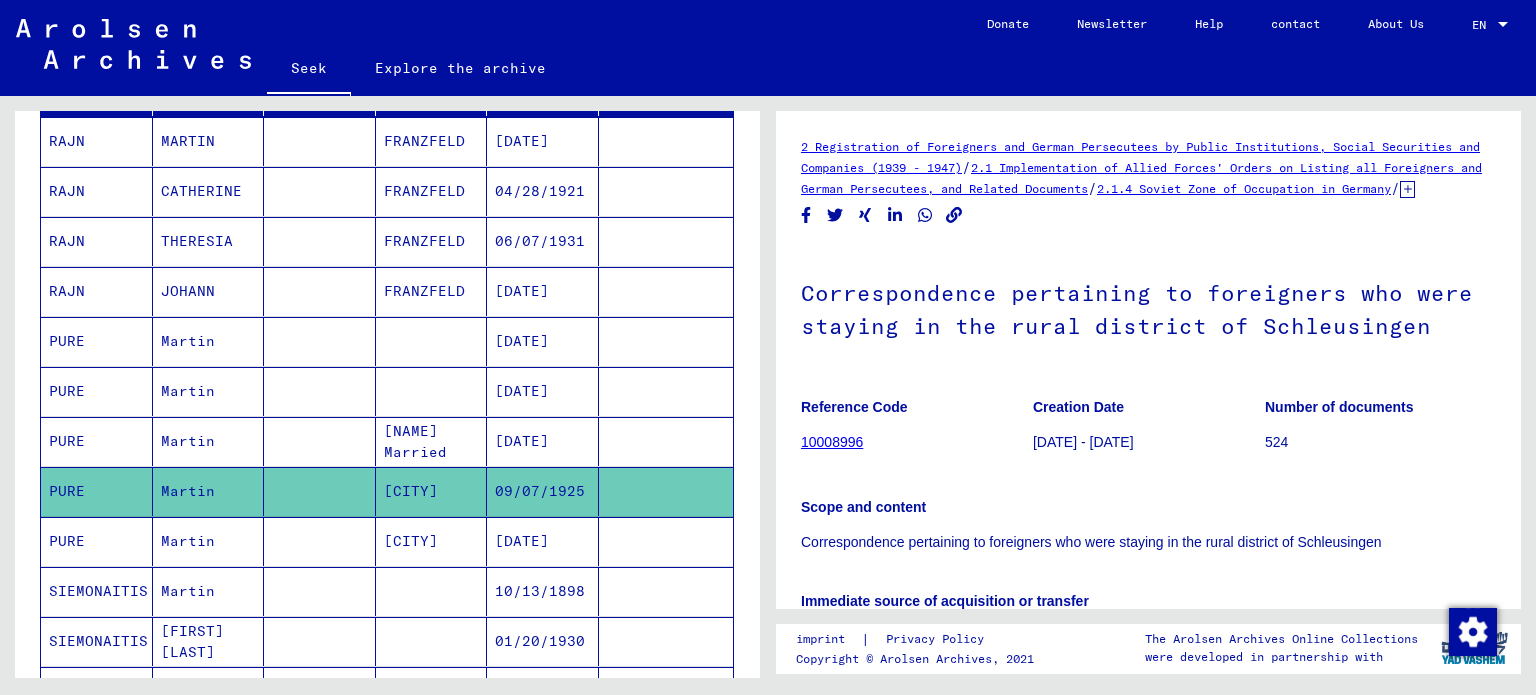 scroll, scrollTop: 0, scrollLeft: 0, axis: both 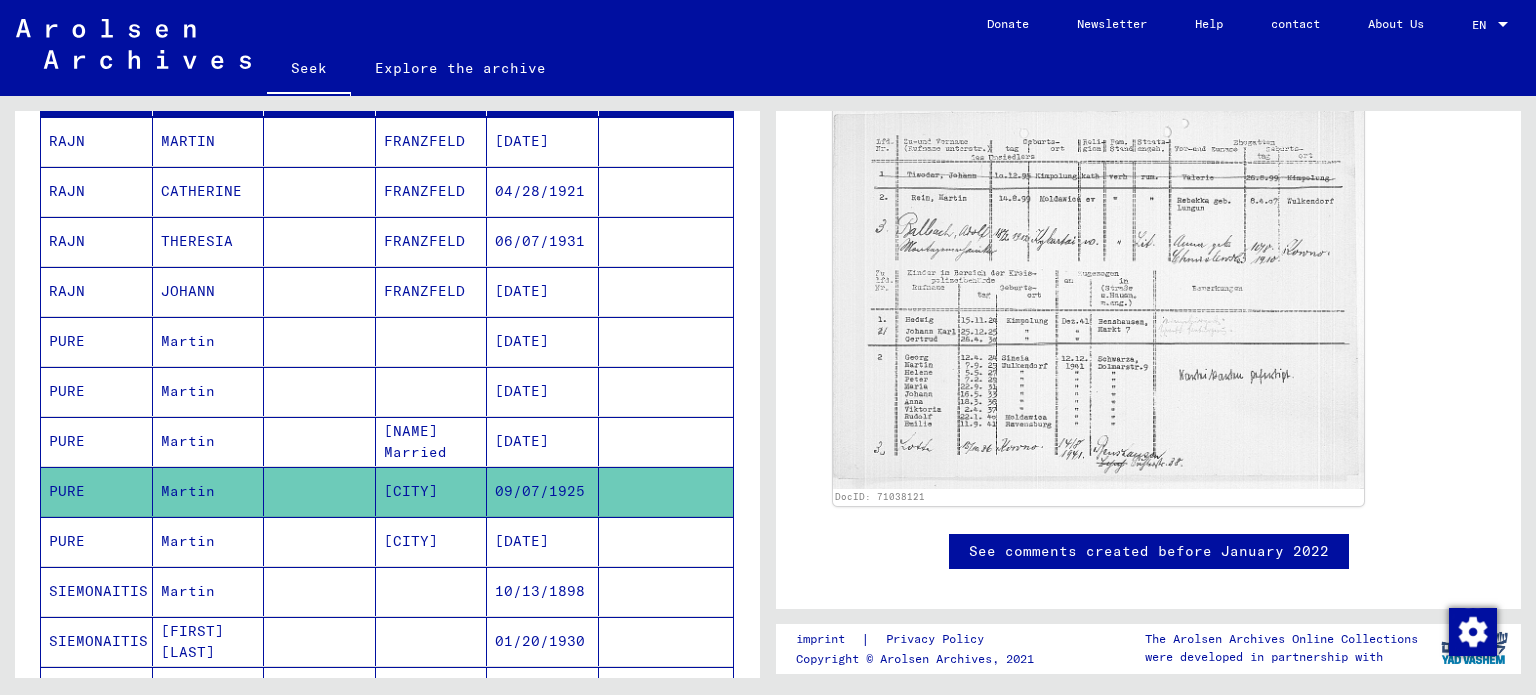 click on "[CITY]" 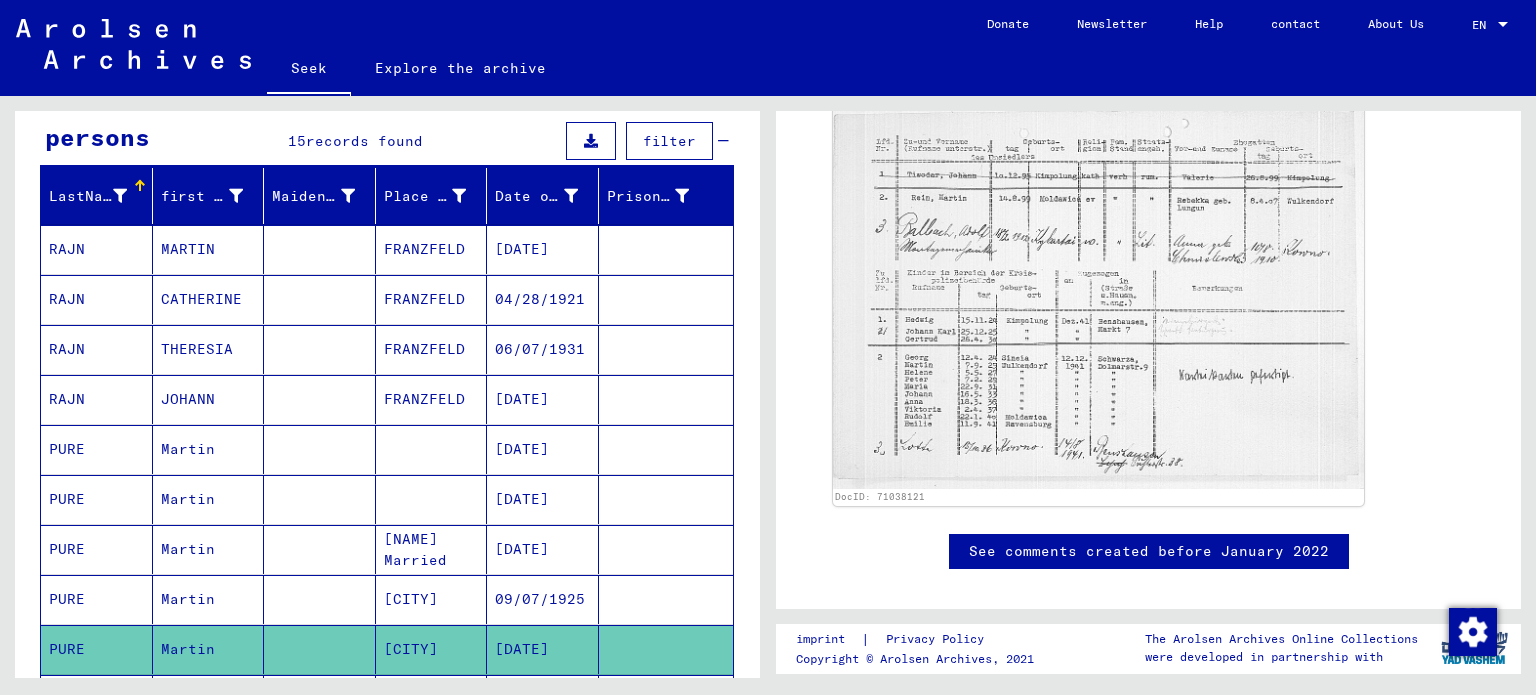 scroll, scrollTop: 0, scrollLeft: 0, axis: both 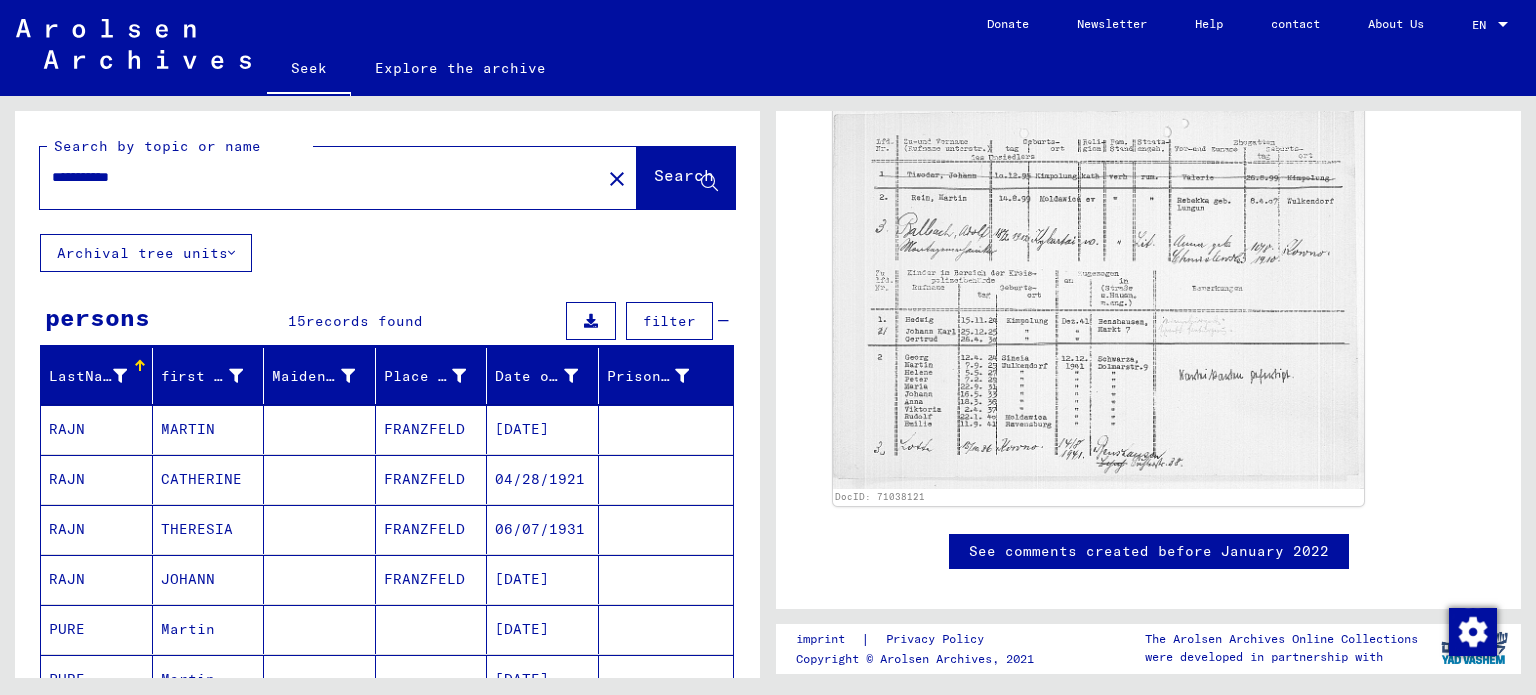 click on "**********" at bounding box center (320, 177) 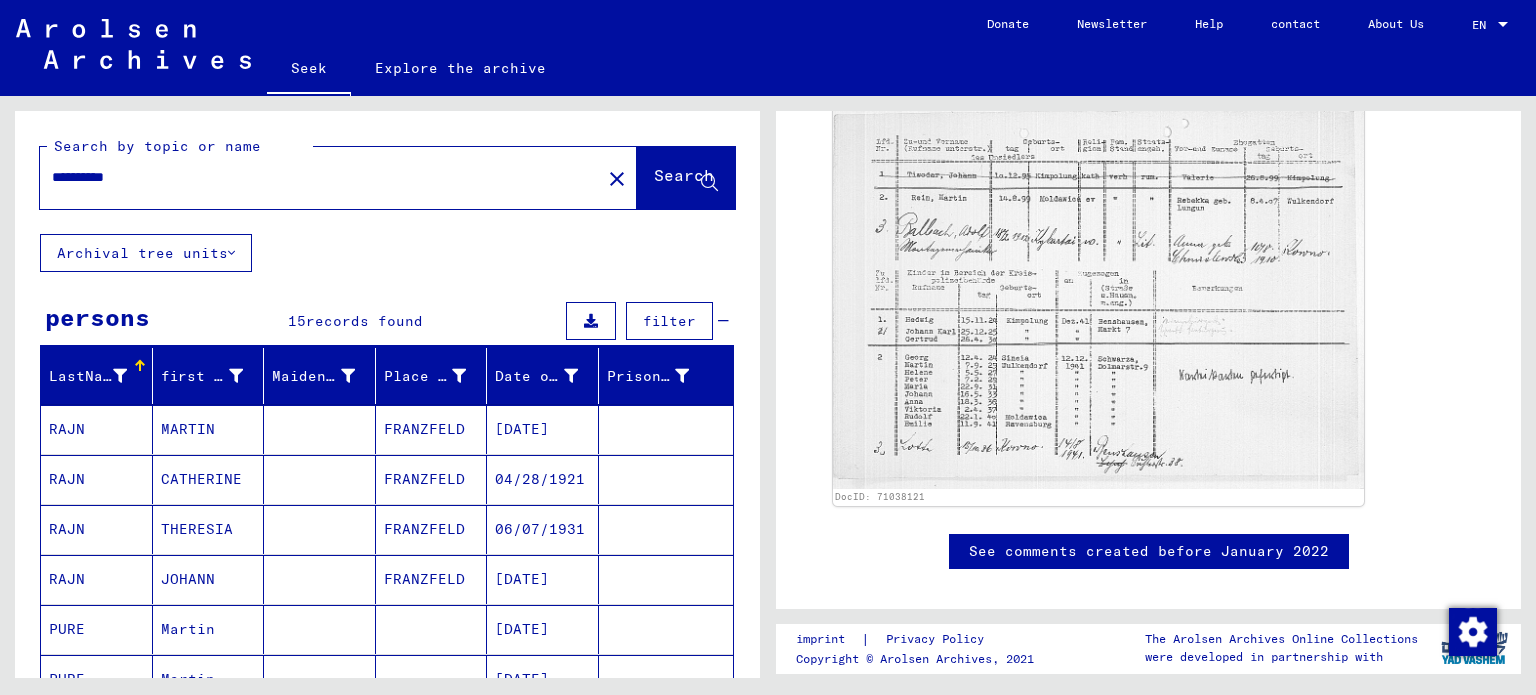 type on "**********" 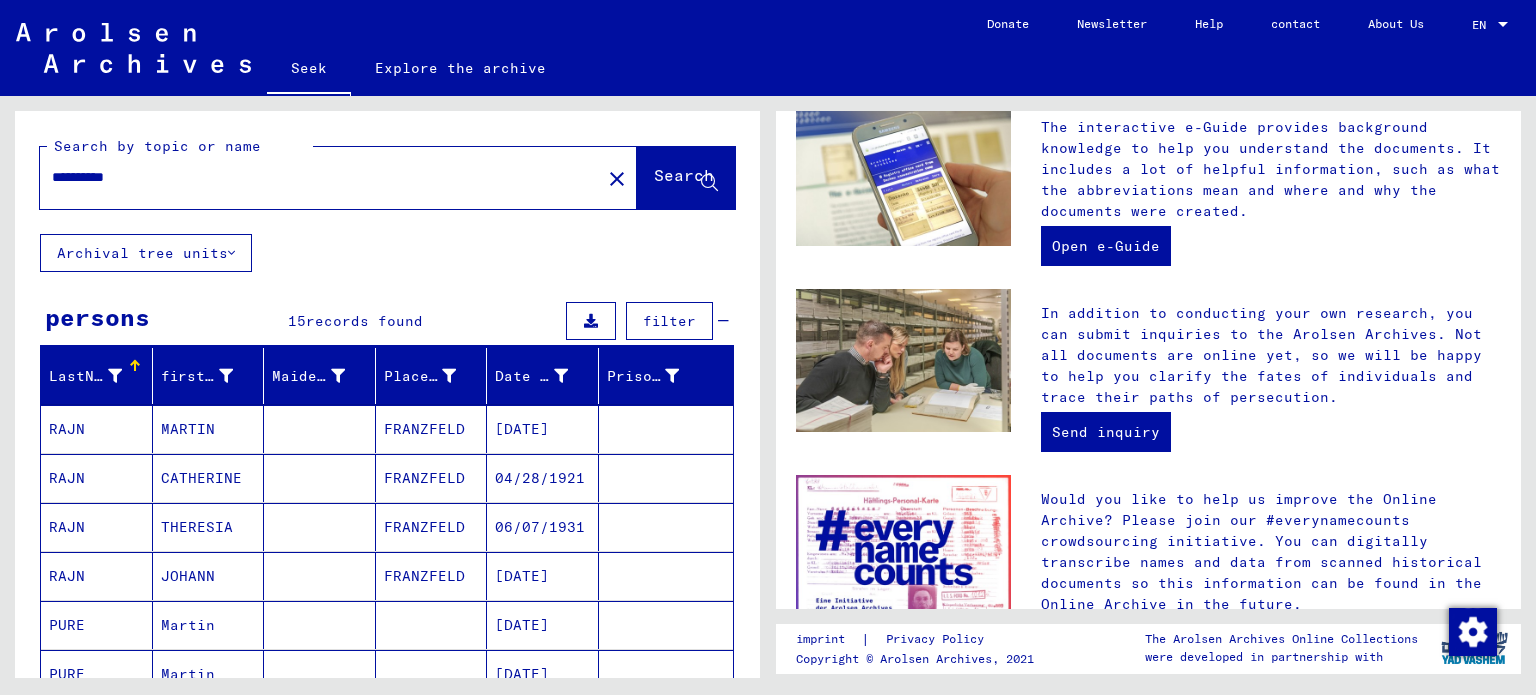 scroll, scrollTop: 0, scrollLeft: 0, axis: both 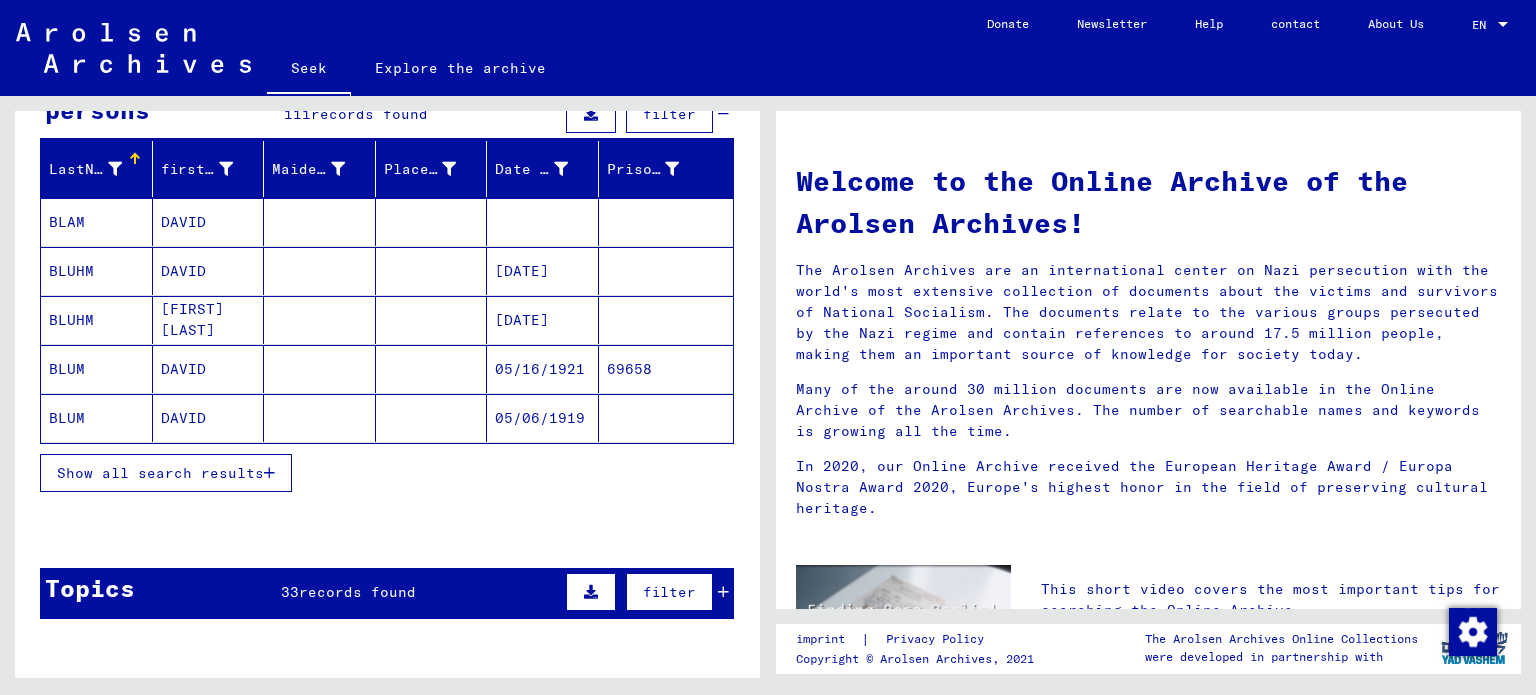 click on "Show all search results" at bounding box center [160, 473] 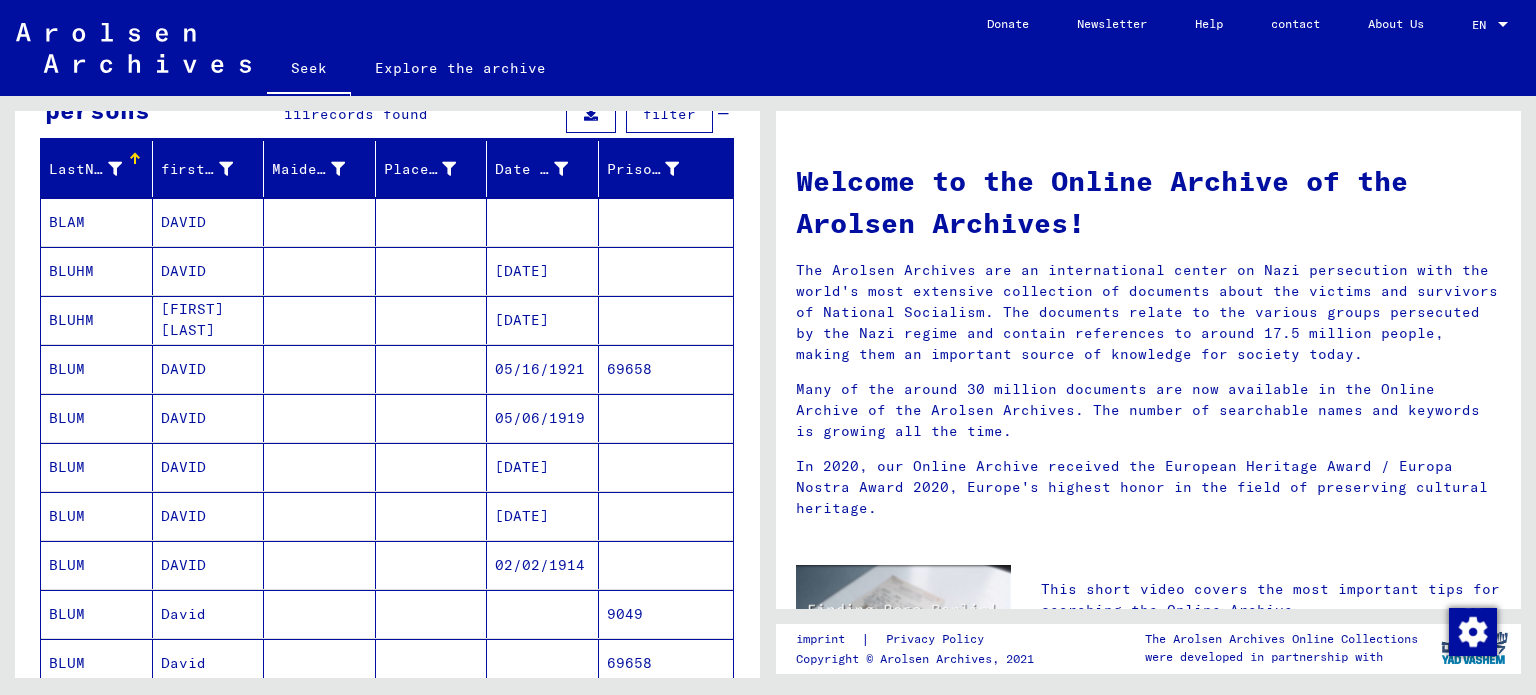 click on "Date of Birth" at bounding box center [546, 169] 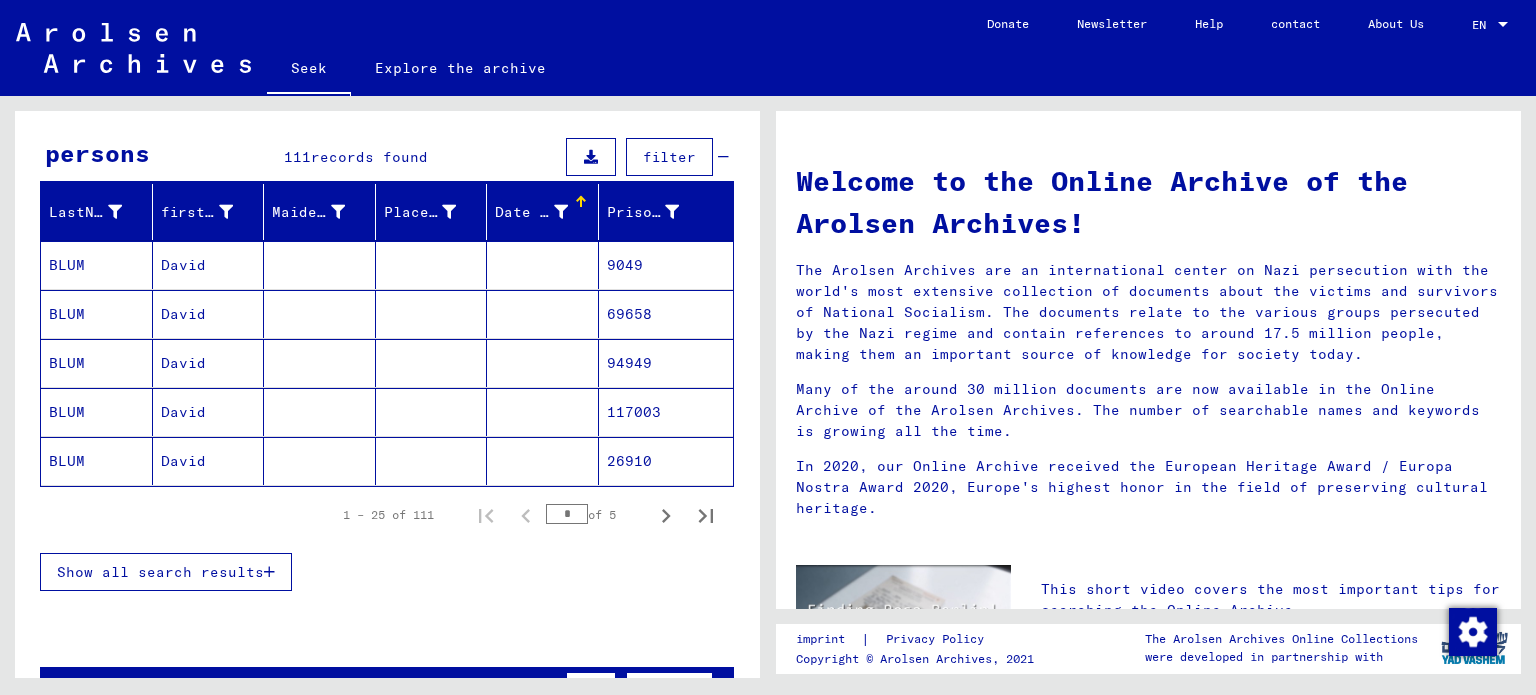 scroll, scrollTop: 204, scrollLeft: 0, axis: vertical 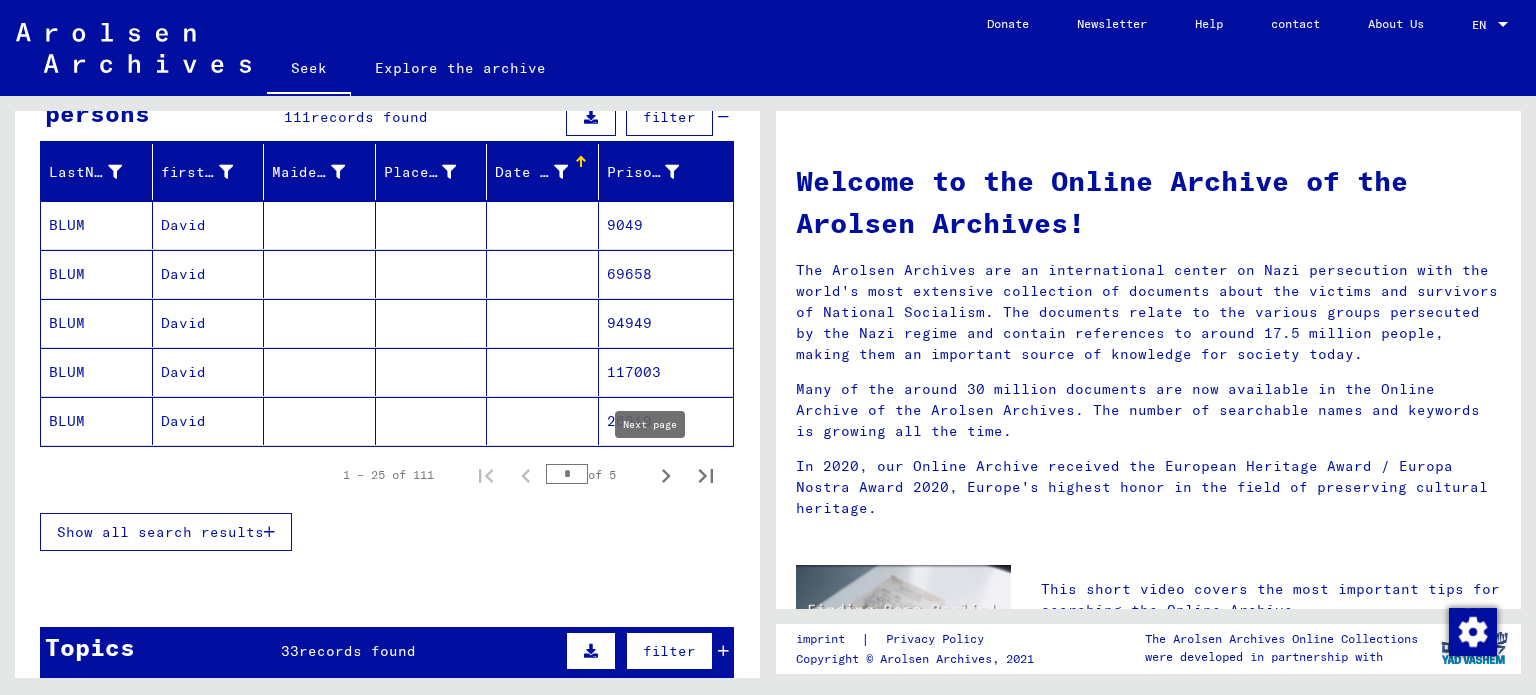 click 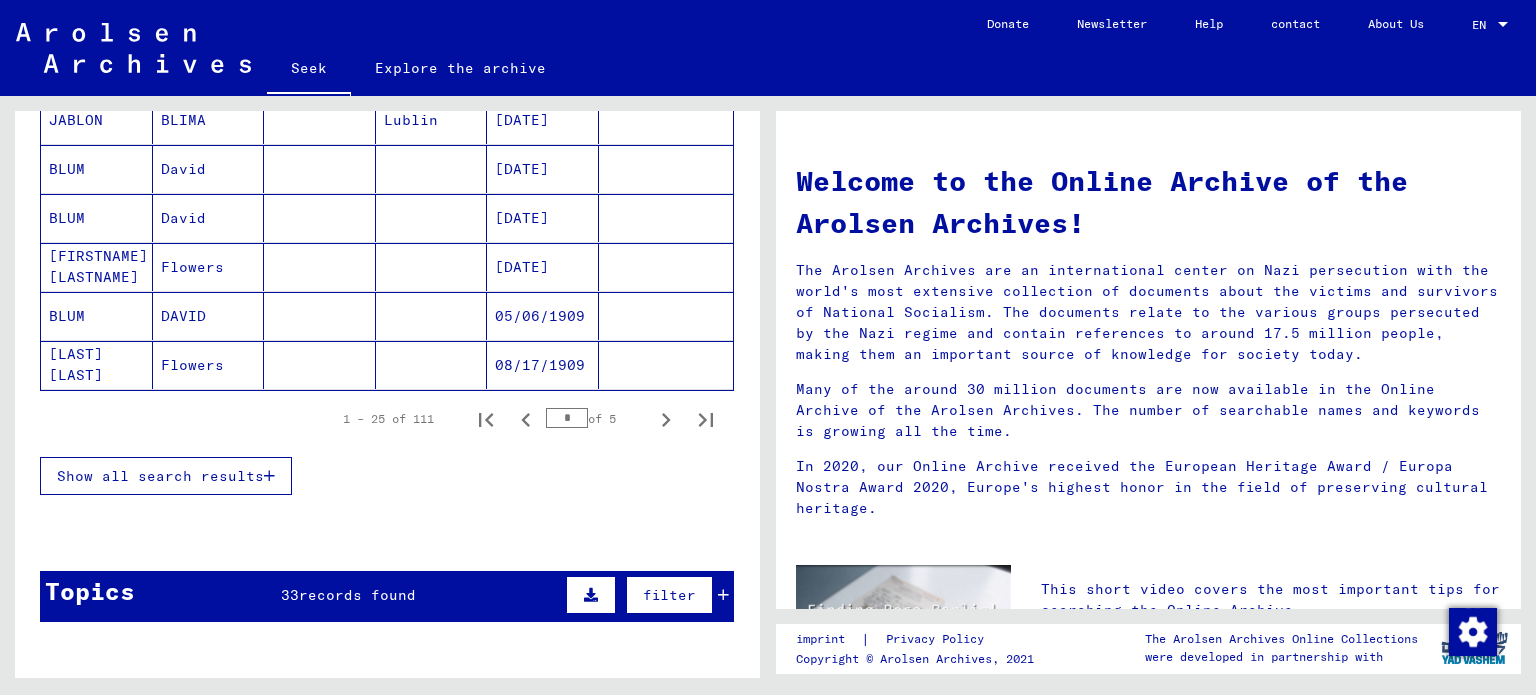 scroll, scrollTop: 1242, scrollLeft: 0, axis: vertical 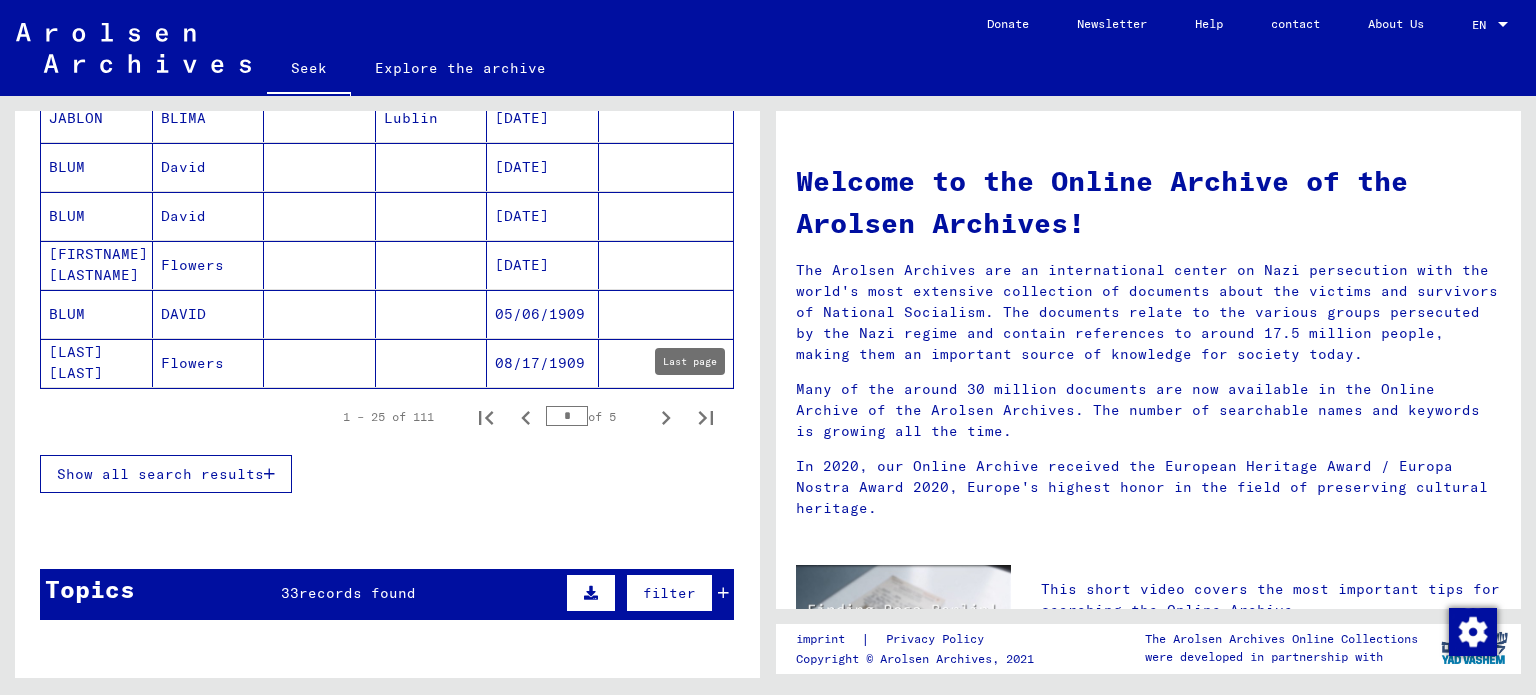 click at bounding box center (706, 417) 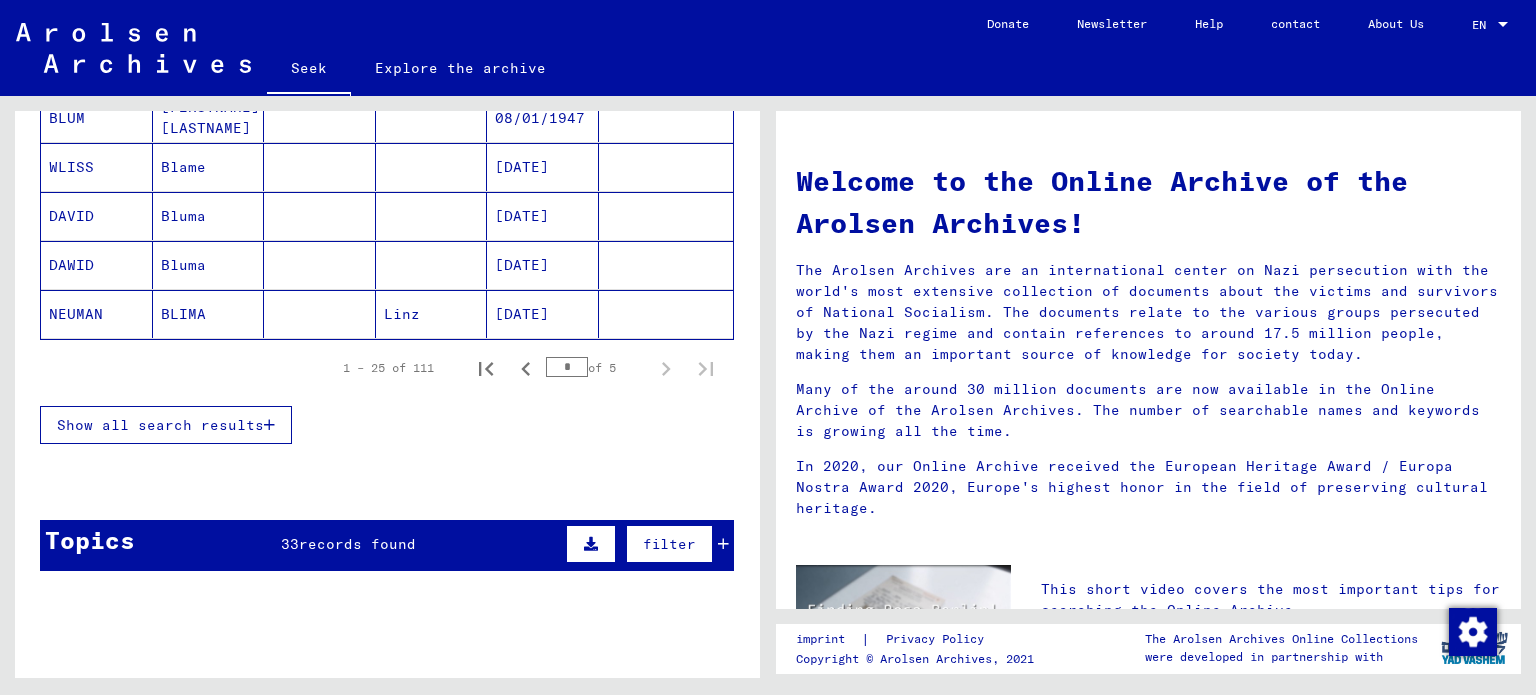 scroll, scrollTop: 600, scrollLeft: 0, axis: vertical 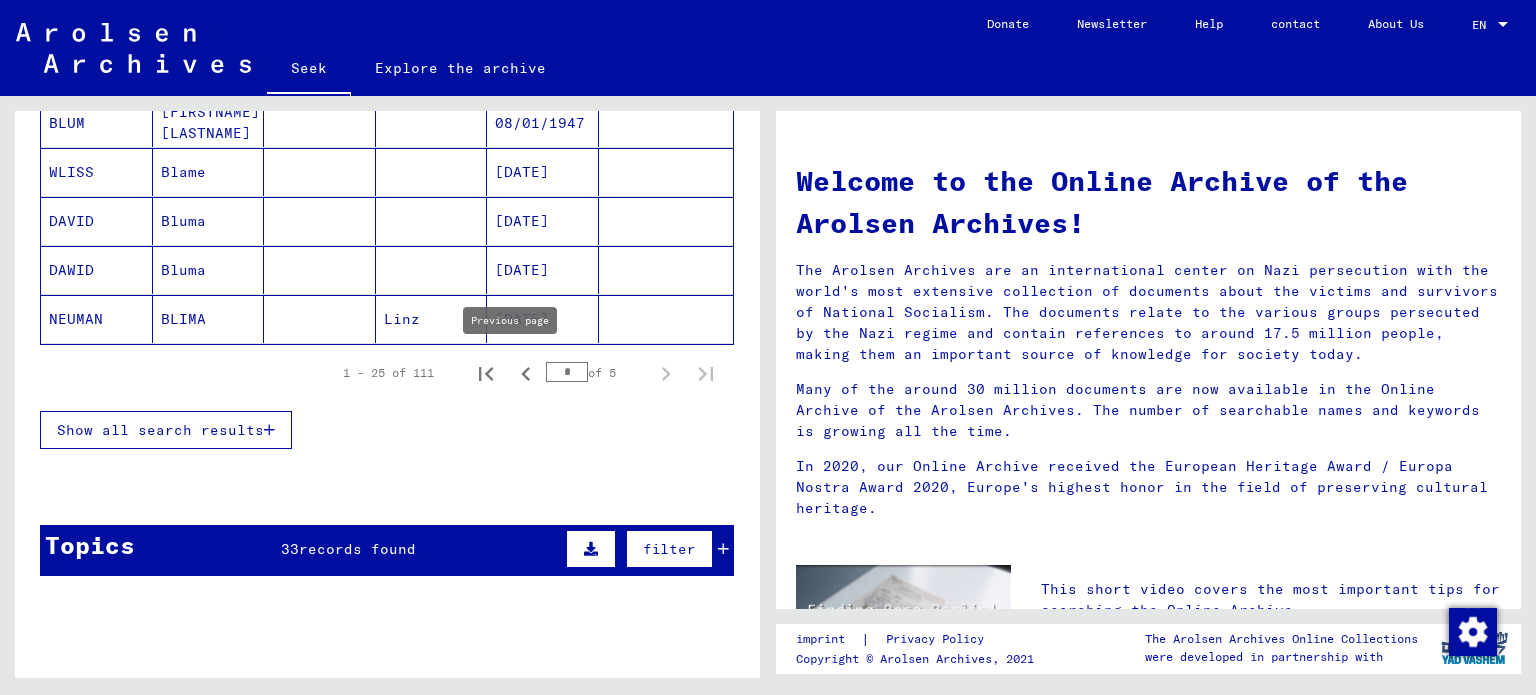 click 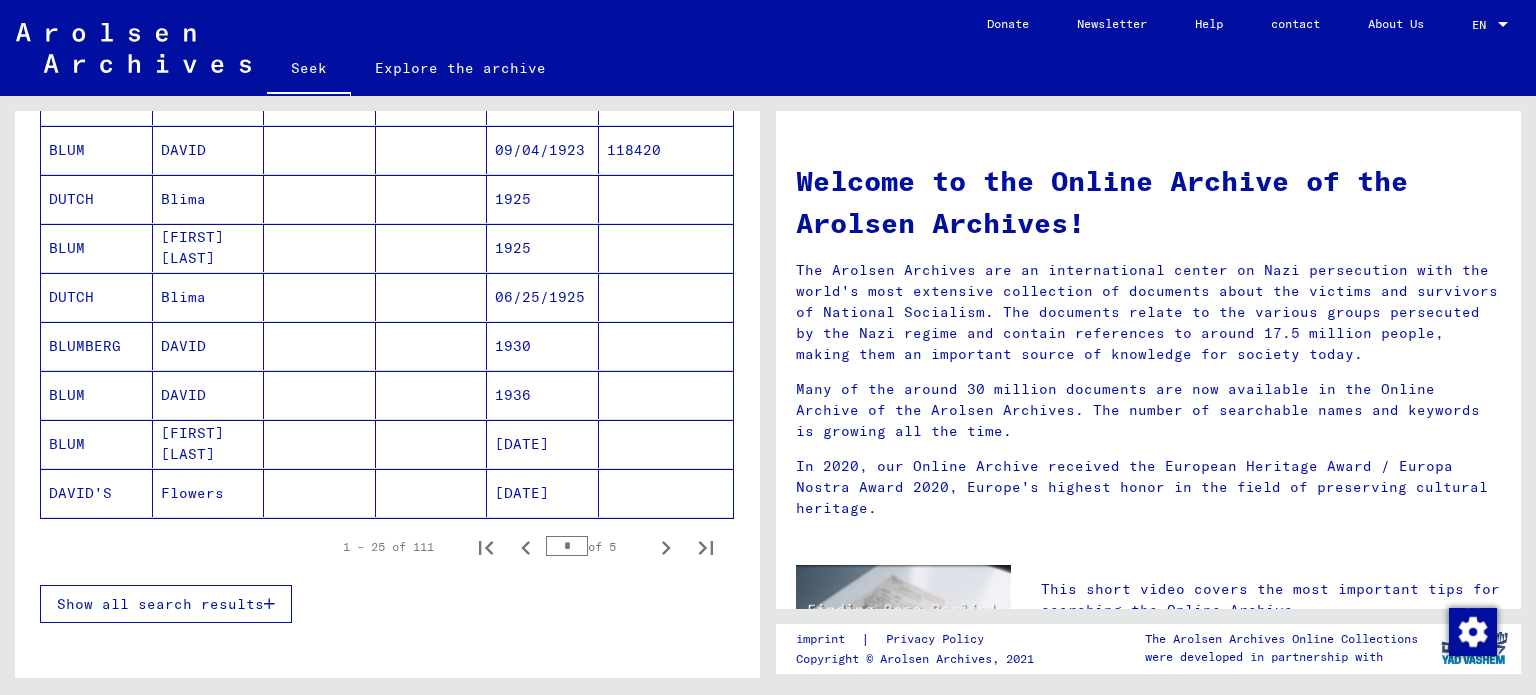 scroll, scrollTop: 1106, scrollLeft: 0, axis: vertical 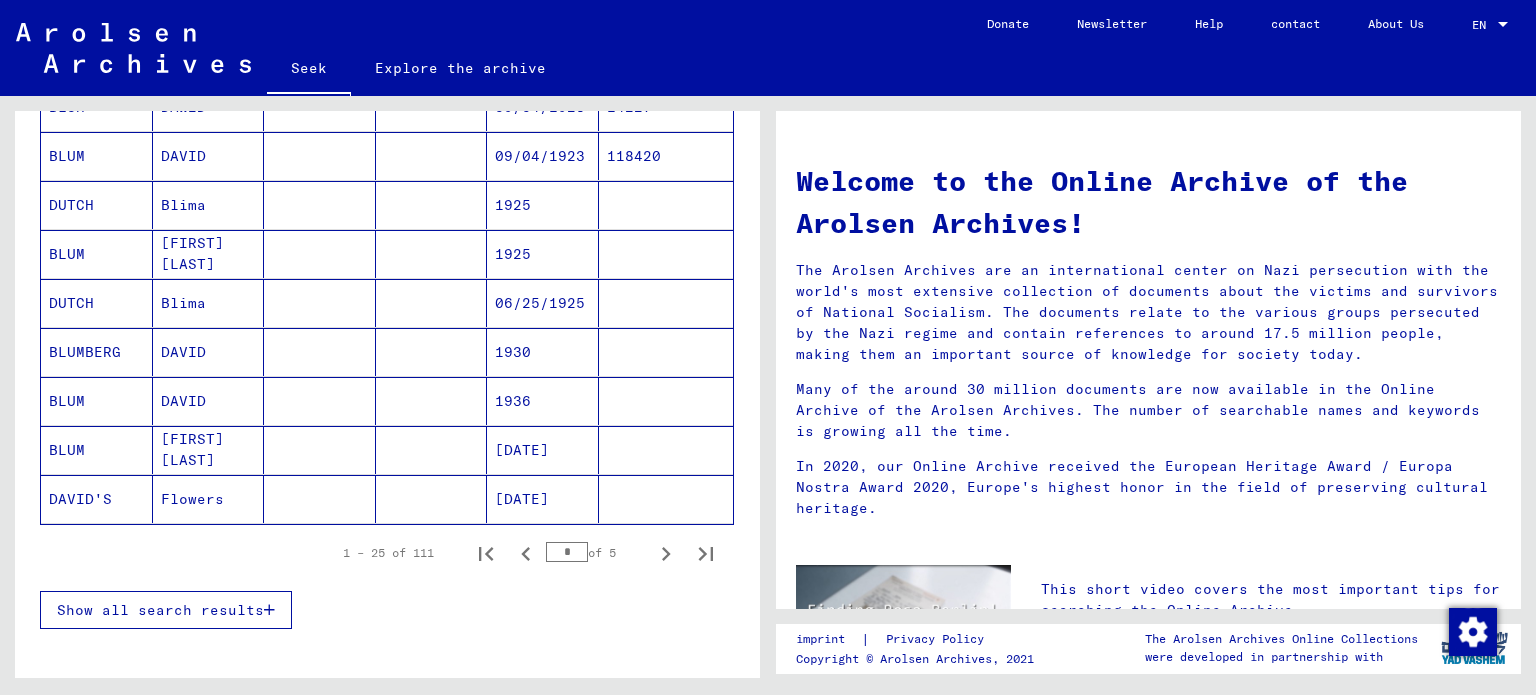 click on "1936" at bounding box center [522, 450] 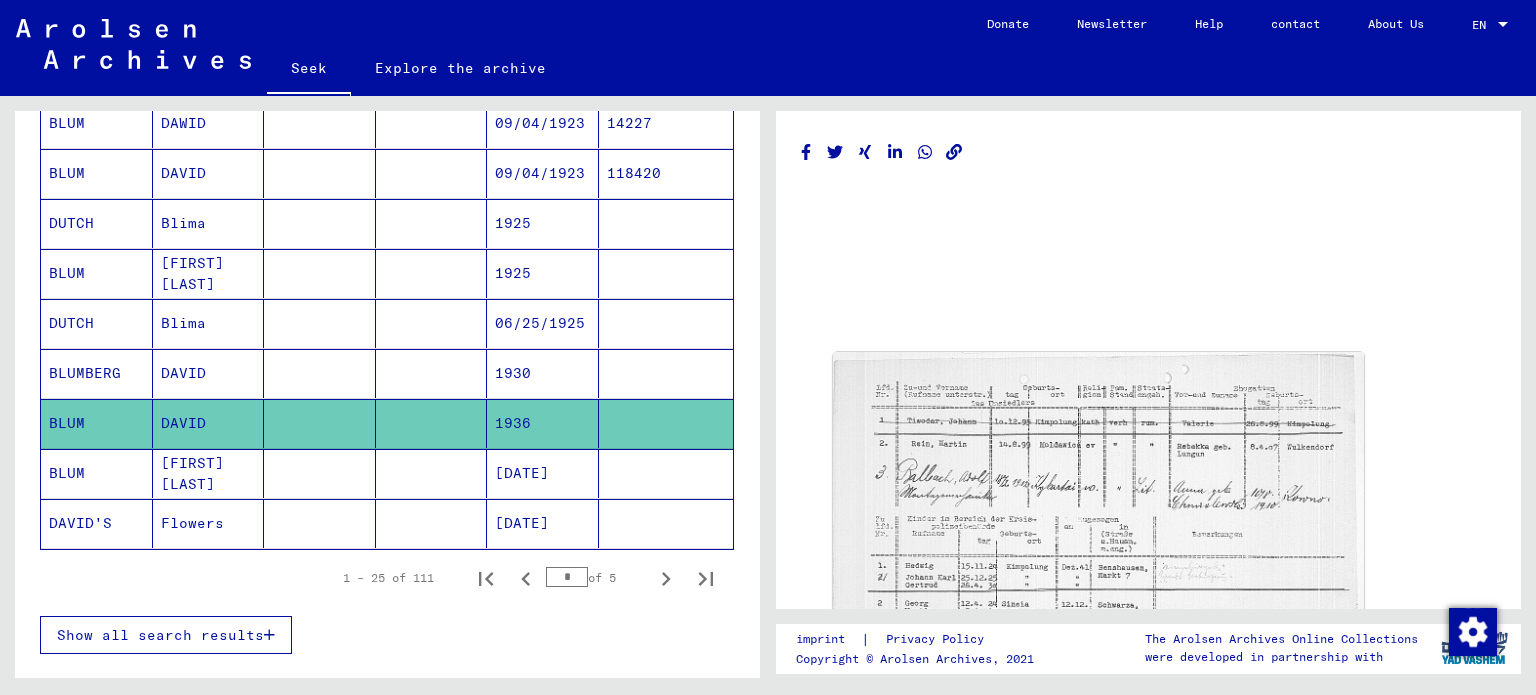 scroll, scrollTop: 1120, scrollLeft: 0, axis: vertical 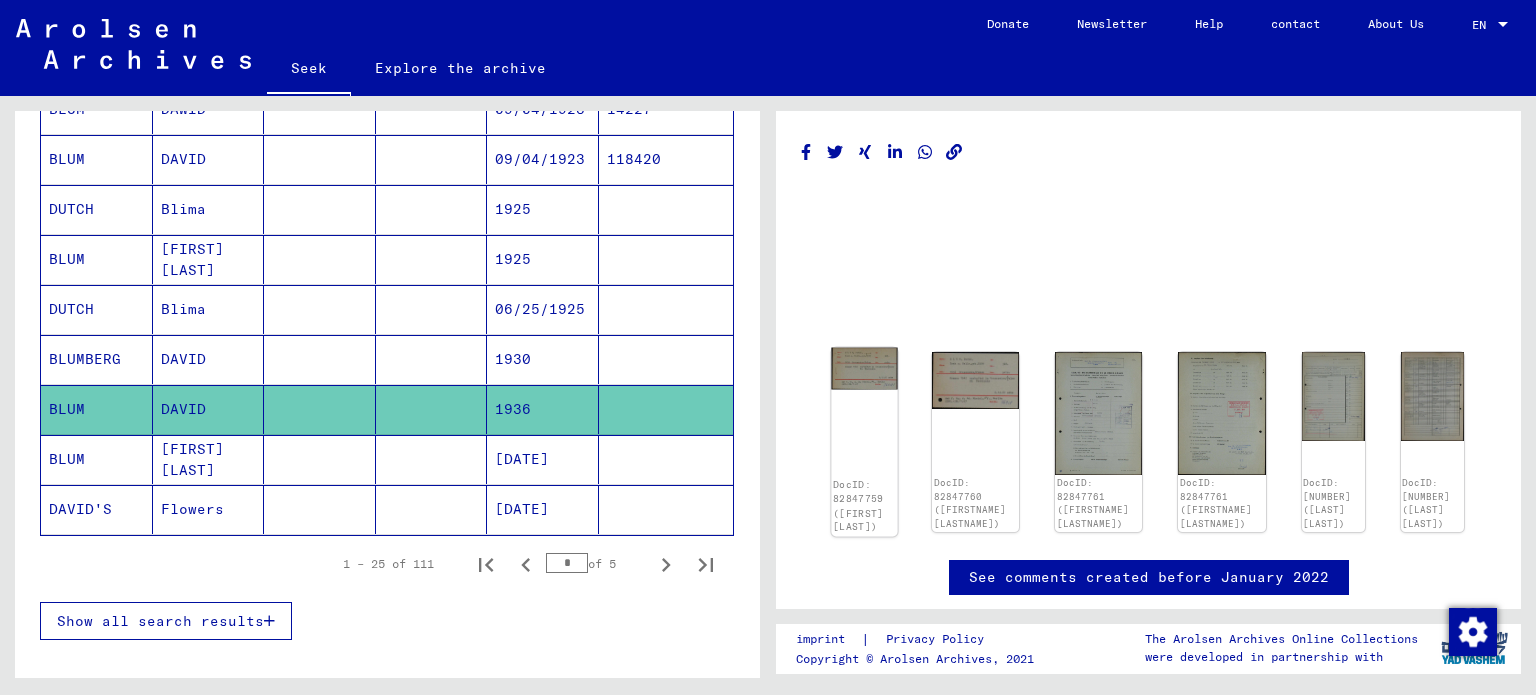 click 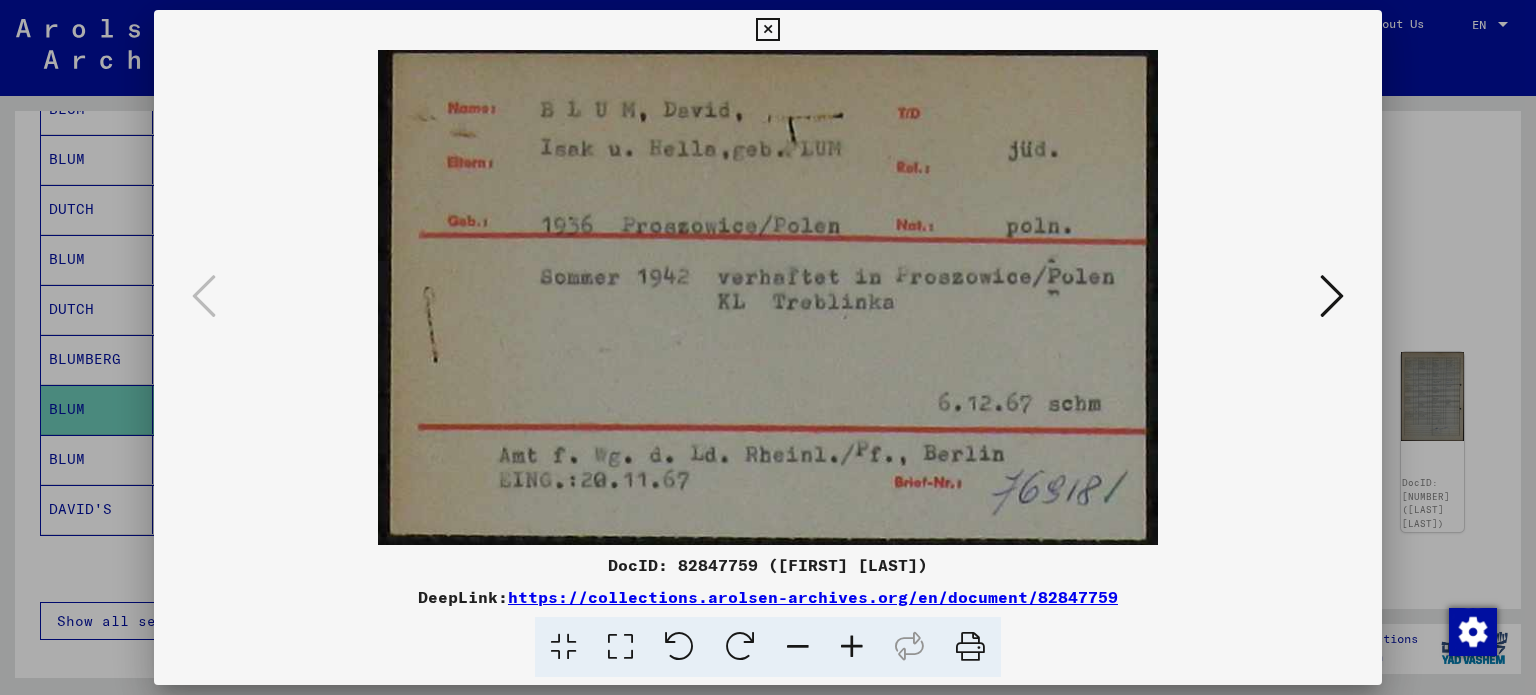 click at bounding box center (768, 297) 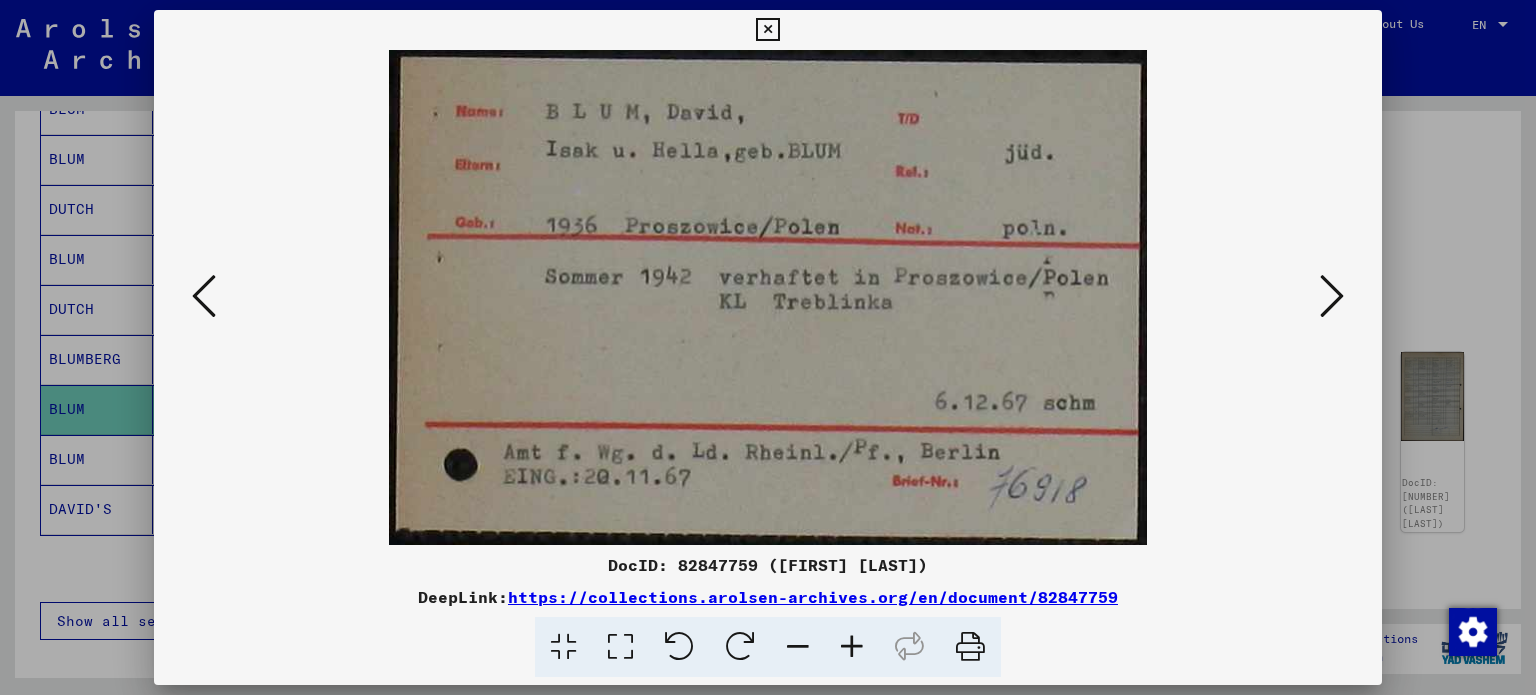 click at bounding box center (204, 296) 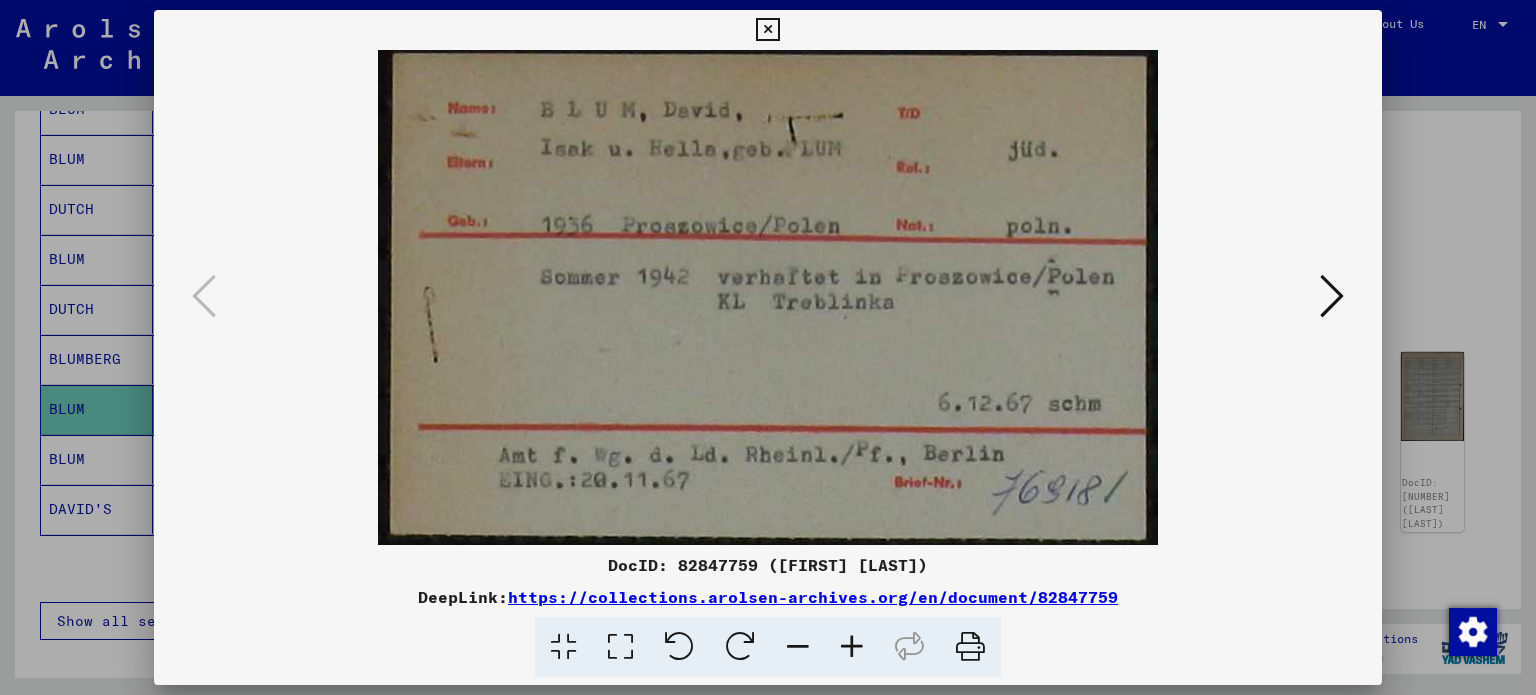 click at bounding box center [1332, 296] 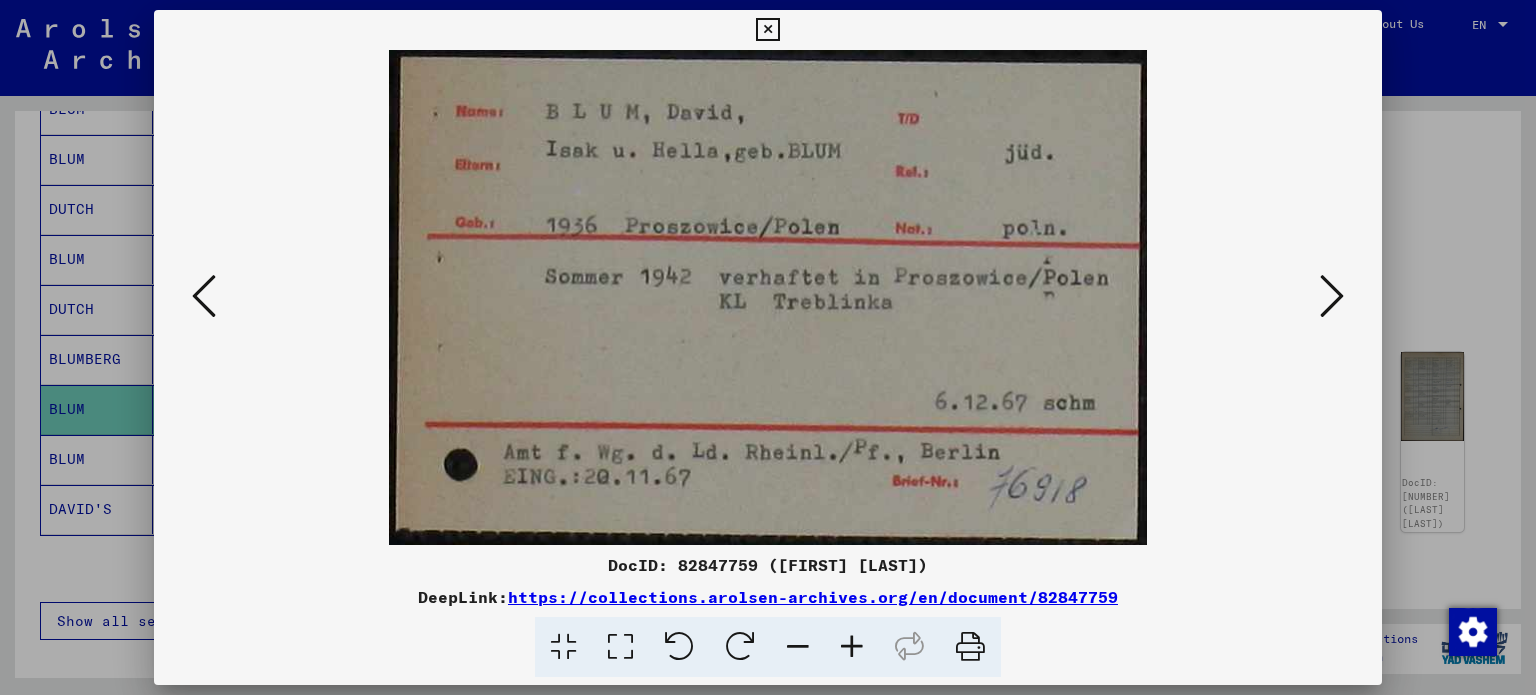 click at bounding box center [1332, 296] 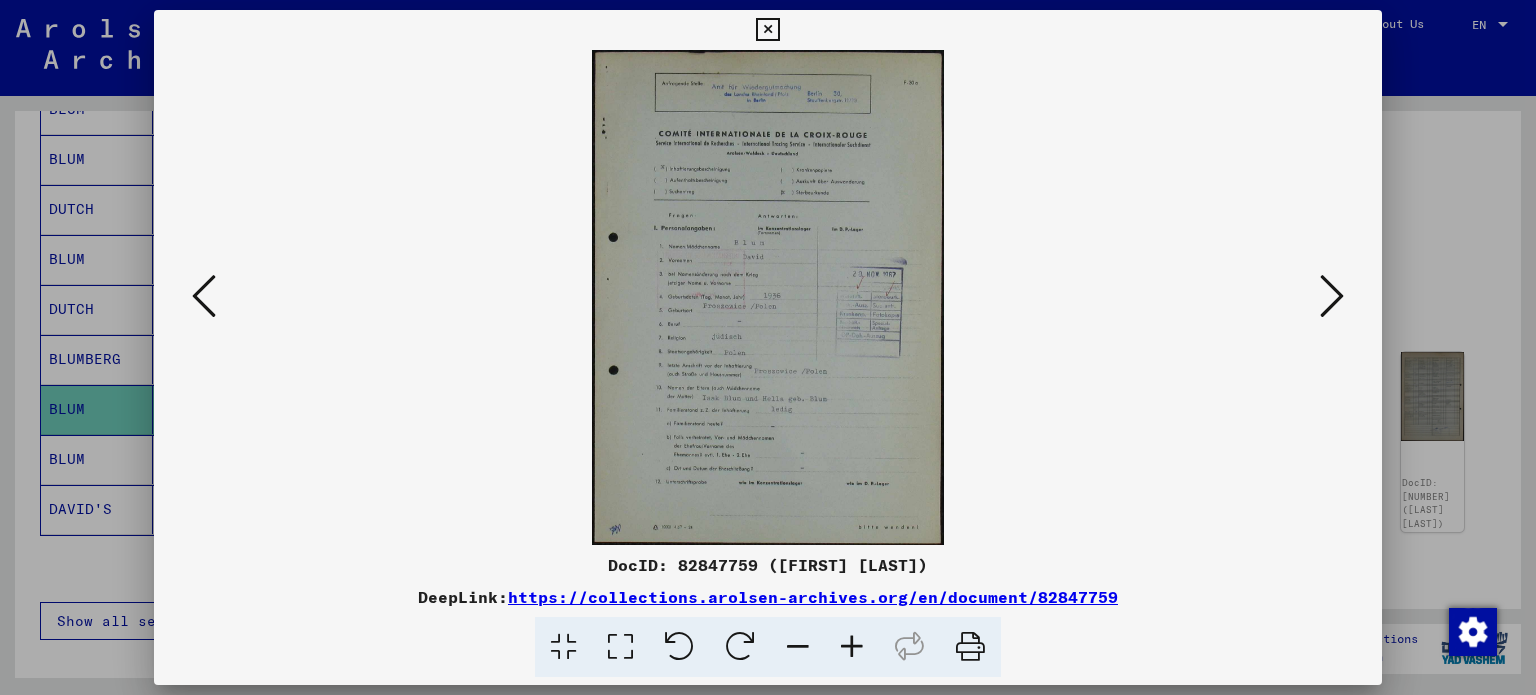 click at bounding box center (1332, 296) 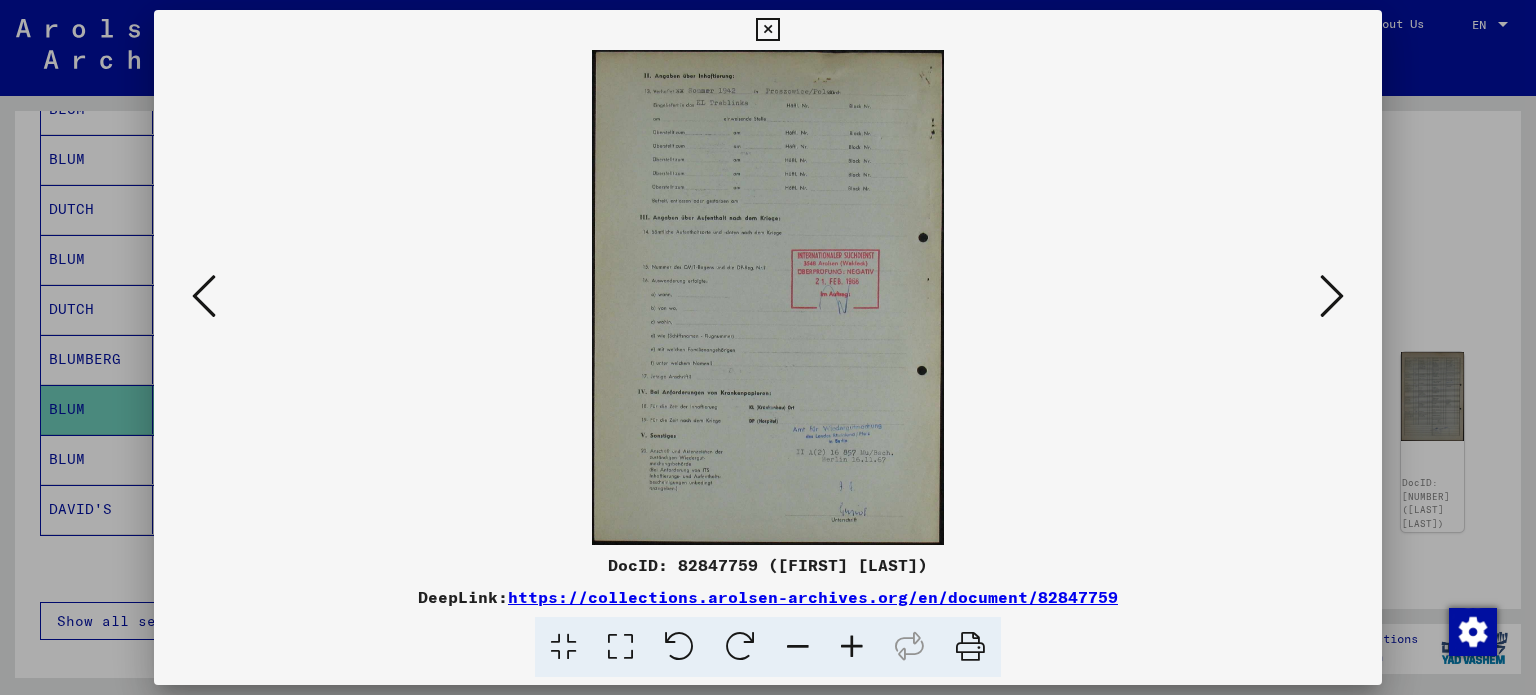 click at bounding box center (204, 296) 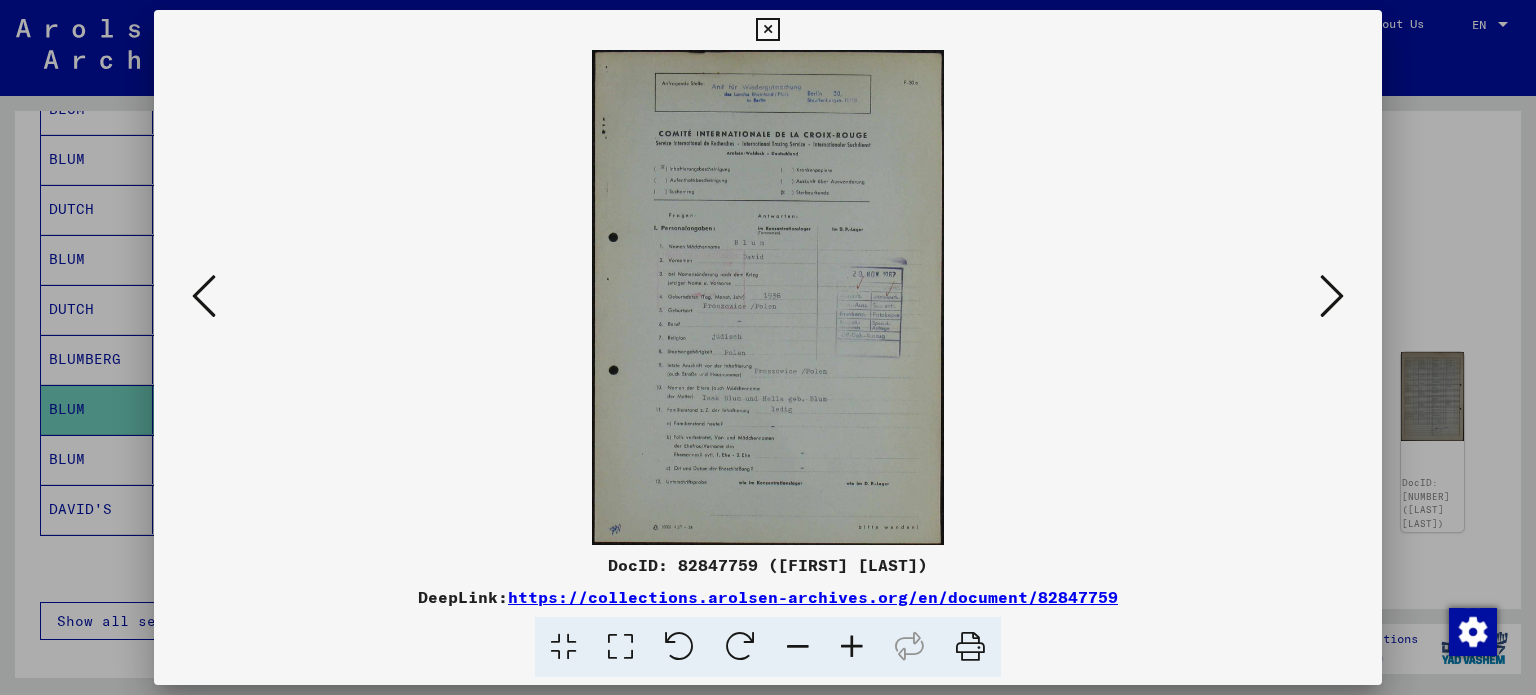 click at bounding box center (768, 297) 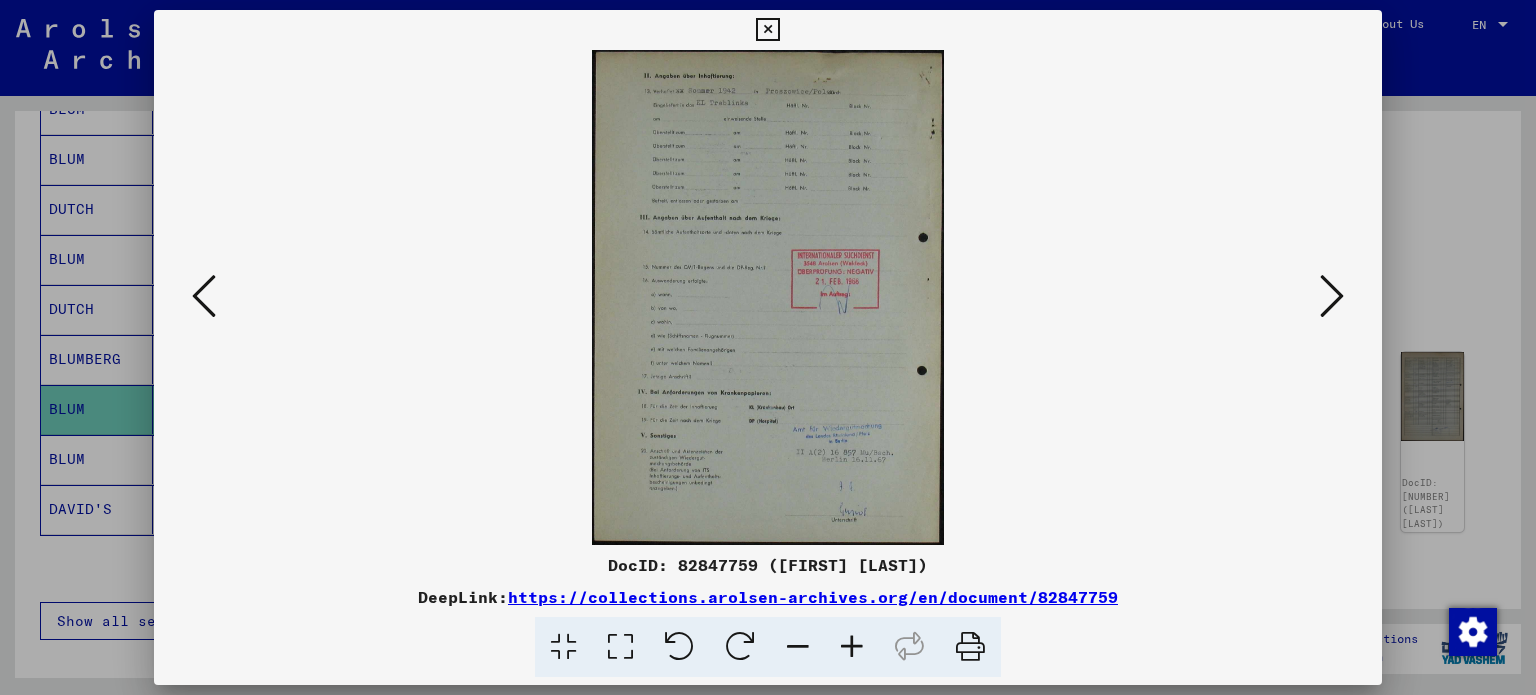 click at bounding box center (768, 297) 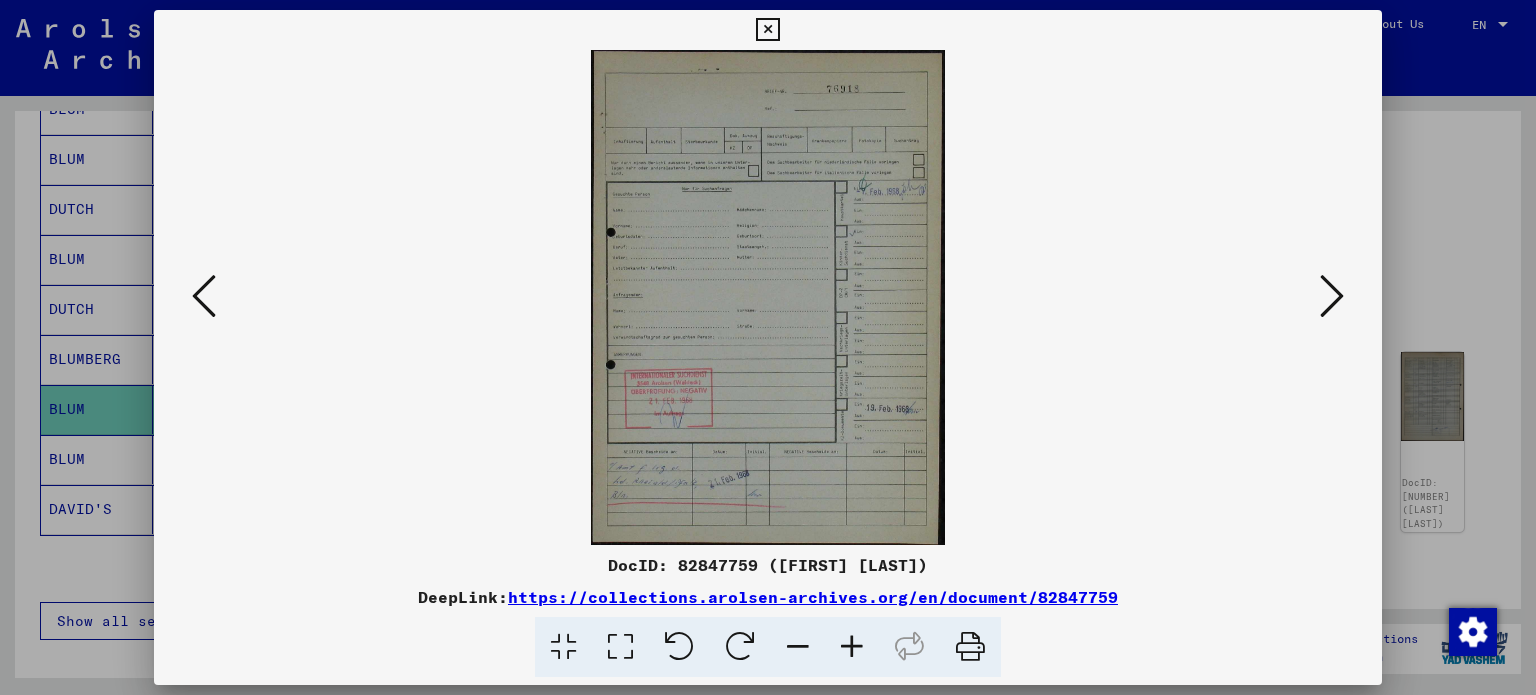 click at bounding box center (768, 297) 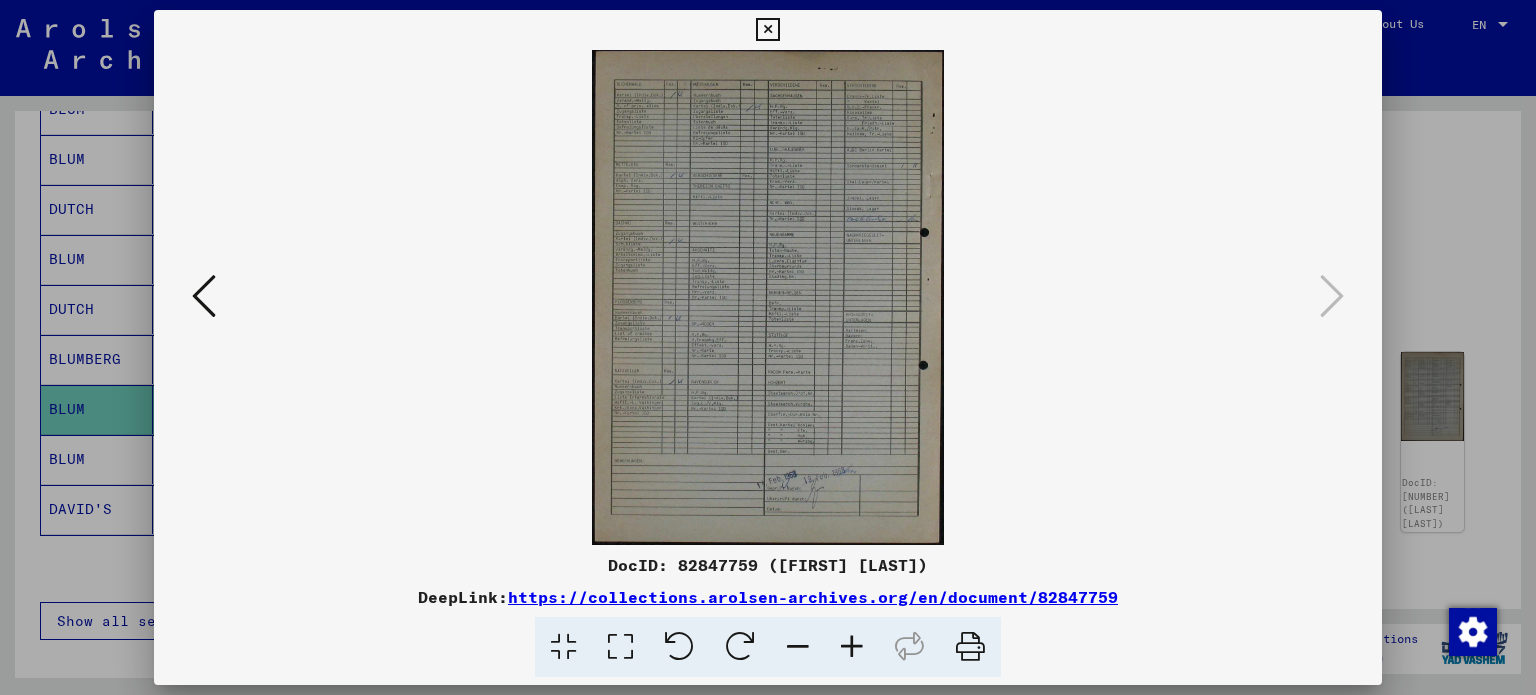 click at bounding box center (767, 30) 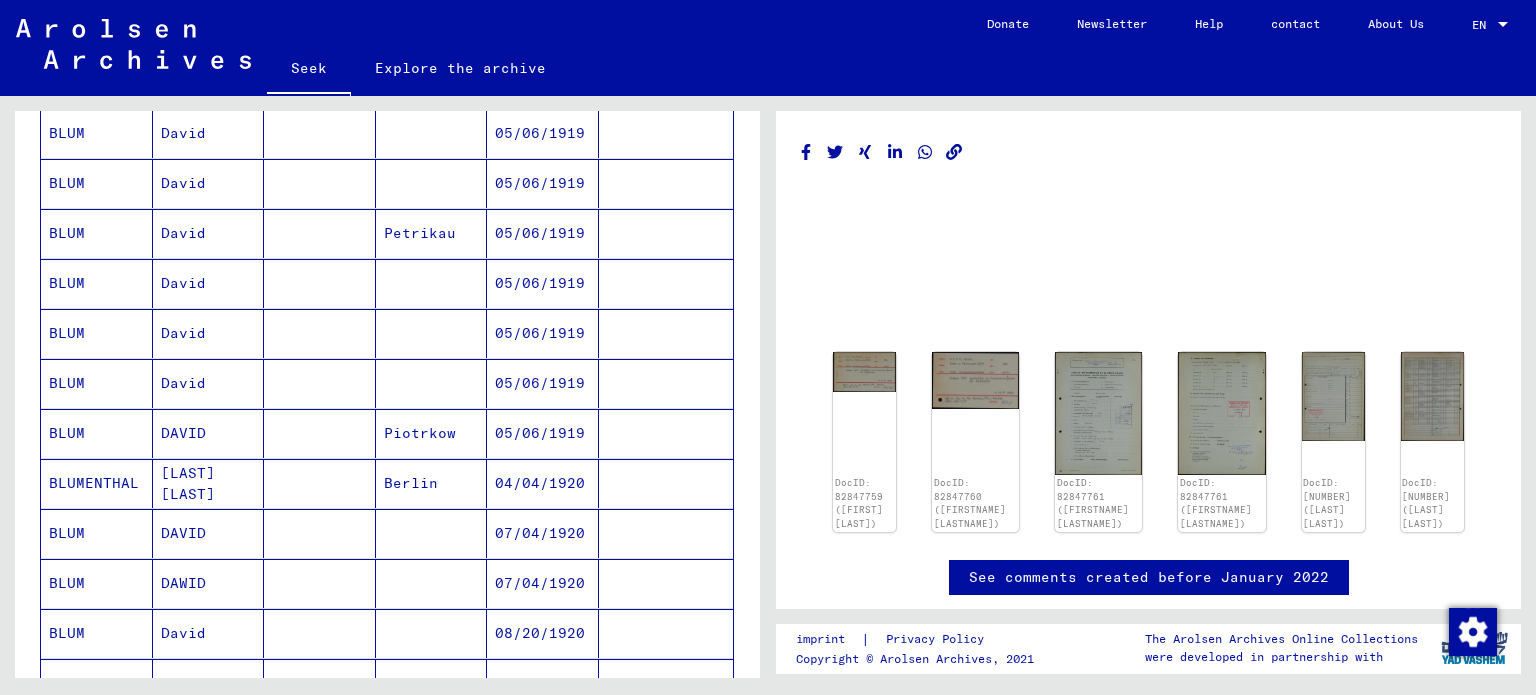scroll, scrollTop: 0, scrollLeft: 0, axis: both 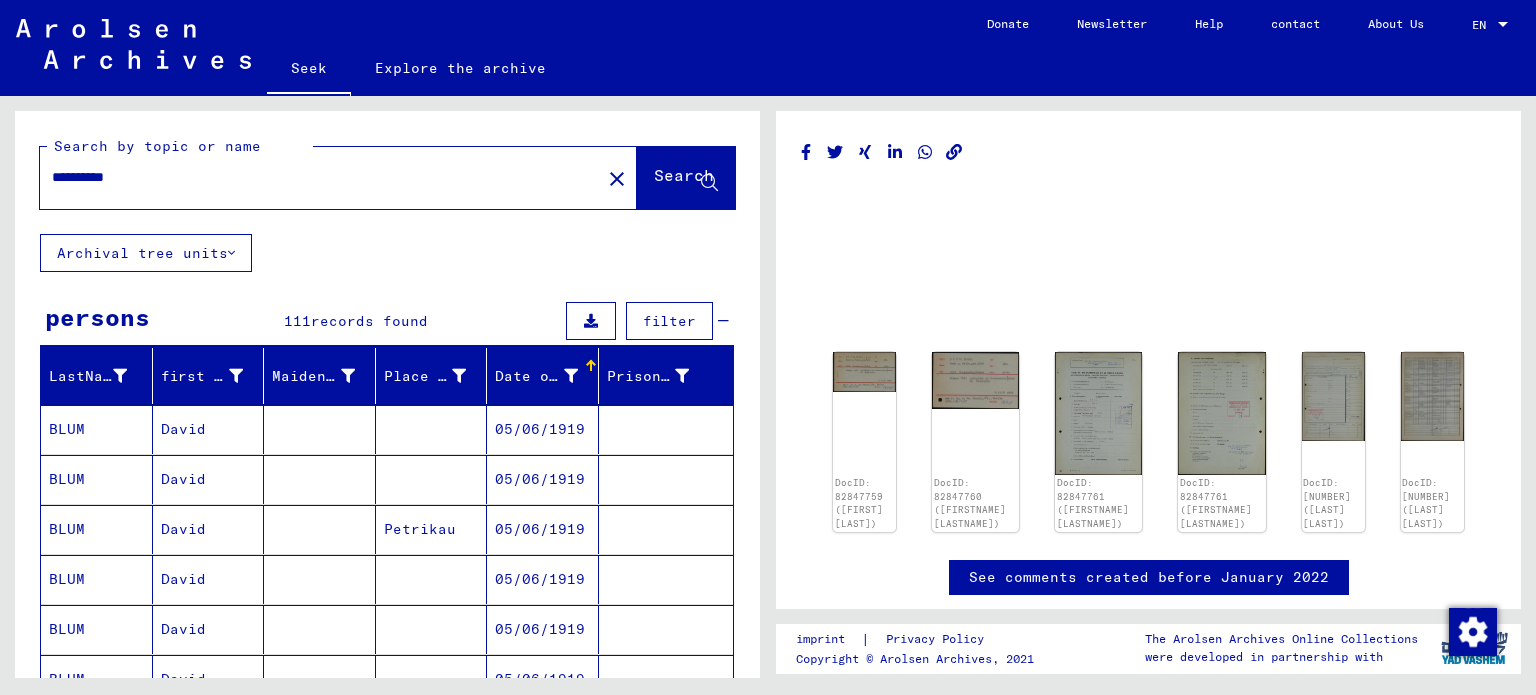 click on "**********" at bounding box center [320, 177] 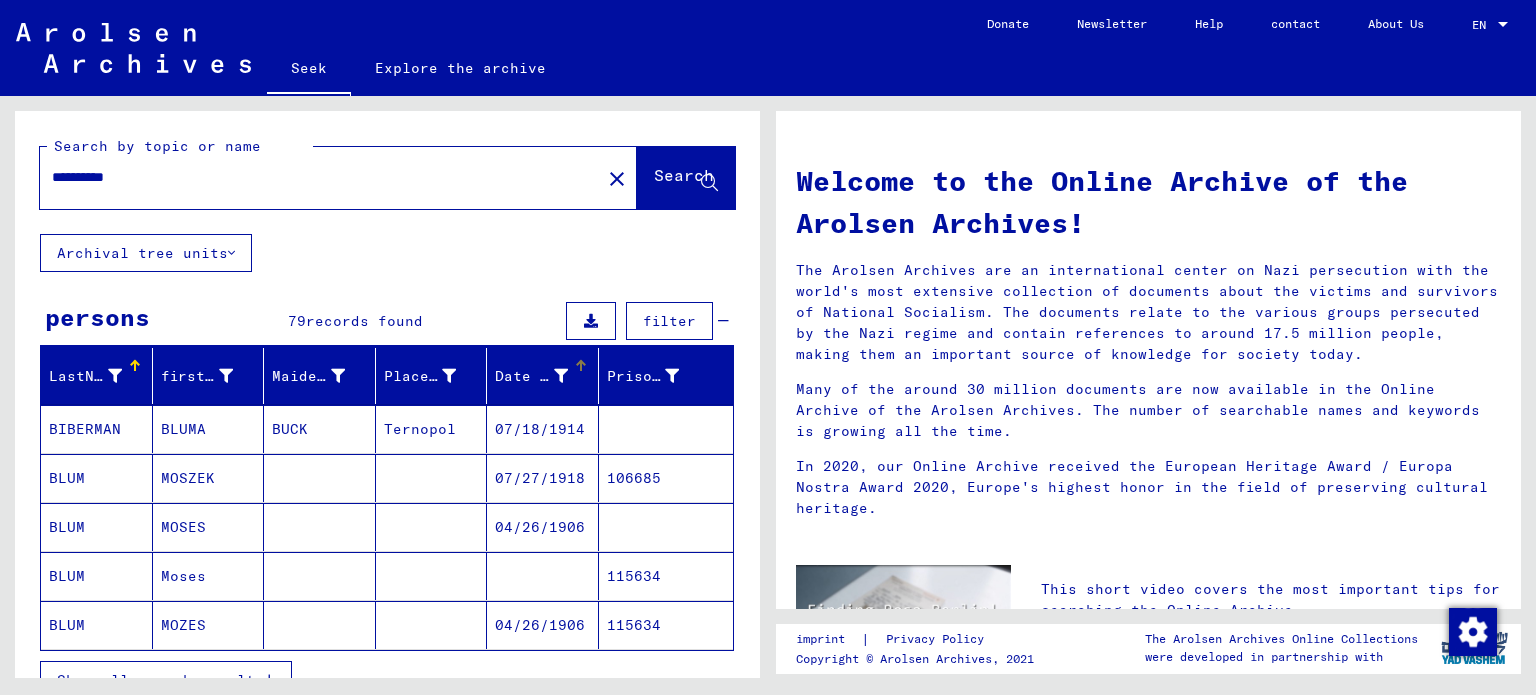 click on "Date of Birth" at bounding box center (553, 376) 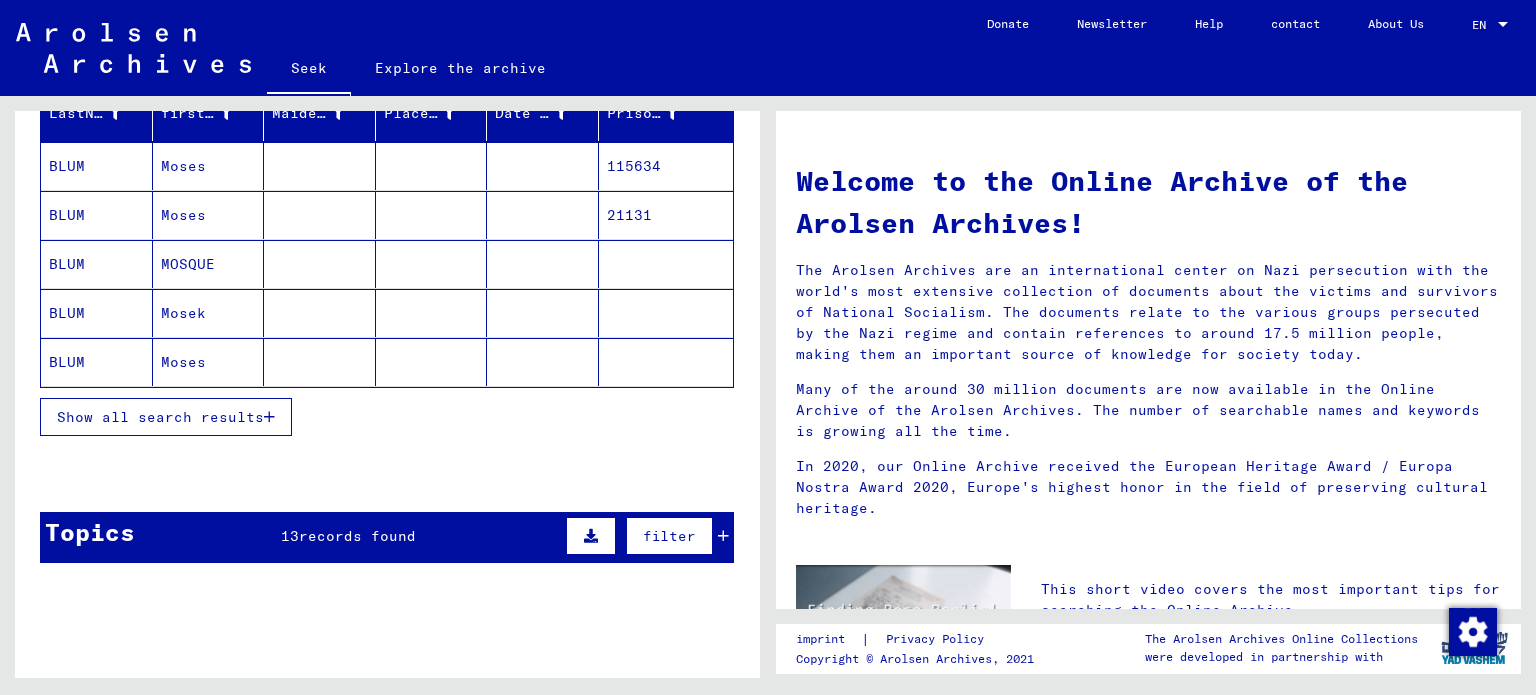 scroll, scrollTop: 259, scrollLeft: 0, axis: vertical 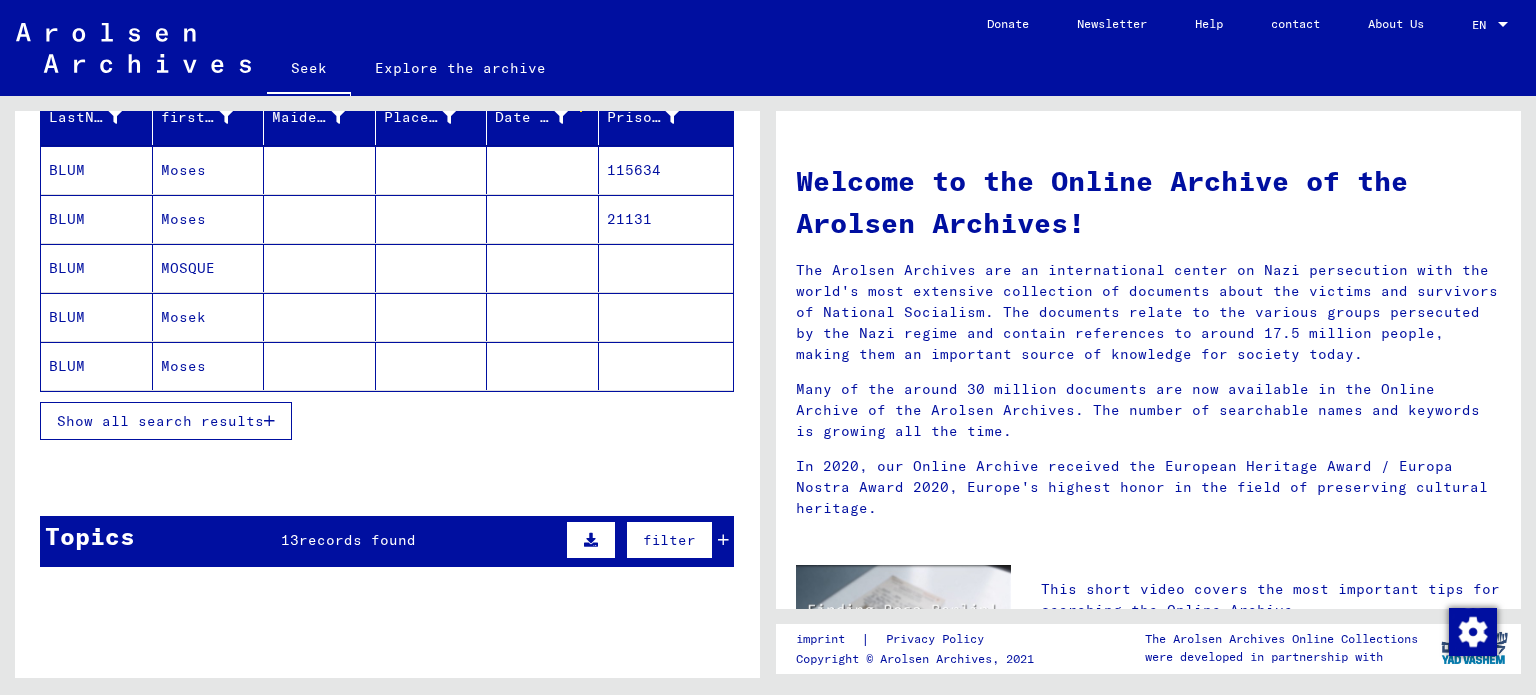 click on "Show all search results" at bounding box center (160, 421) 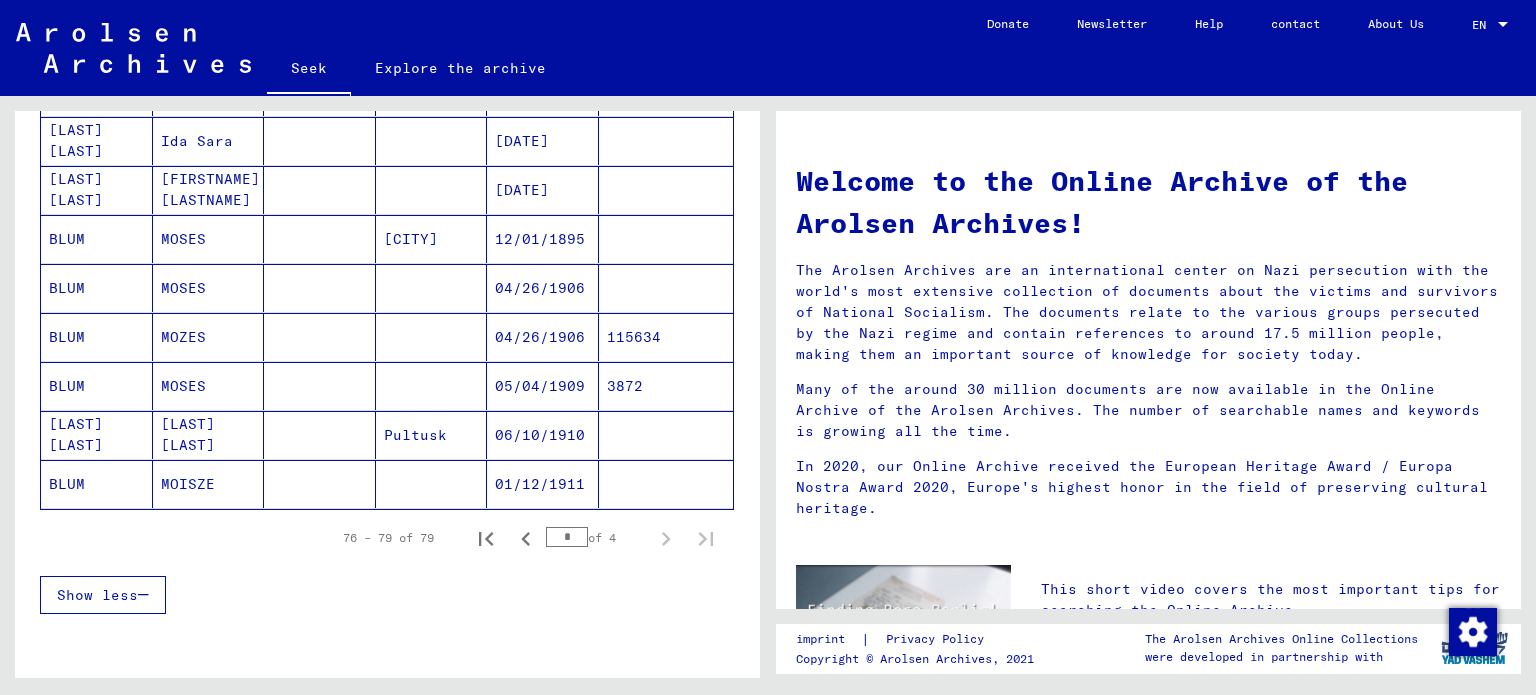 scroll, scrollTop: 1128, scrollLeft: 0, axis: vertical 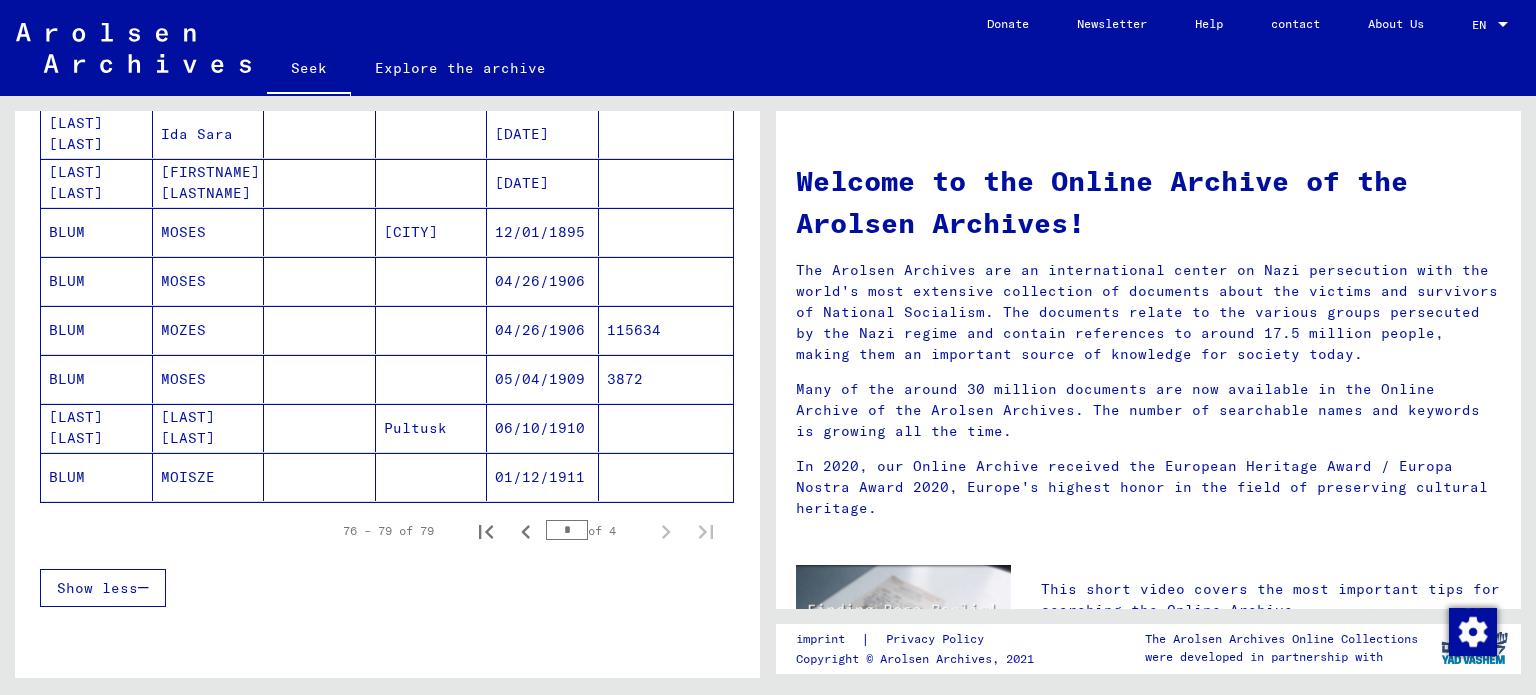 click on "LastName first name Maiden Name Place of Birth Date of Birth Prisoner # BLUM Moses 115634 BLUM Moses 21131 BLUM MOSQUE BLUM Mosek BLUM Moses MOZES Blima BLUM Mosek BLUM Cunt BLUM MOSES BLUM MOSES BLUM JAKUB MOSZE BLUM MORITZ MOSES BLUM Moyse [DATE] BLUMENTHAL MOSES Gröbzig [DATE] BLUM MOSES ARON Podgorze [DATE] BLUM MOSES TURKA [DATE] 21131 PORCELAIN PRESS Flowers [DATE] BLUM MOSES Ida Sara [DATE] BLUM MOSES Jrma Sara [DATE] BLUM MOSES Maroldsweisach [DATE] BLUM MOSES [DATE] BLUM MOZES [DATE] 115634 BLUM MOSES [DATE] 3872 FINKELSTEIN BLUM BODY MOJSZE Pultusk [DATE] BLUM MOISZE [DATE] 76 – 79 of 79 * of 4 Show less Signature Last name First name Birth name Birth birth date Prisoner # Father (adoptive father) religion nationality" at bounding box center [387, -74] 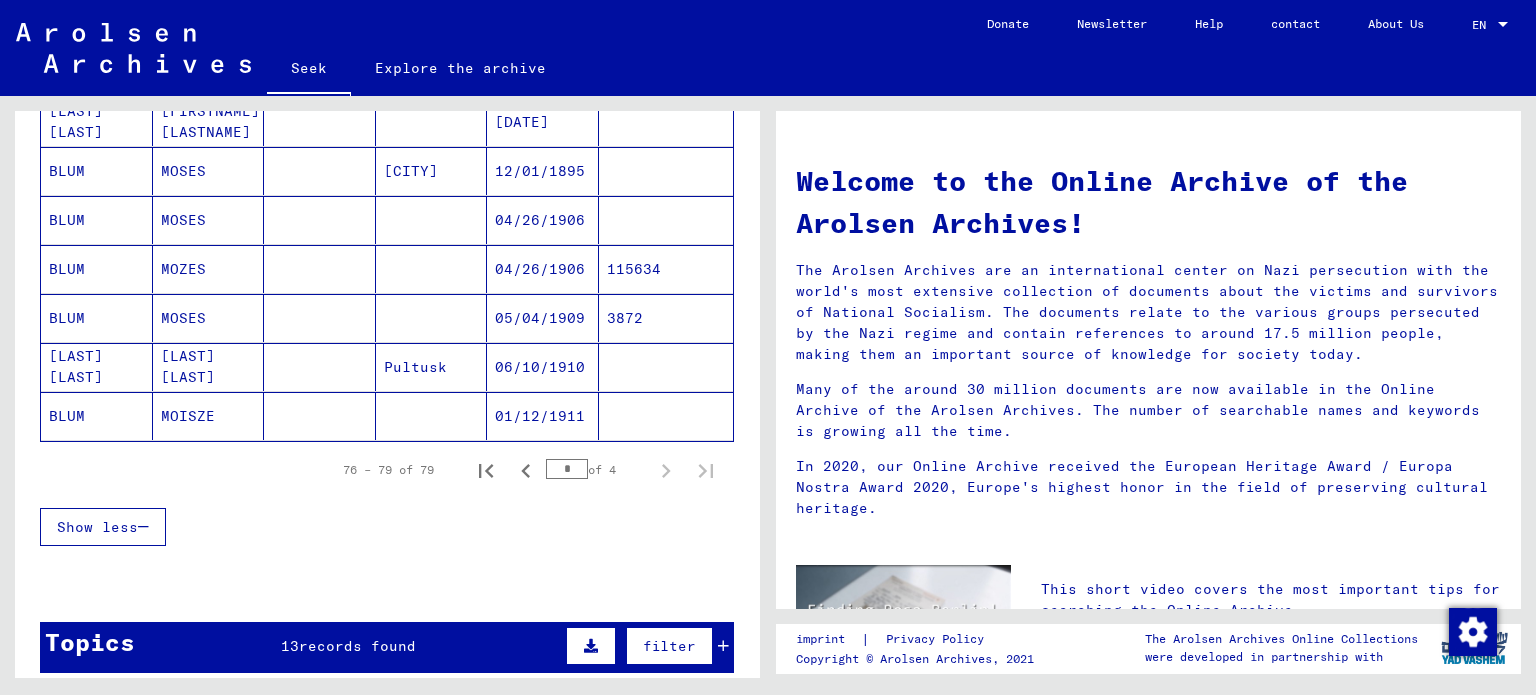 scroll, scrollTop: 1193, scrollLeft: 0, axis: vertical 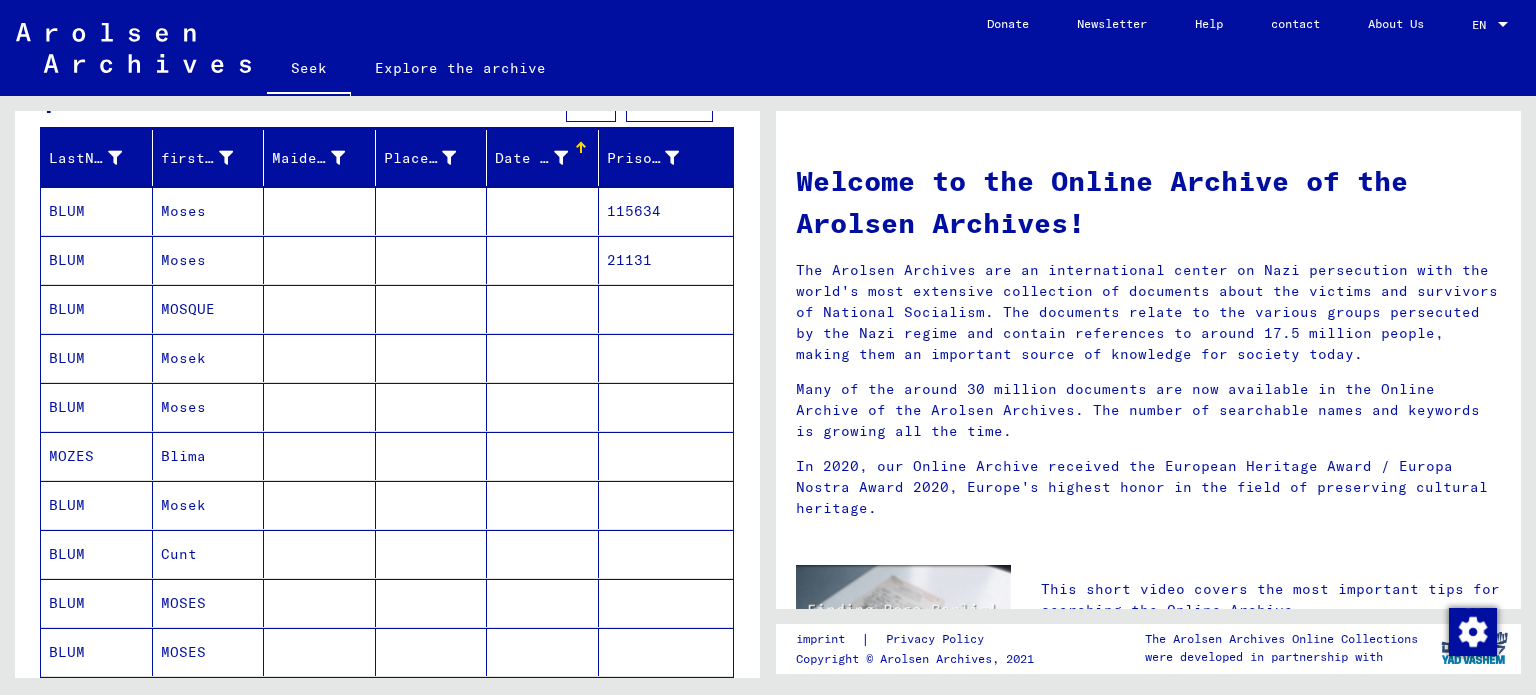 click on "Moses" at bounding box center [183, 456] 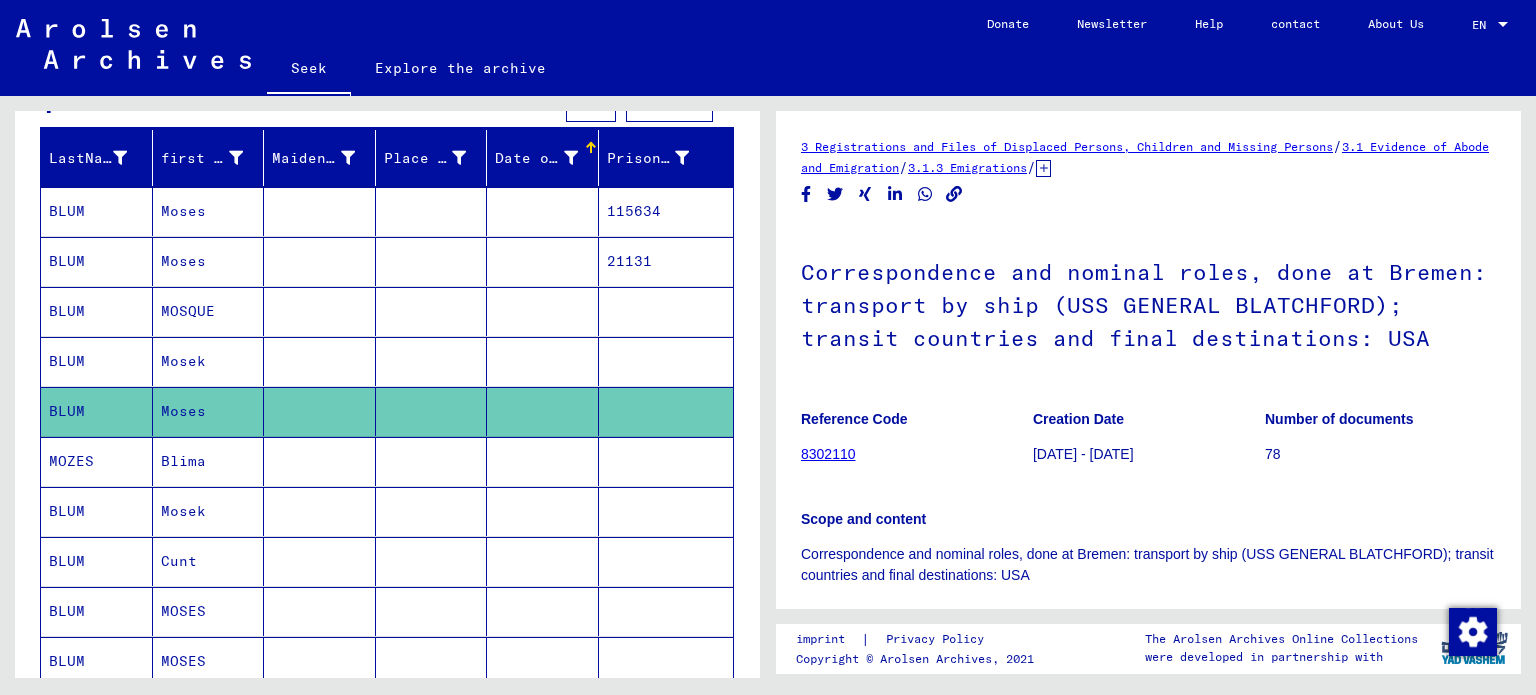 scroll, scrollTop: 0, scrollLeft: 0, axis: both 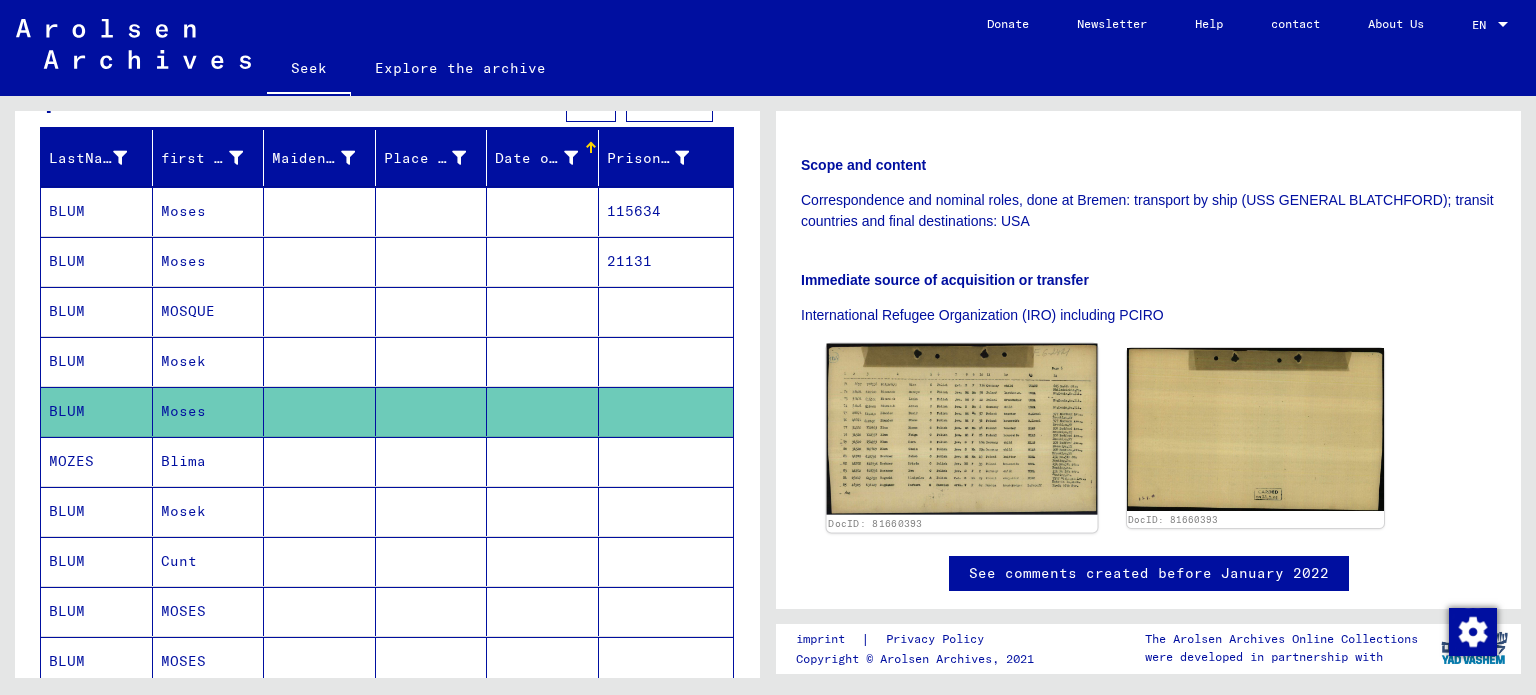 click 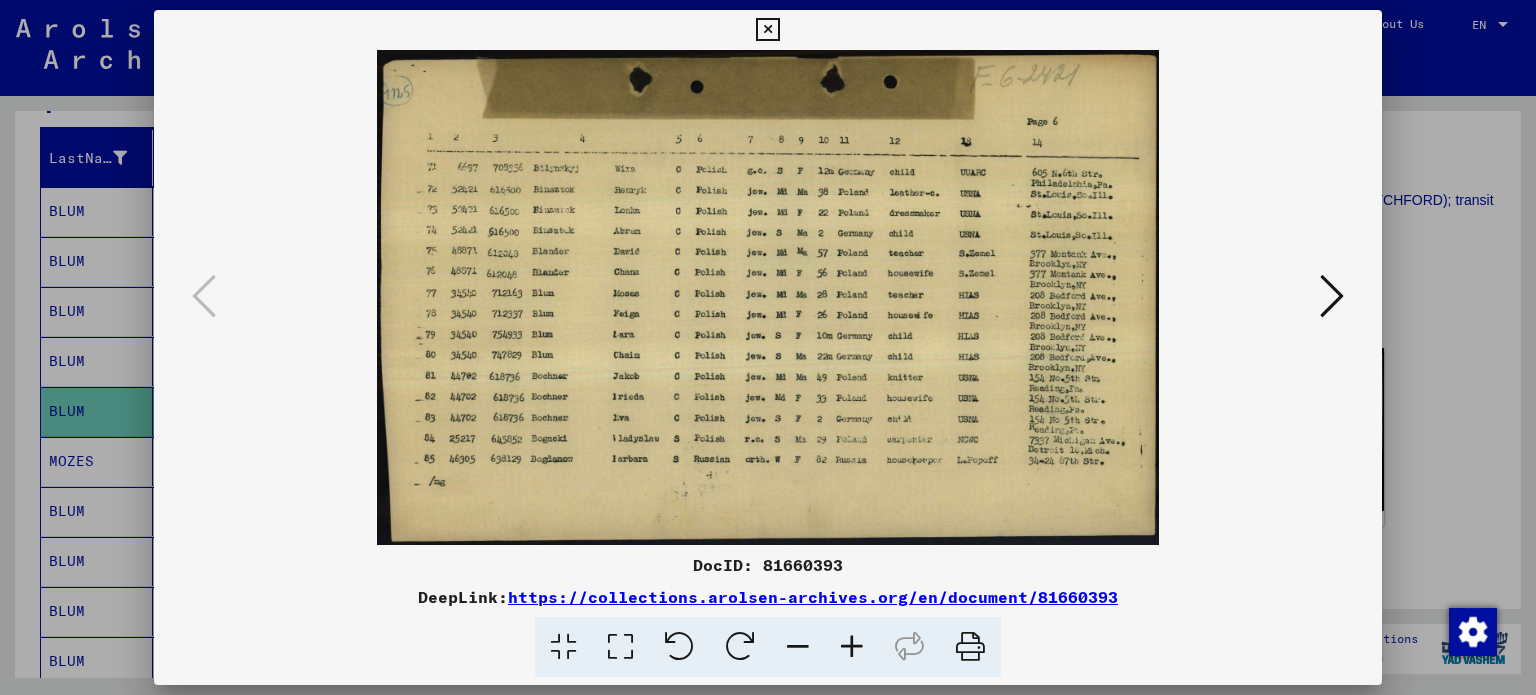 type 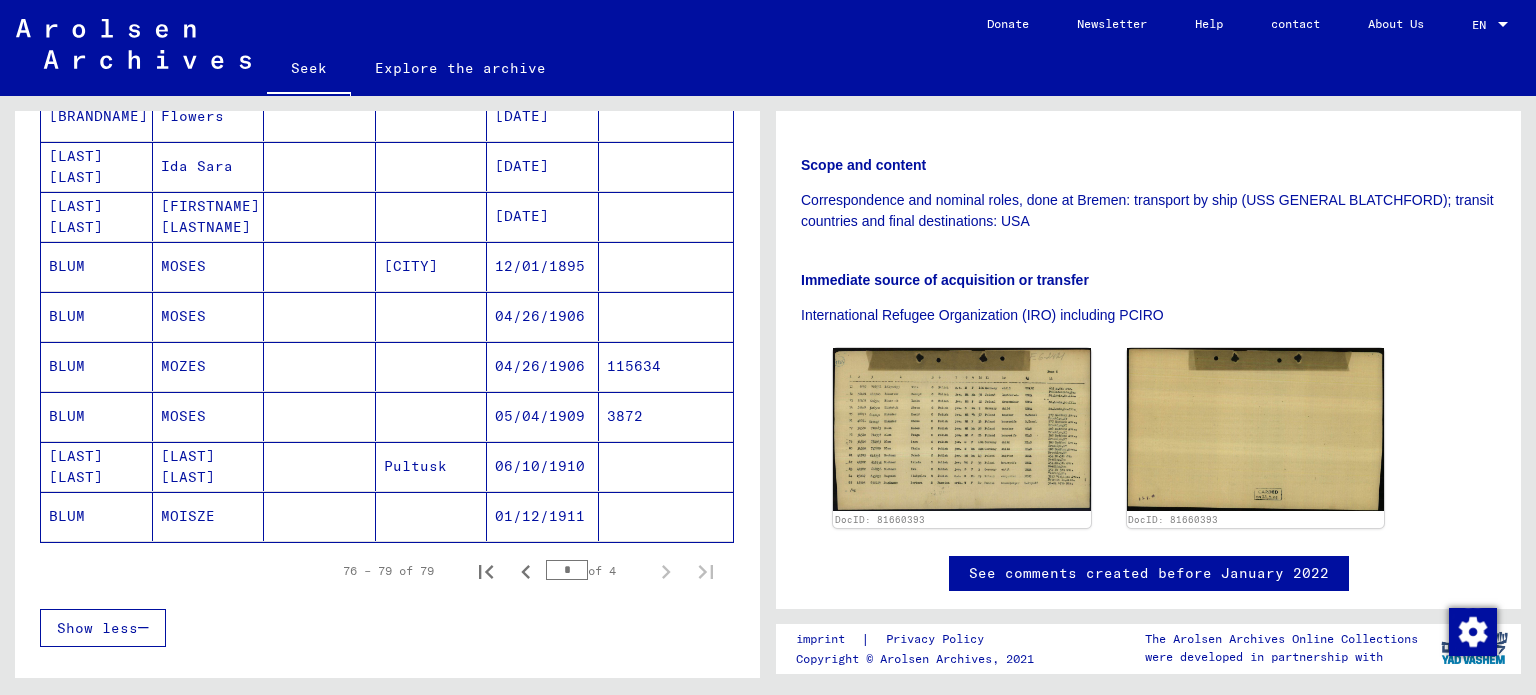 scroll, scrollTop: 1114, scrollLeft: 0, axis: vertical 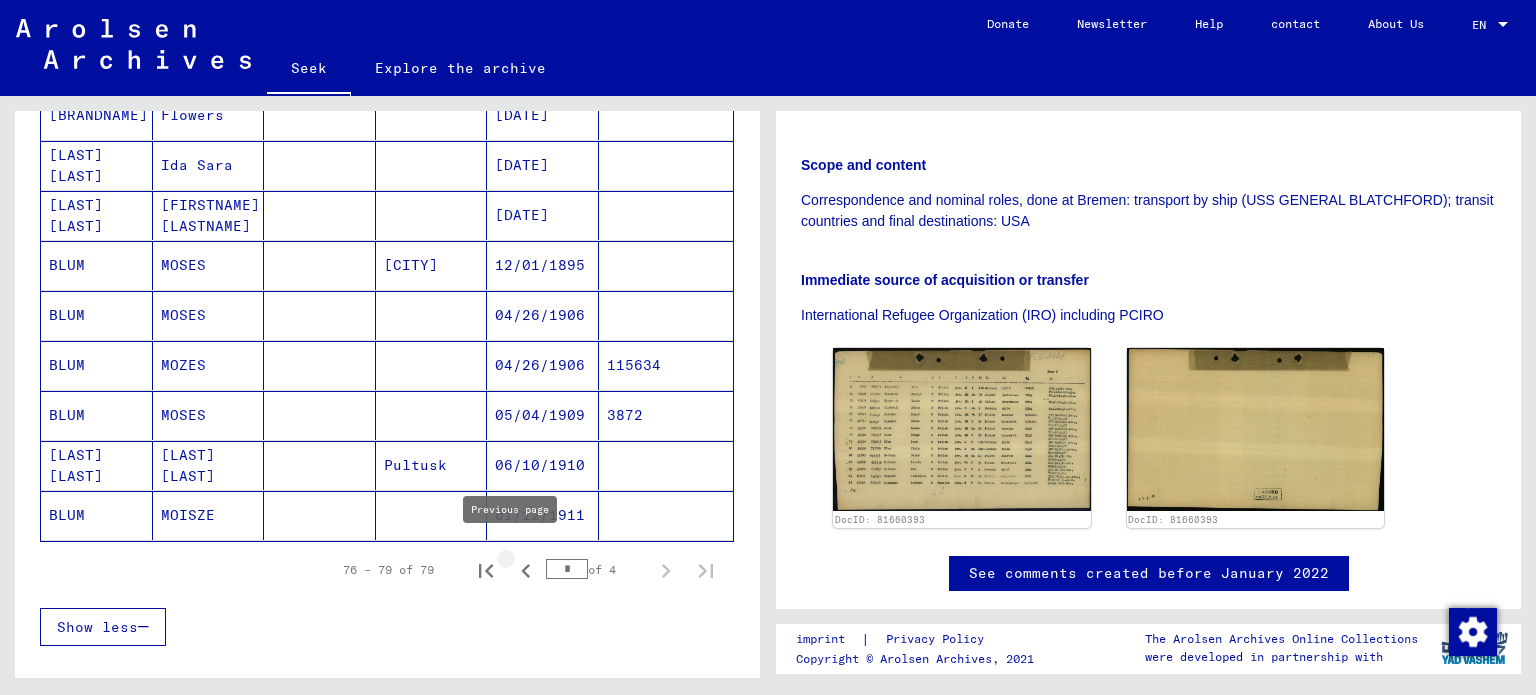 click 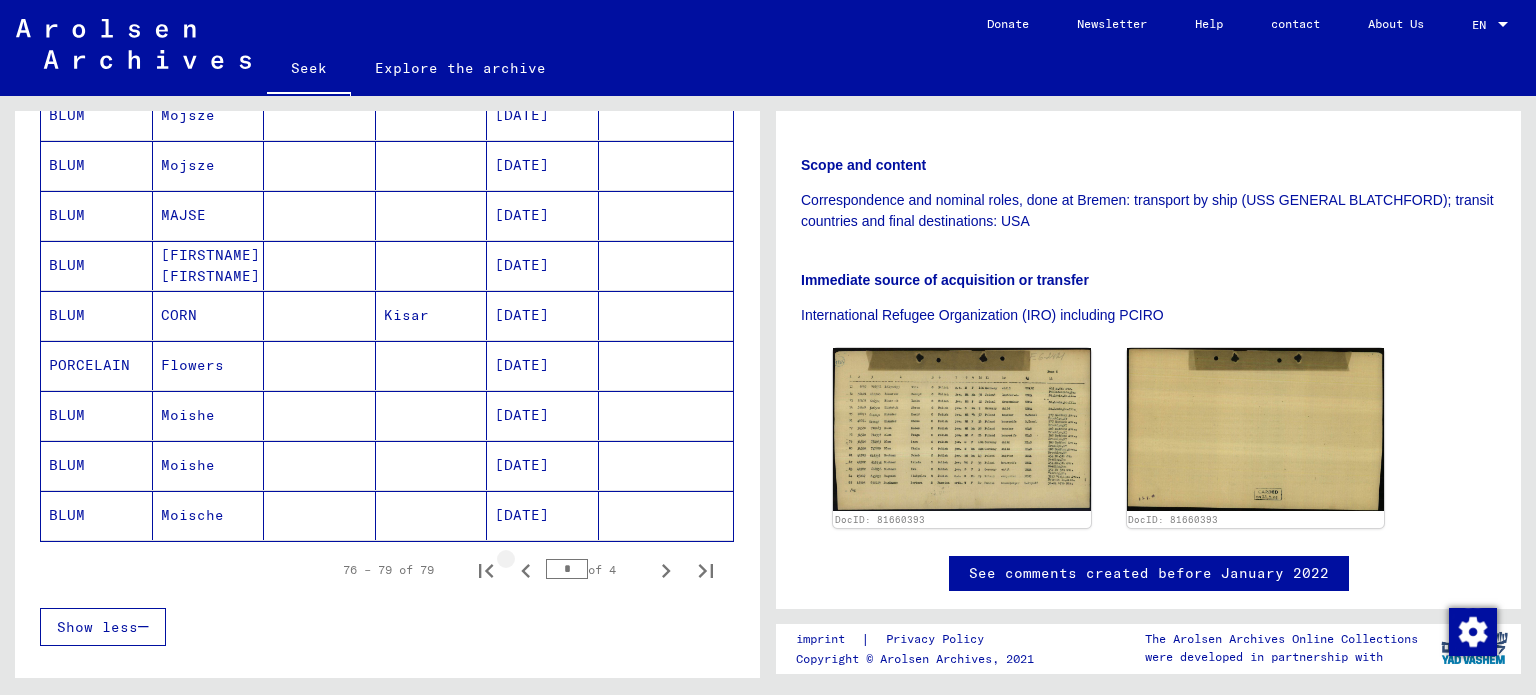 click 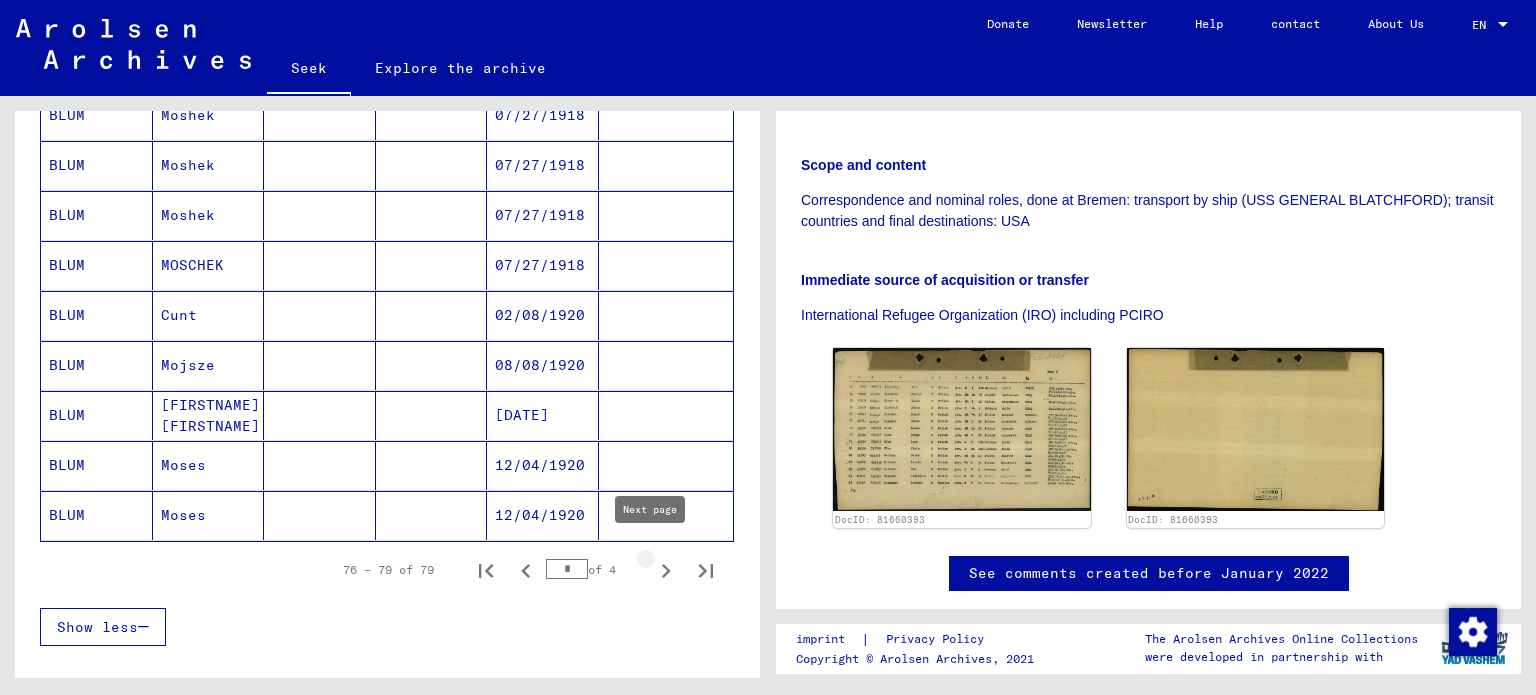 click 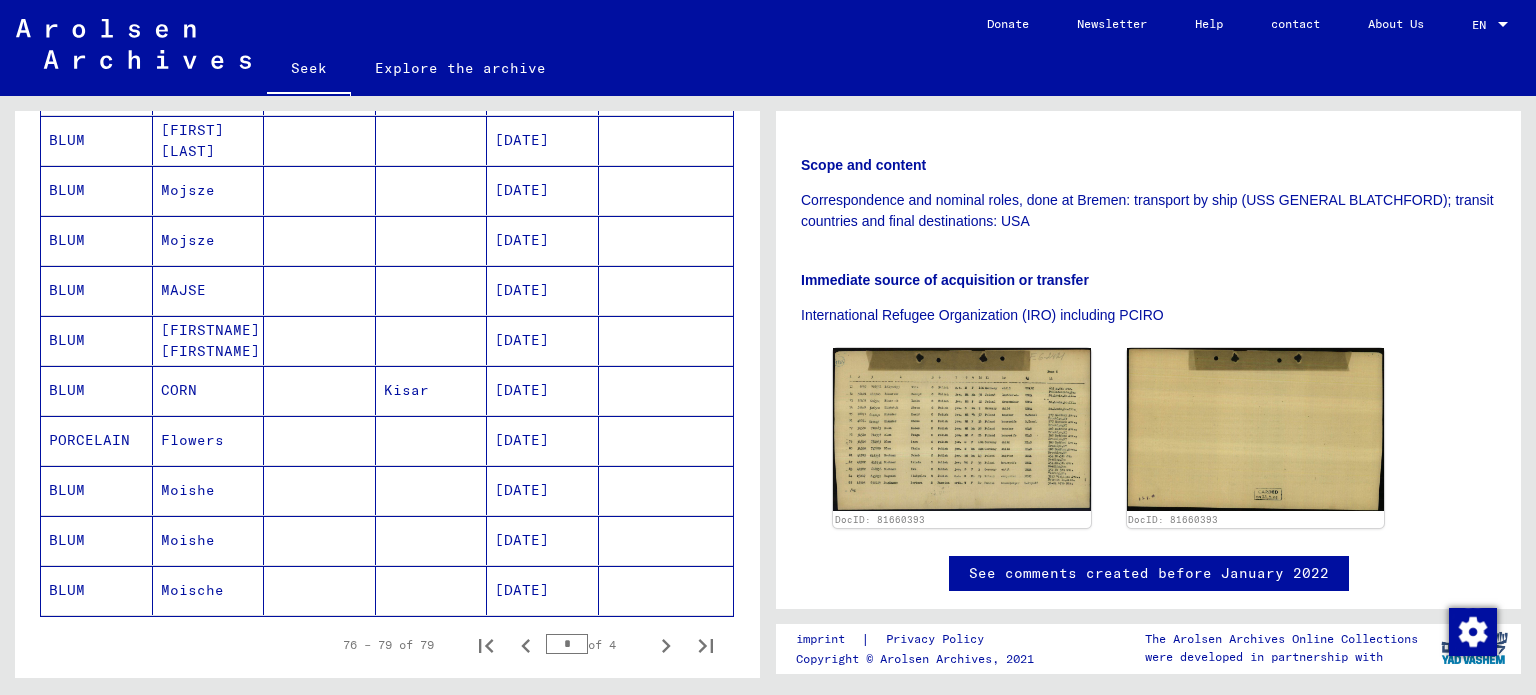 scroll, scrollTop: 1038, scrollLeft: 0, axis: vertical 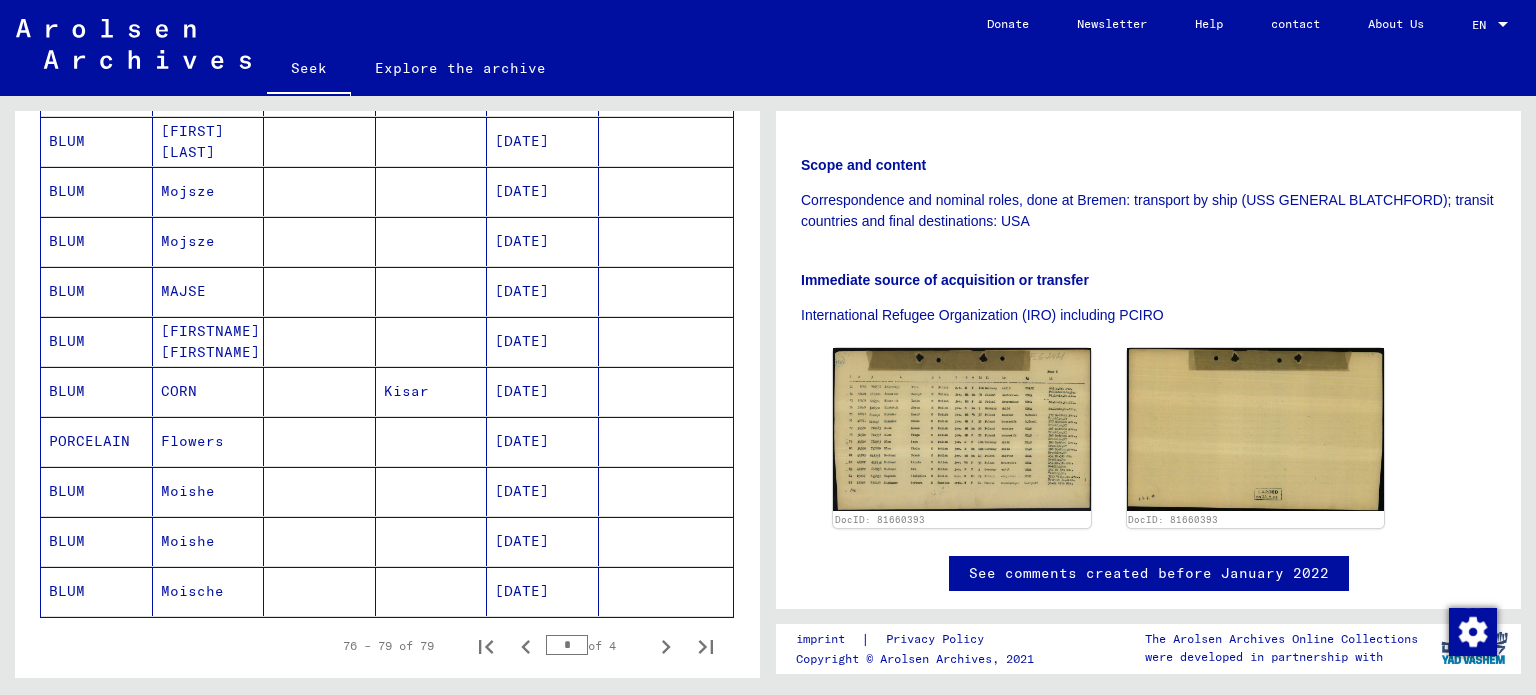 click on "Moishe" at bounding box center [188, 541] 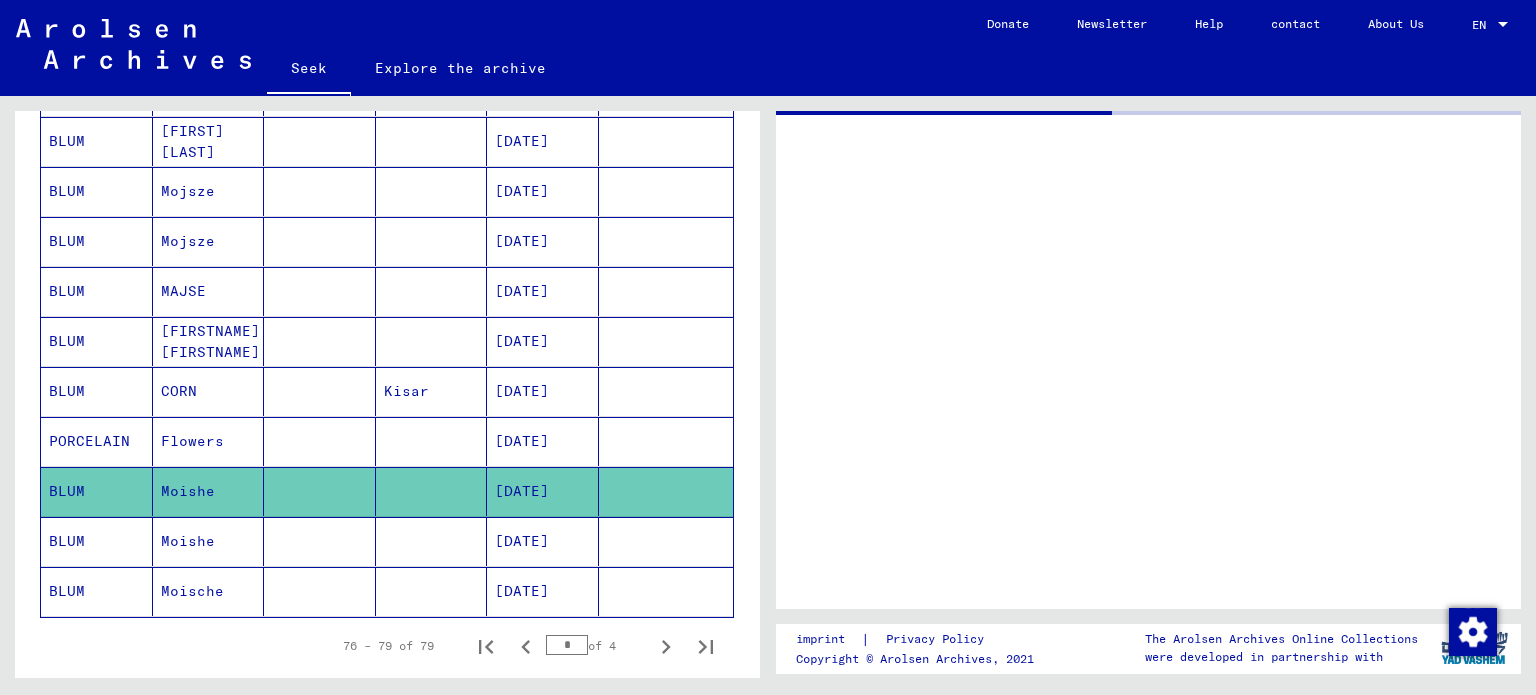 scroll, scrollTop: 0, scrollLeft: 0, axis: both 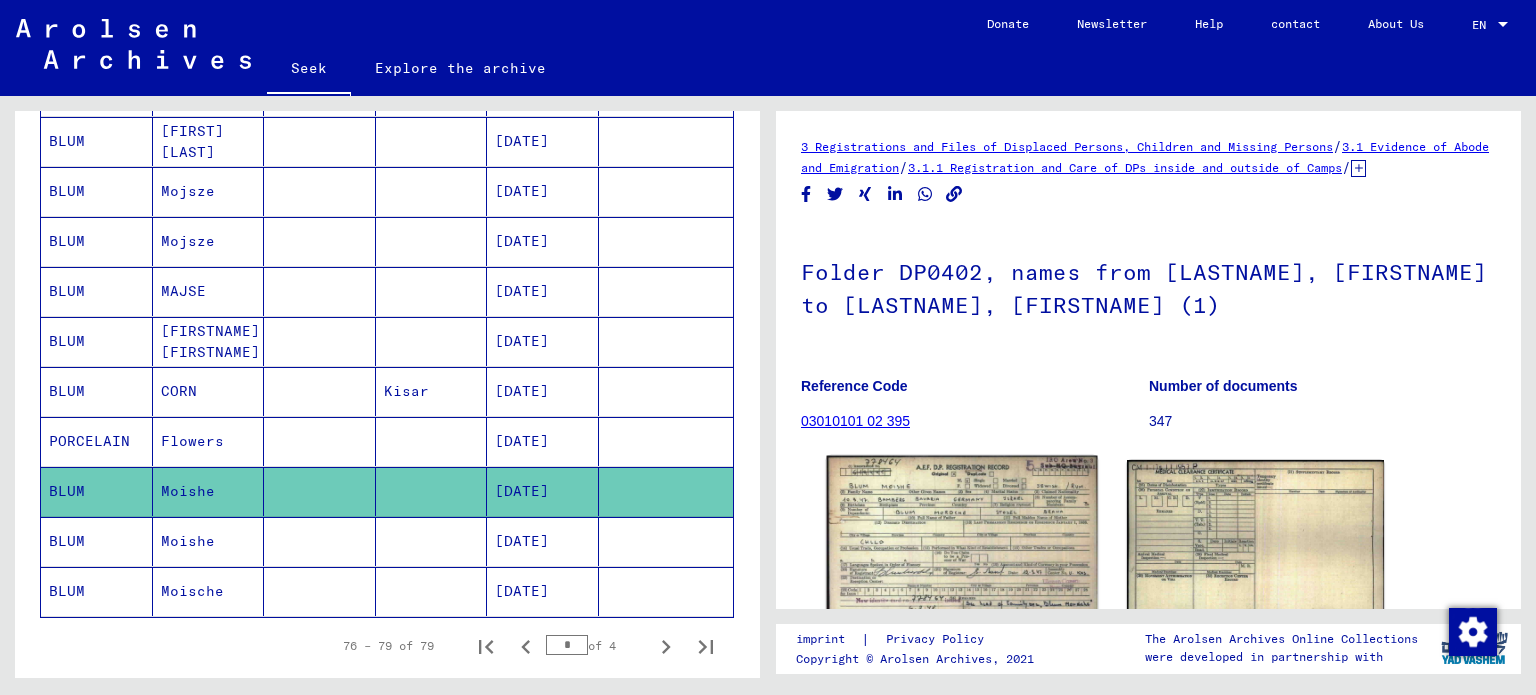 click 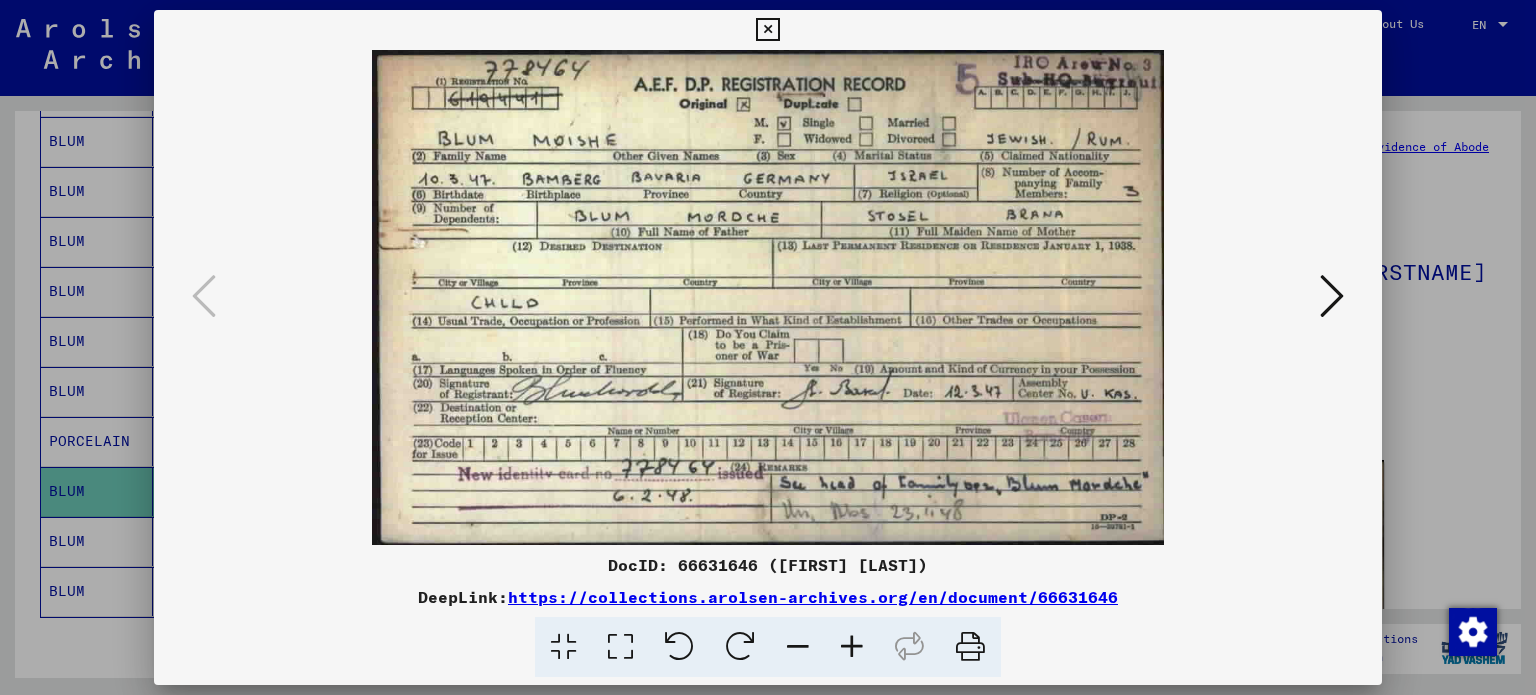 type 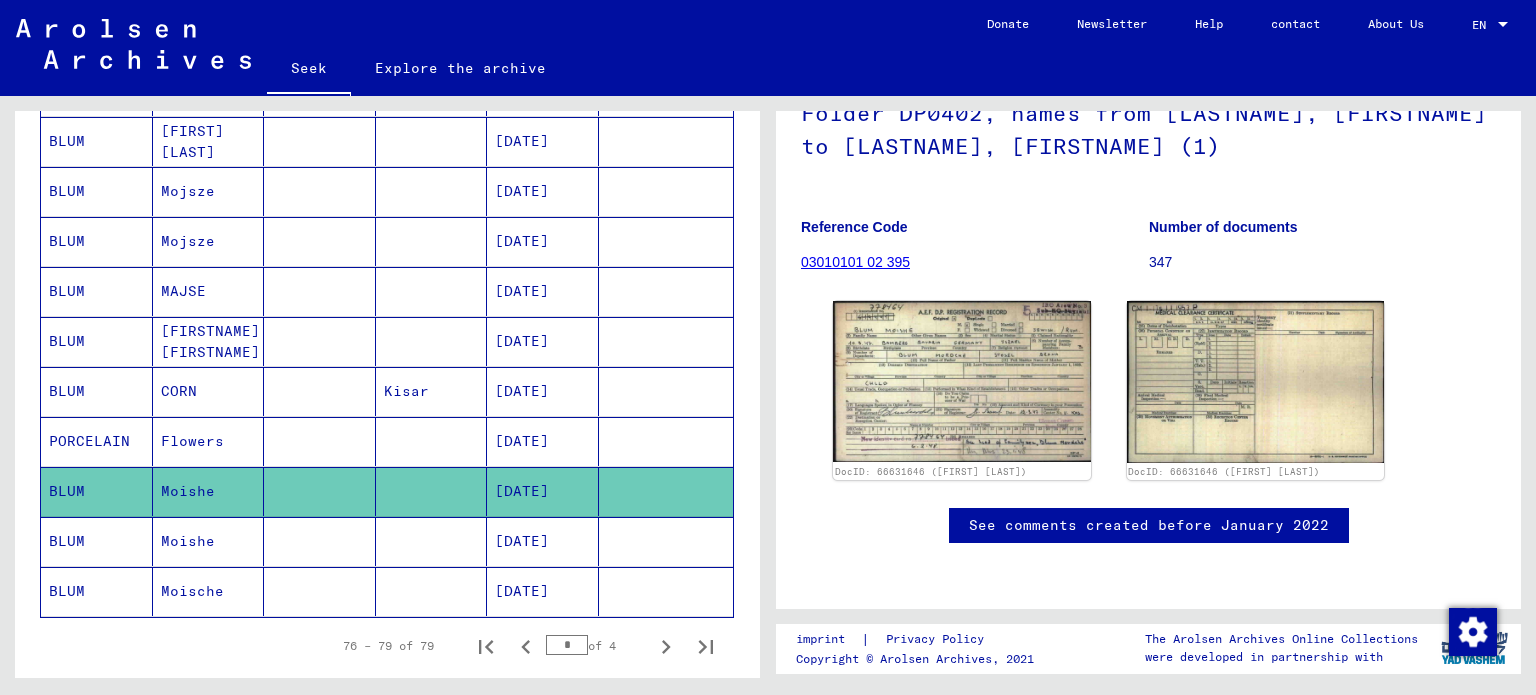 scroll, scrollTop: 414, scrollLeft: 0, axis: vertical 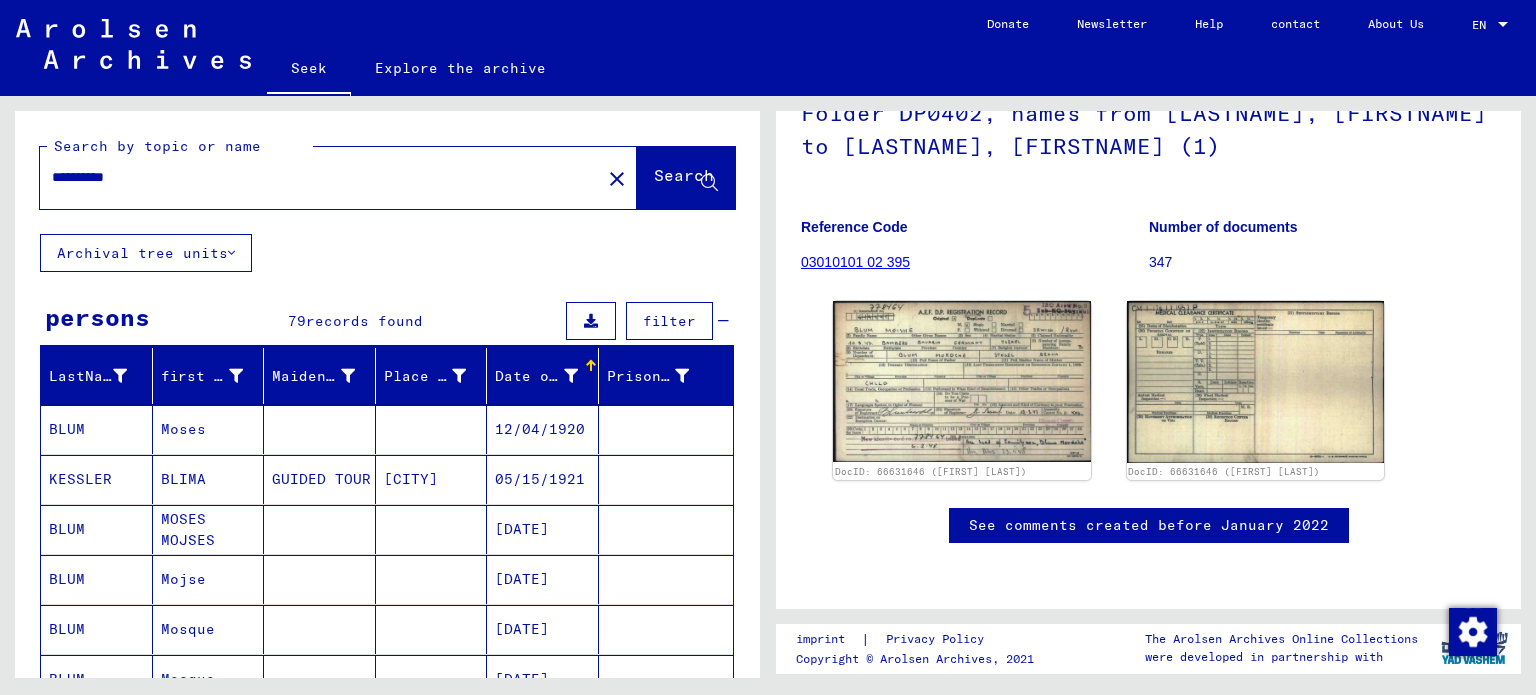 click on "**********" 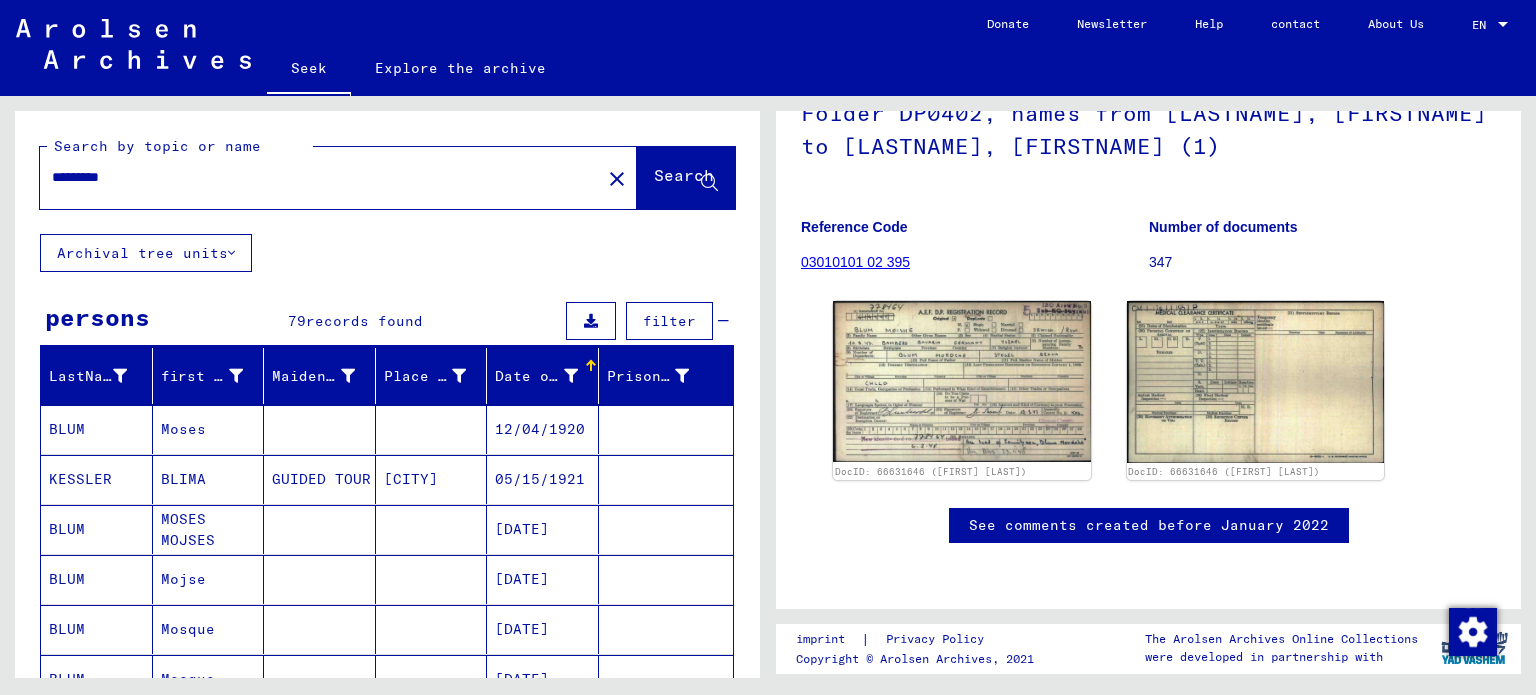 type on "*********" 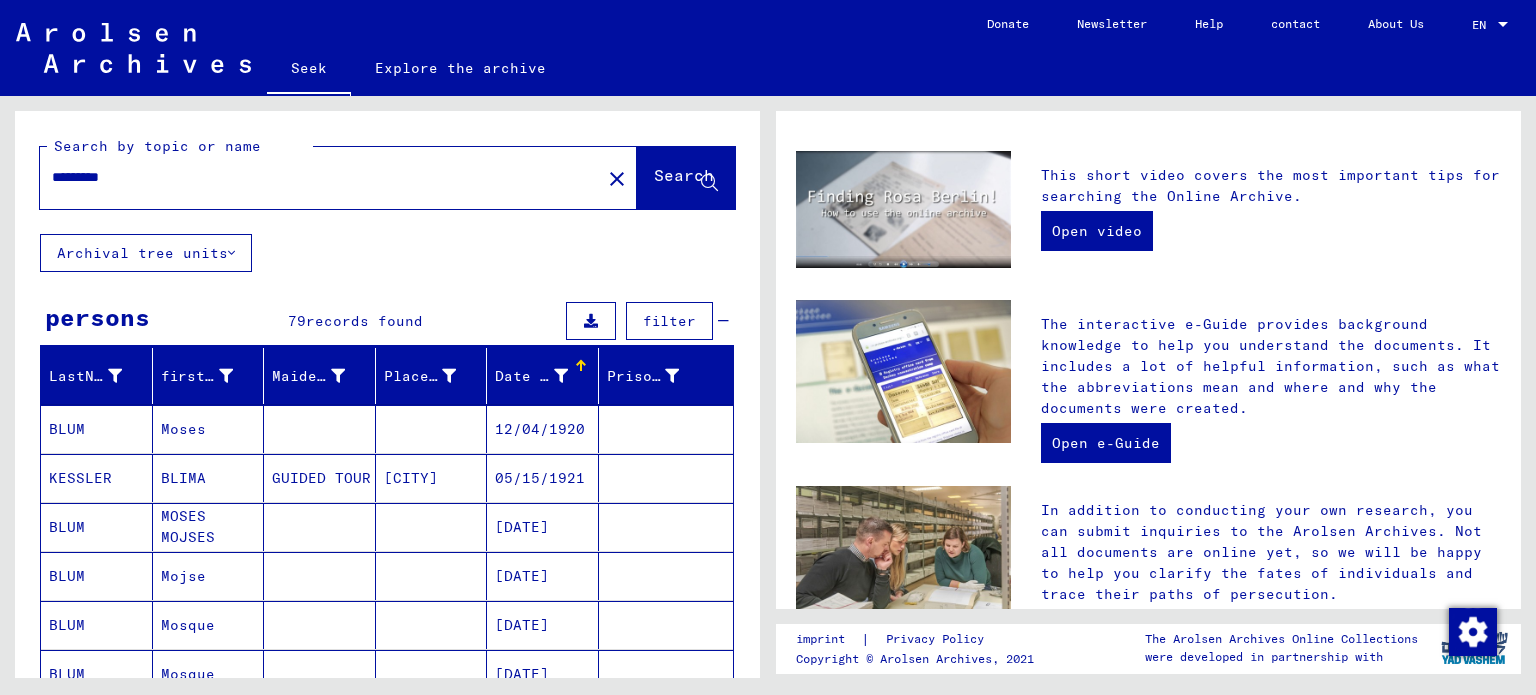scroll, scrollTop: 0, scrollLeft: 0, axis: both 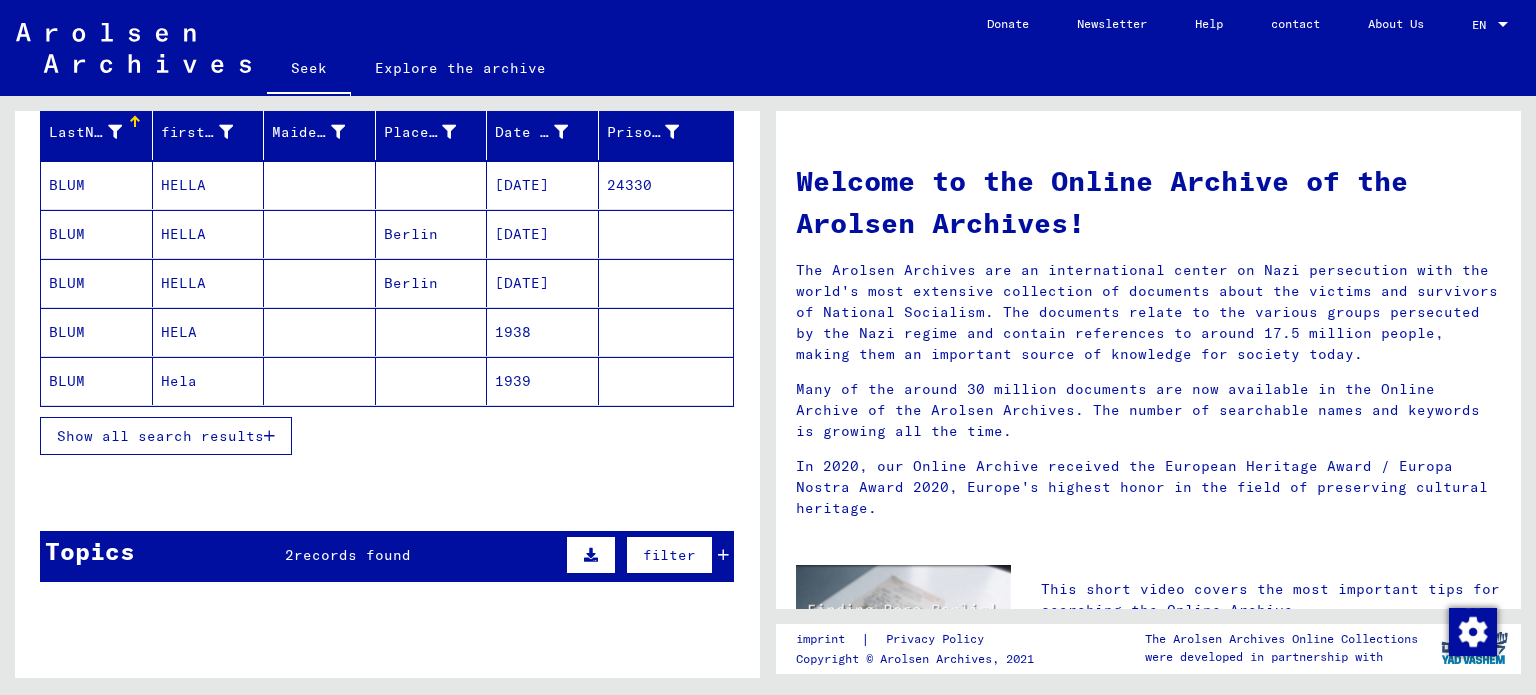 click on "Show all search results" at bounding box center [160, 436] 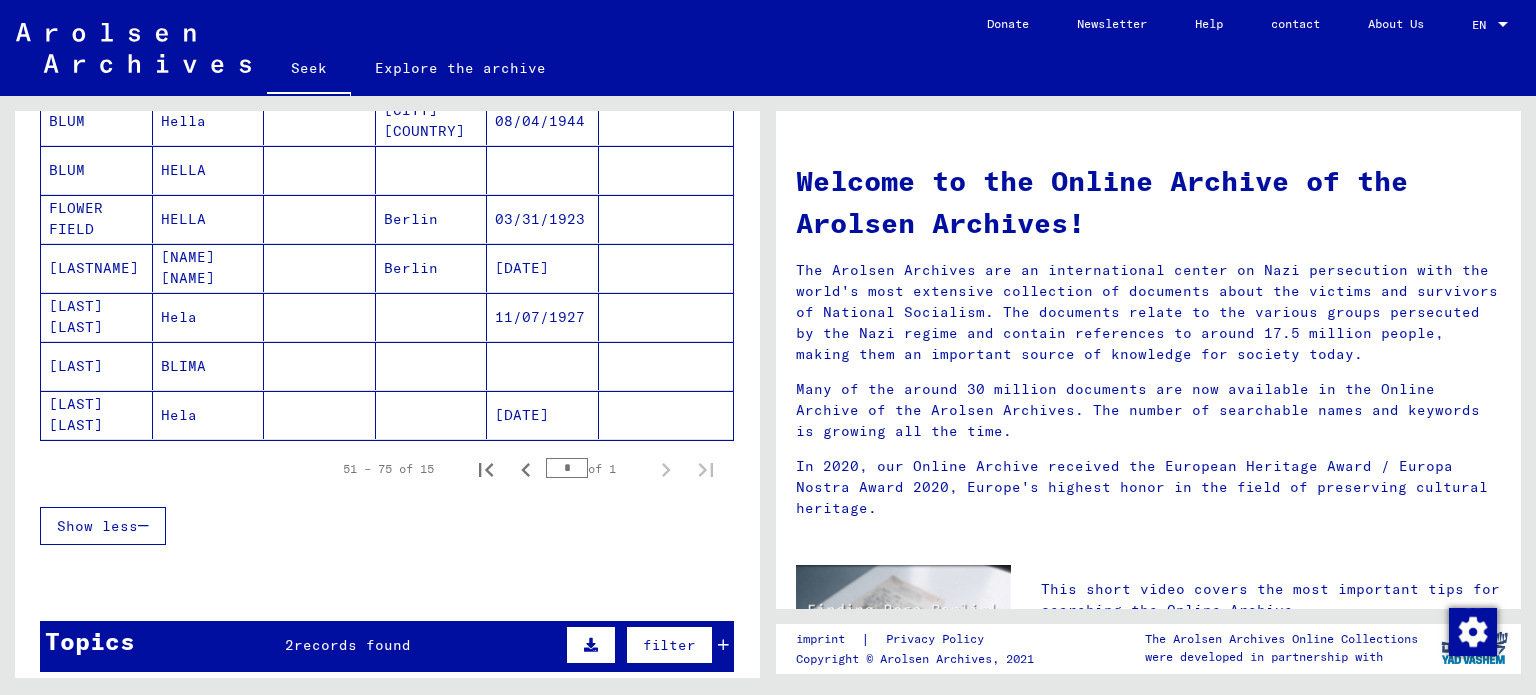 scroll, scrollTop: 684, scrollLeft: 0, axis: vertical 